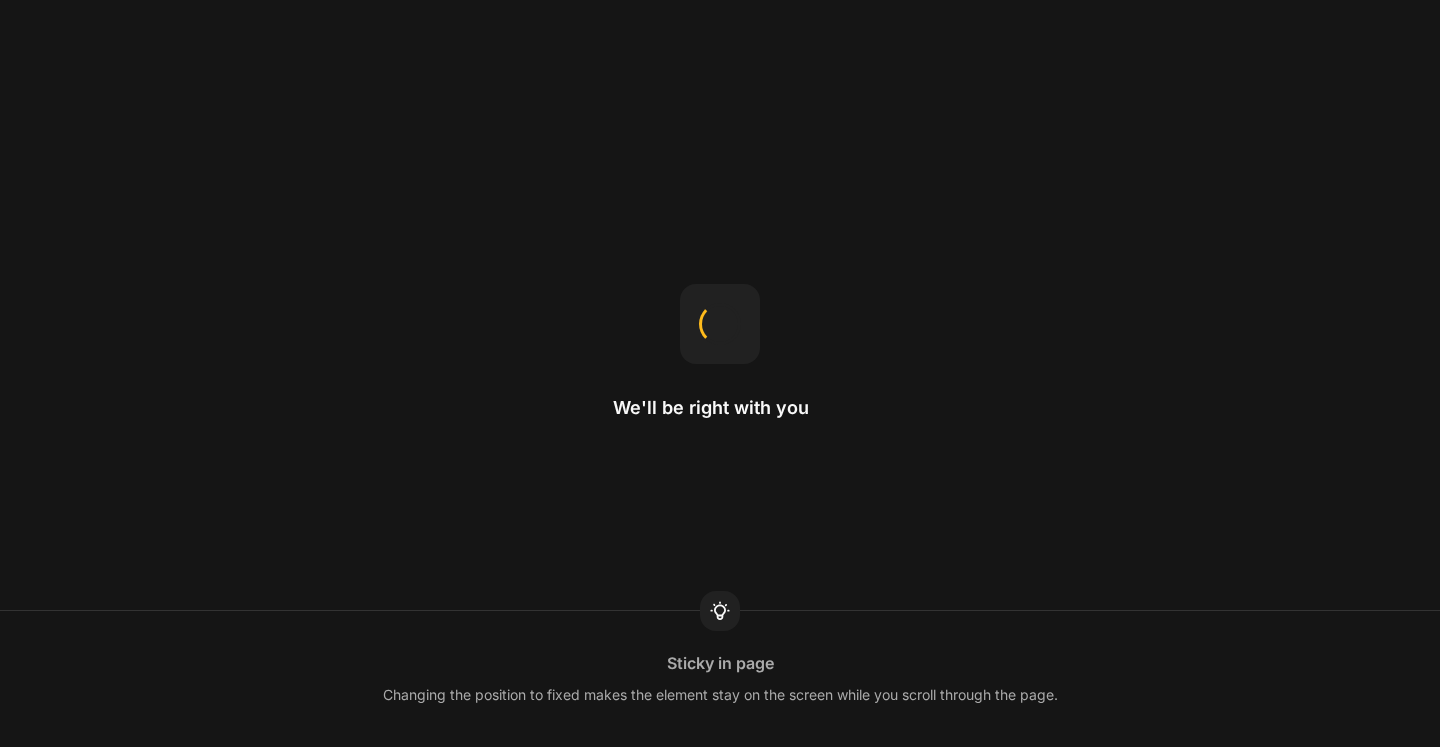 scroll, scrollTop: 0, scrollLeft: 0, axis: both 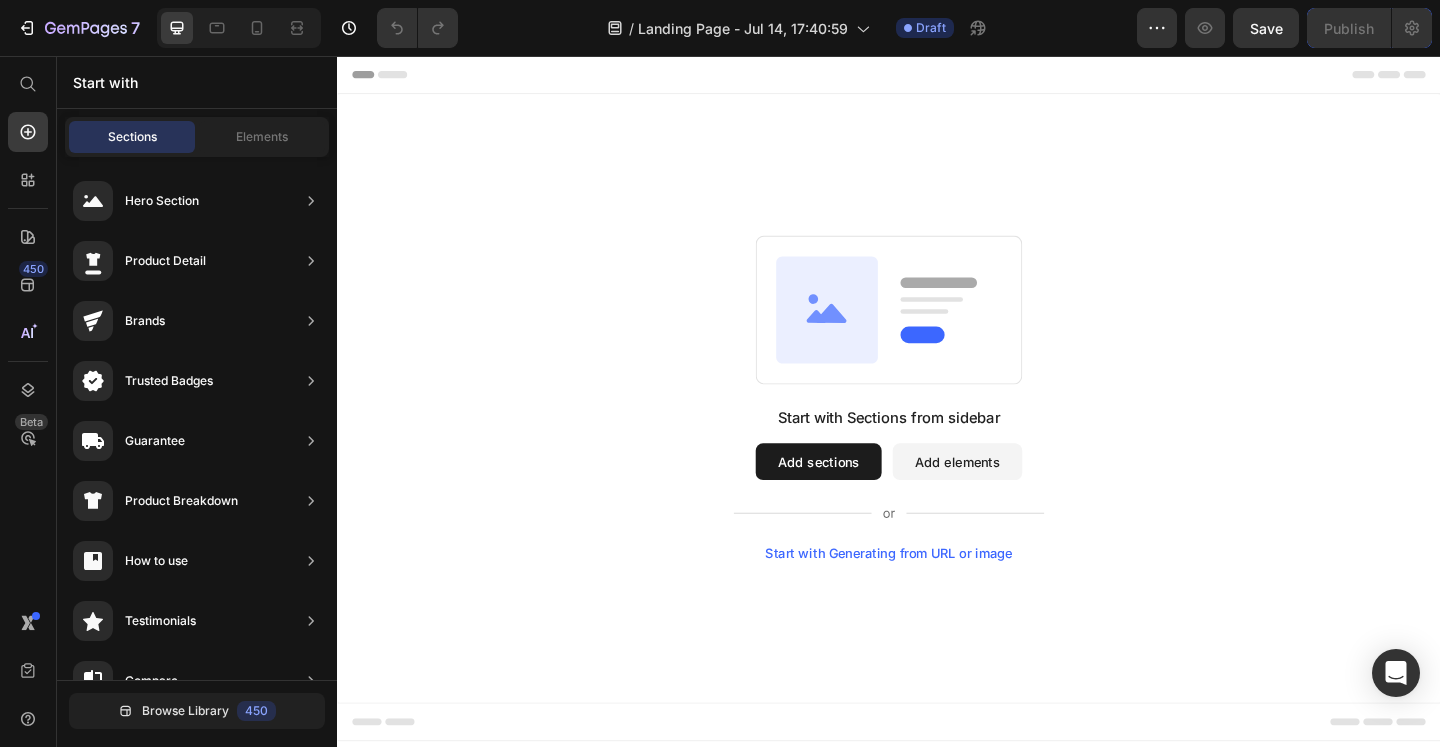 click on "Add sections" at bounding box center [860, 497] 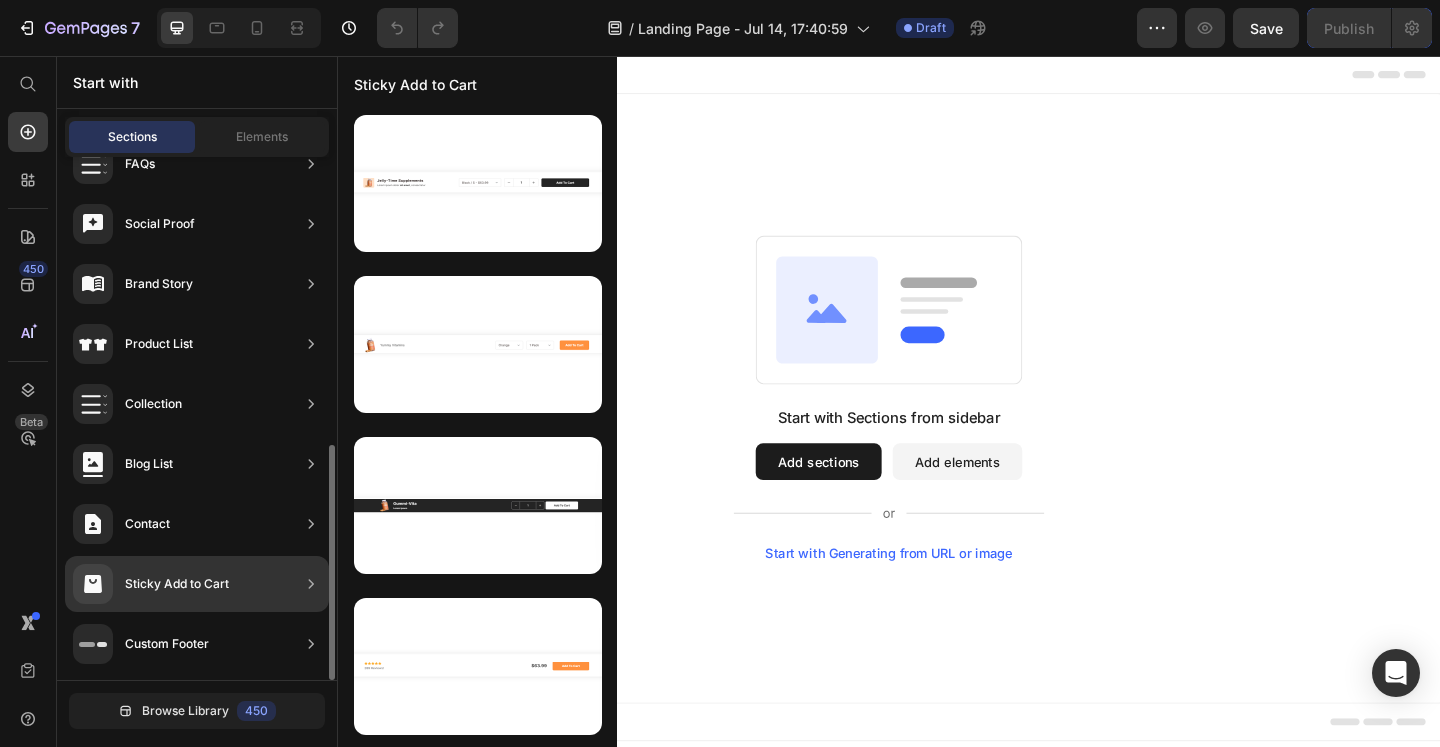 scroll, scrollTop: 0, scrollLeft: 0, axis: both 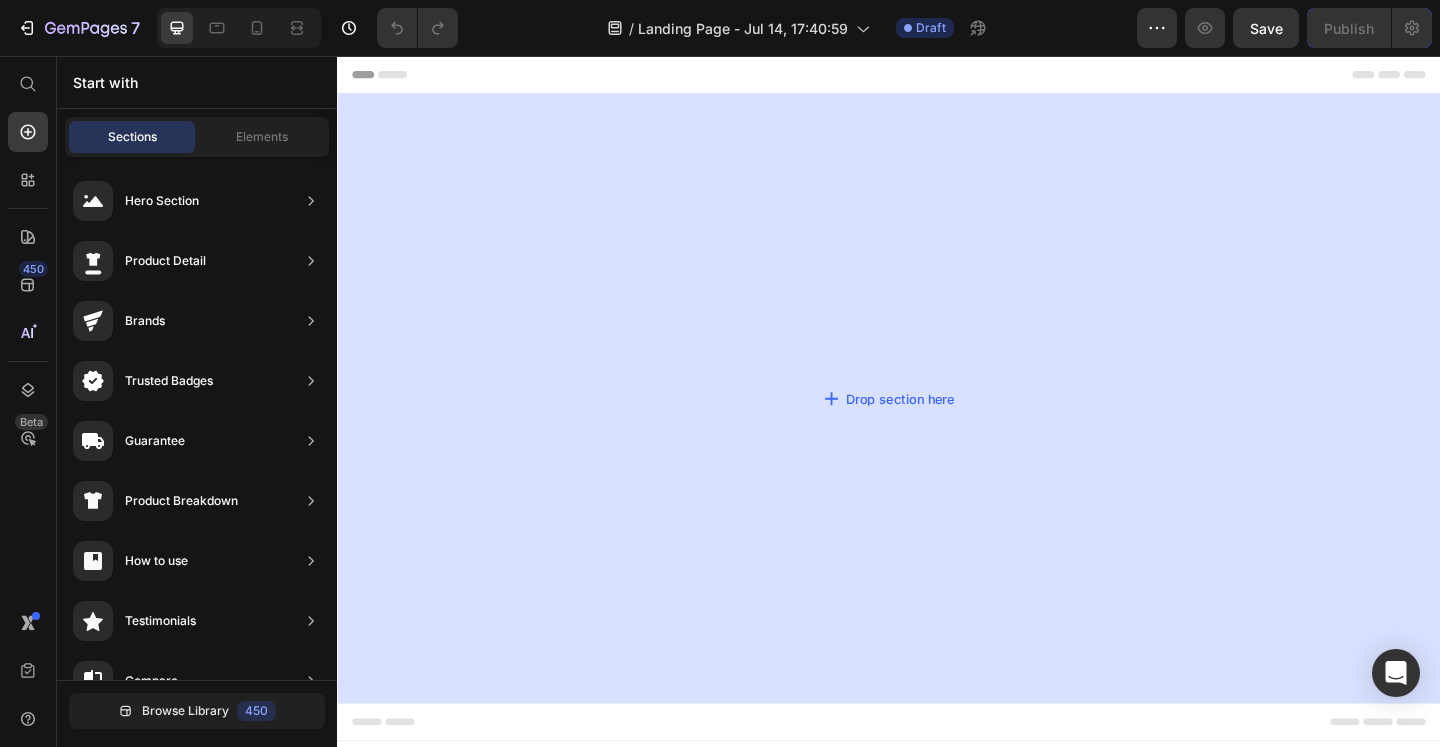 drag, startPoint x: 829, startPoint y: 248, endPoint x: 981, endPoint y: 444, distance: 248.03226 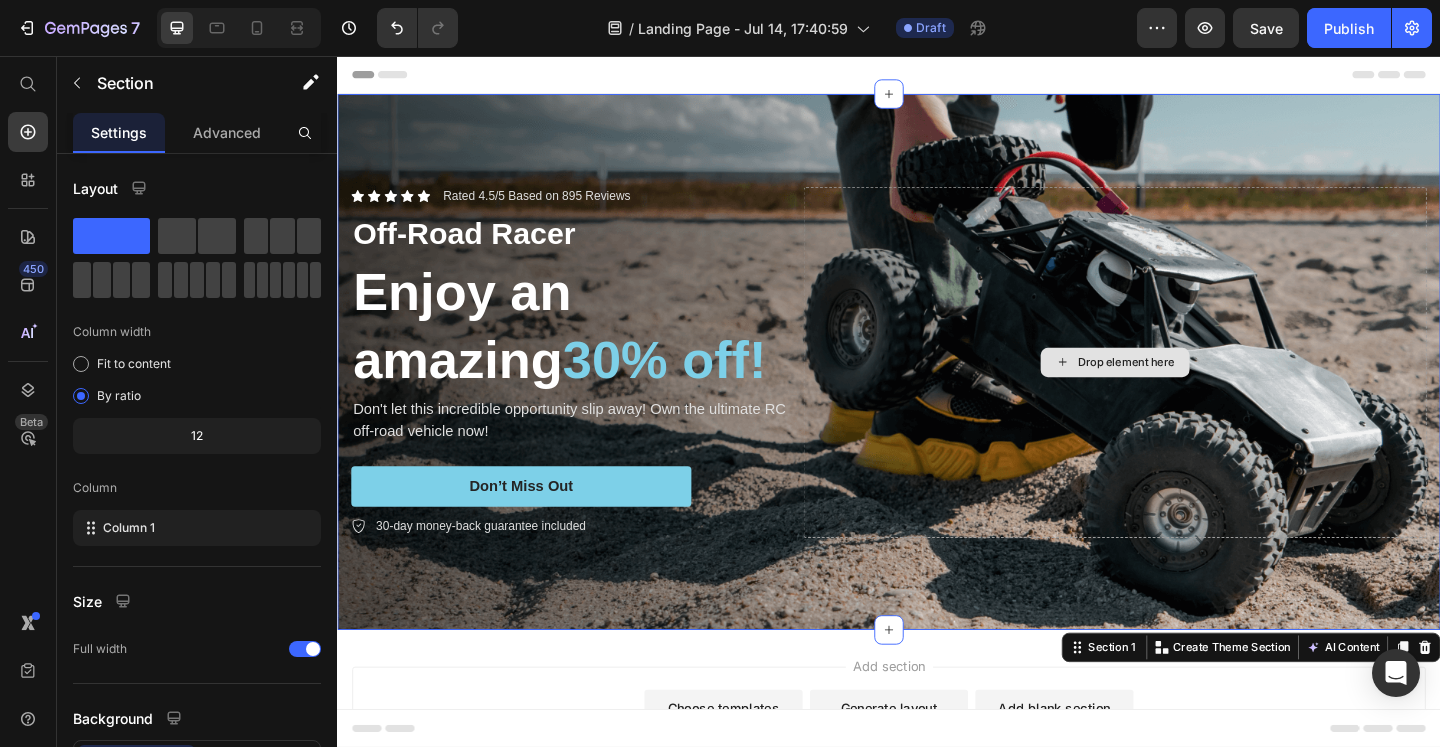 click on "Drop element here" at bounding box center (1183, 389) 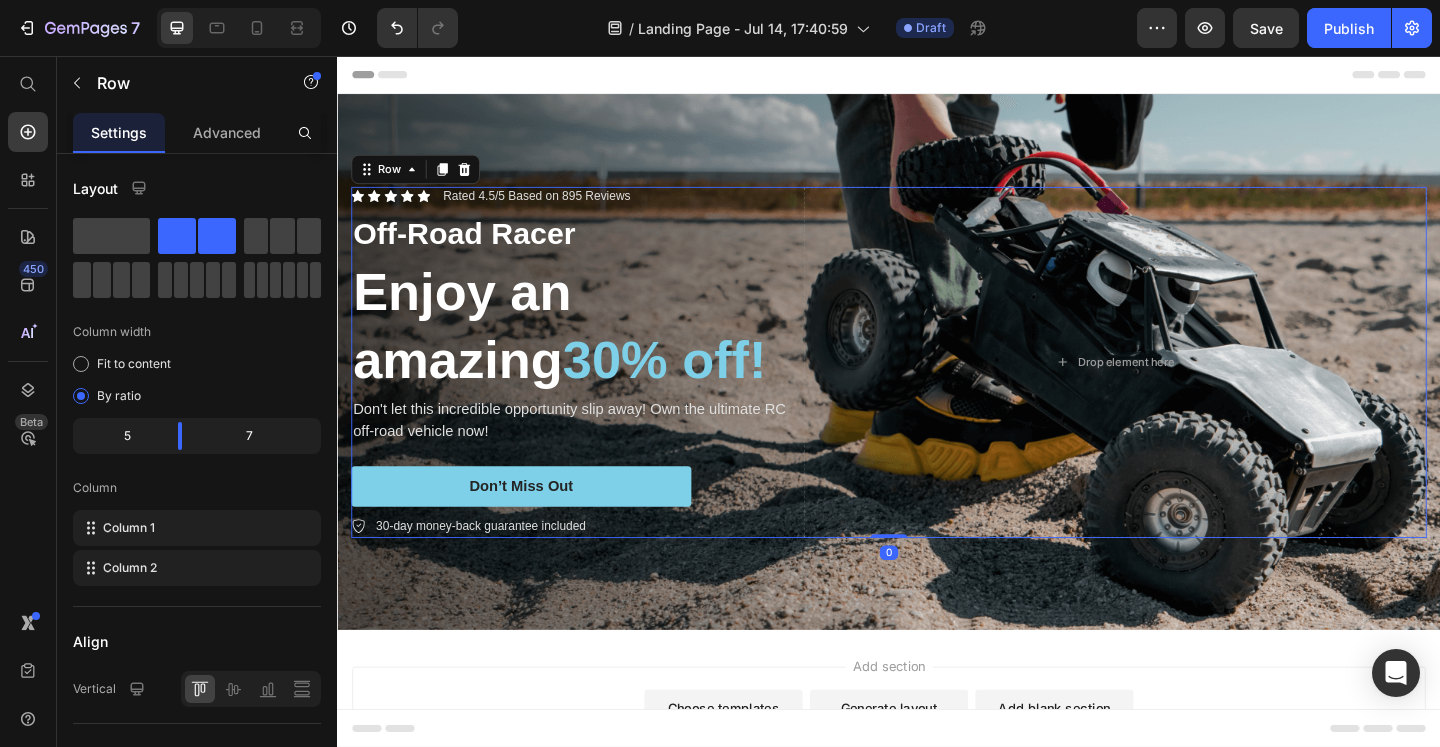 click on "Row" at bounding box center (422, 179) 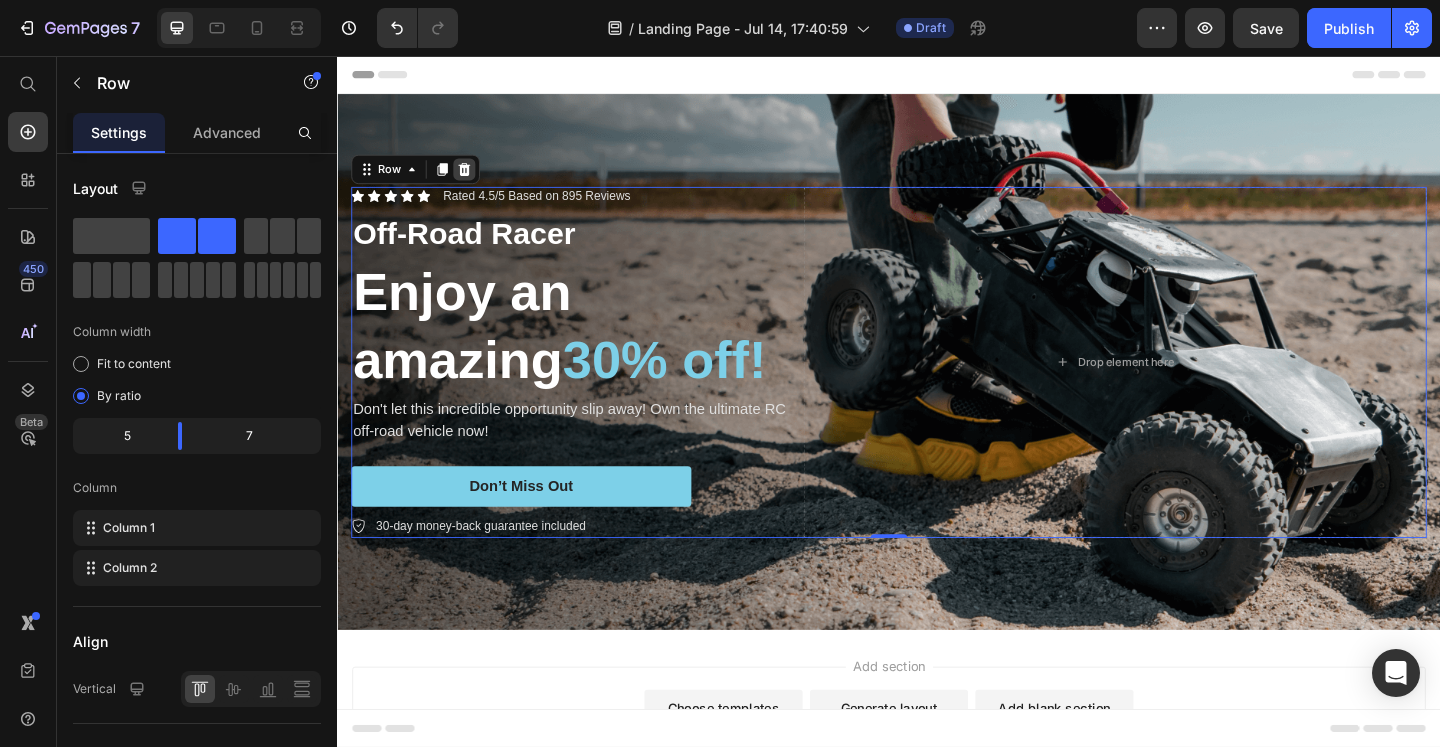 click 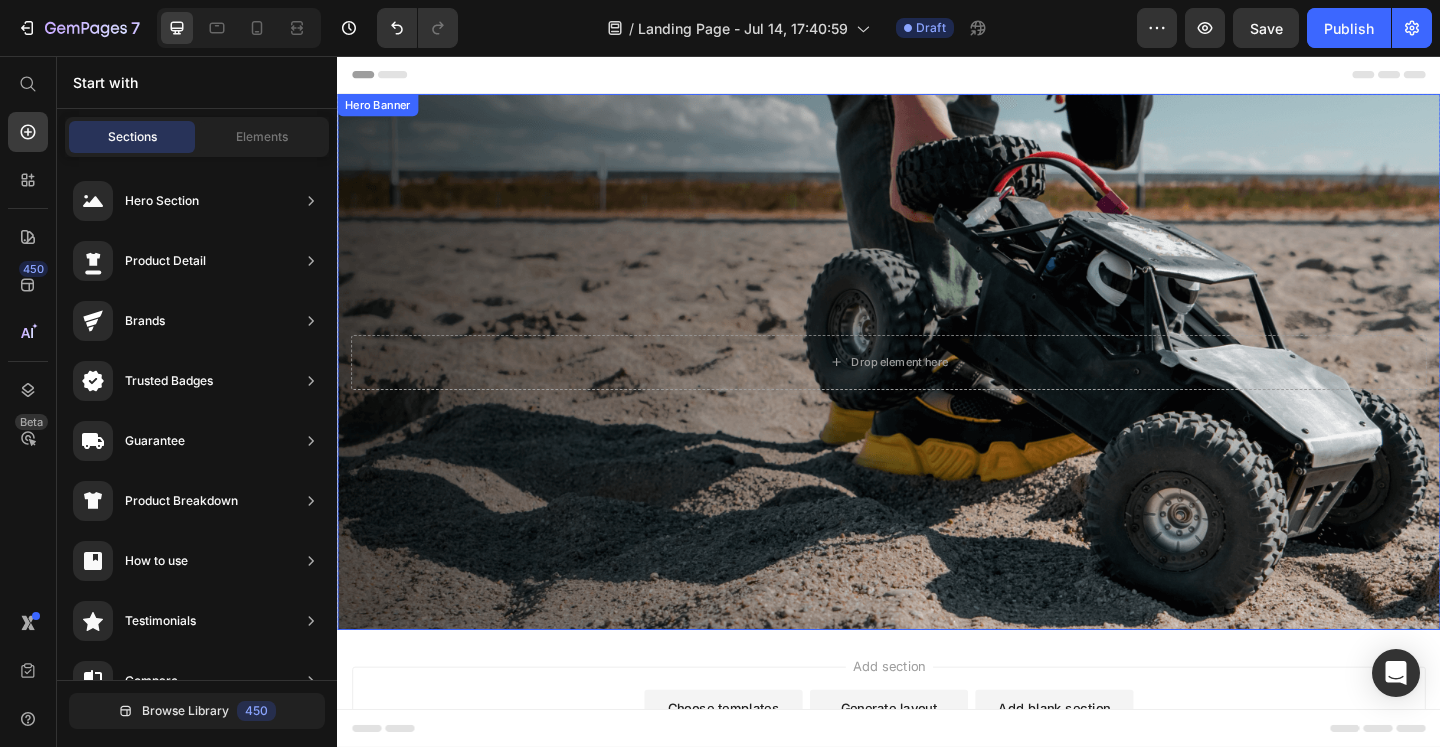 click at bounding box center (937, 388) 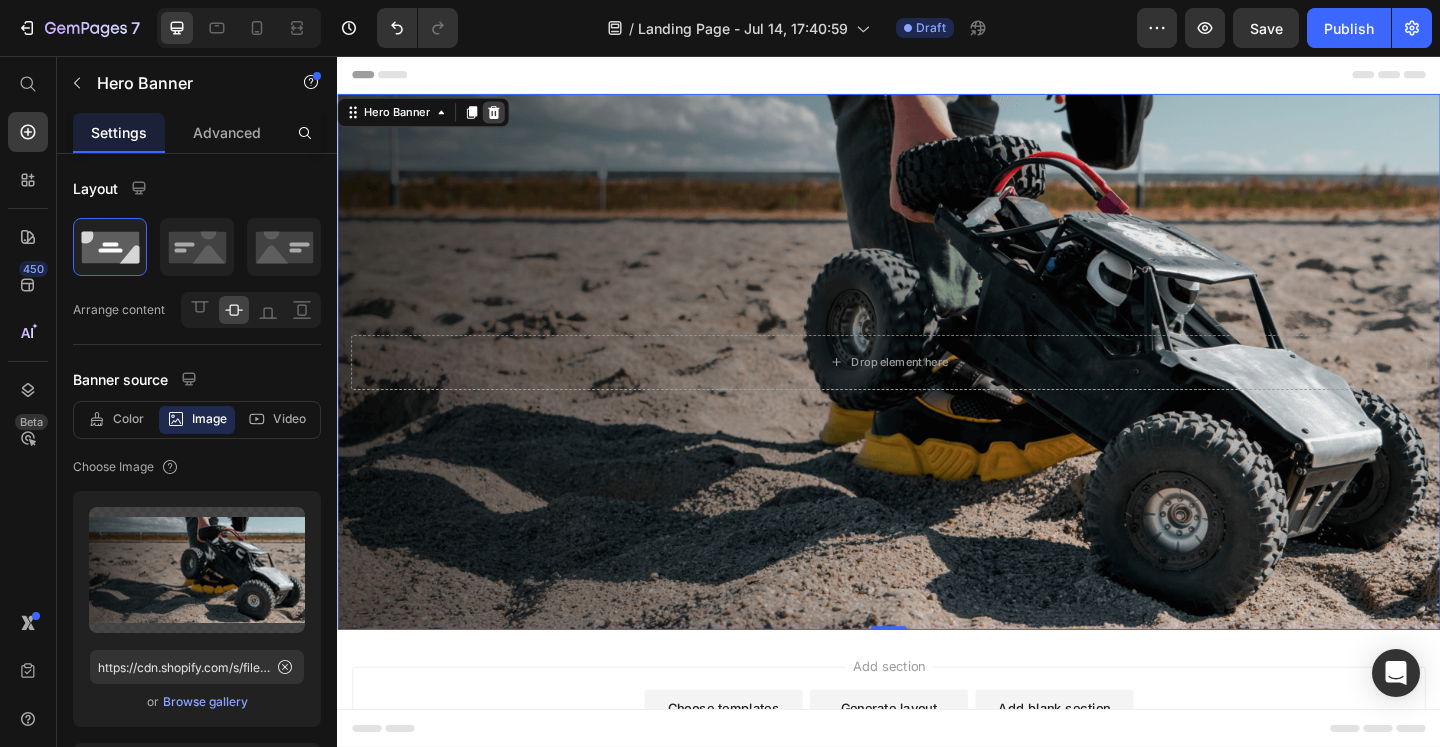 click 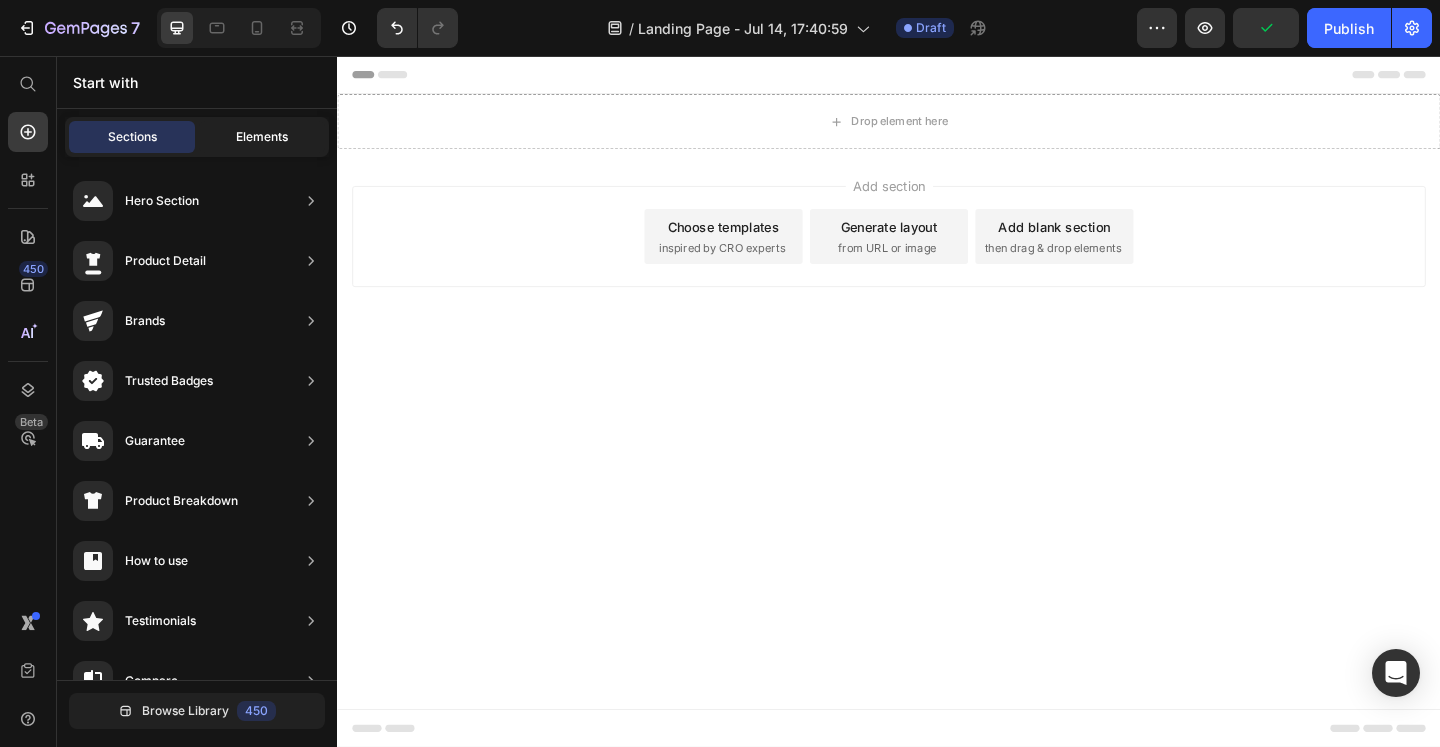 click on "Elements" 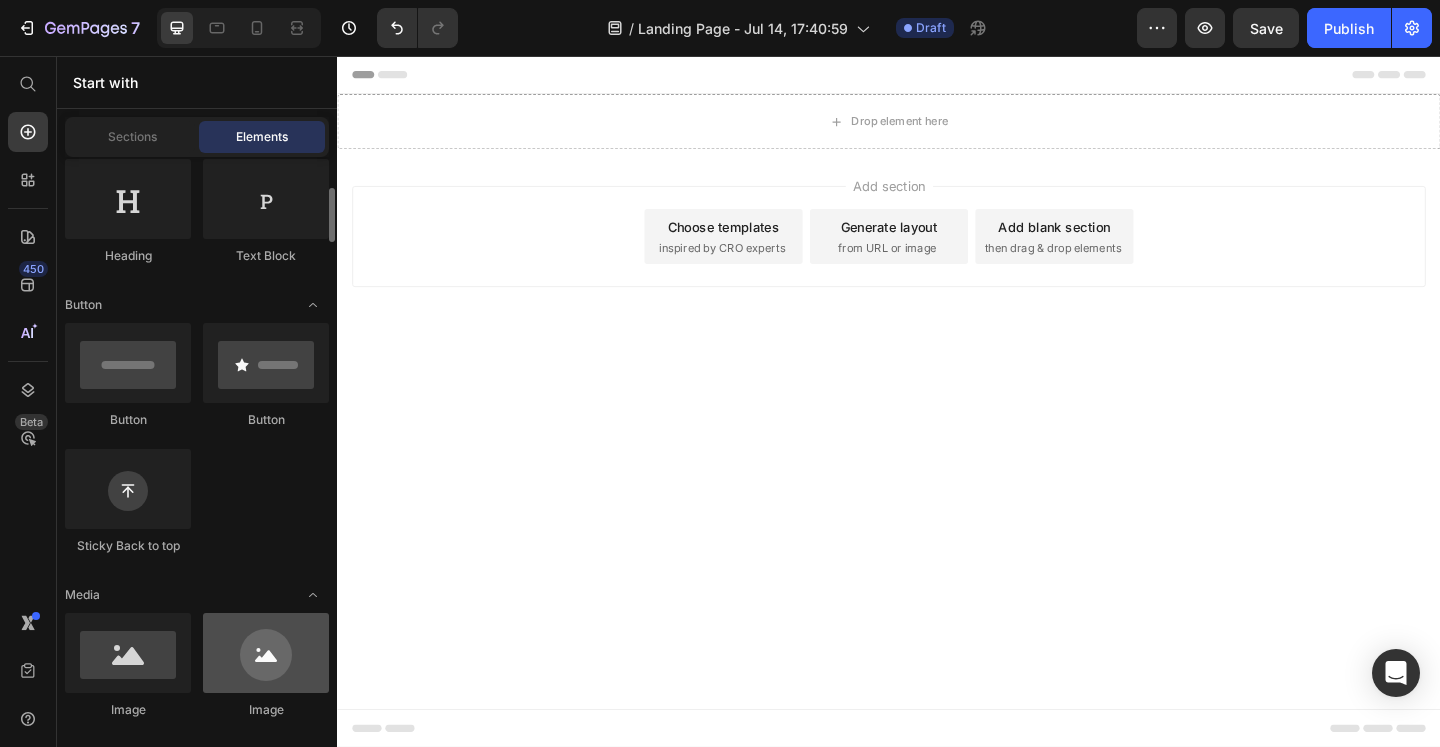 scroll, scrollTop: 345, scrollLeft: 0, axis: vertical 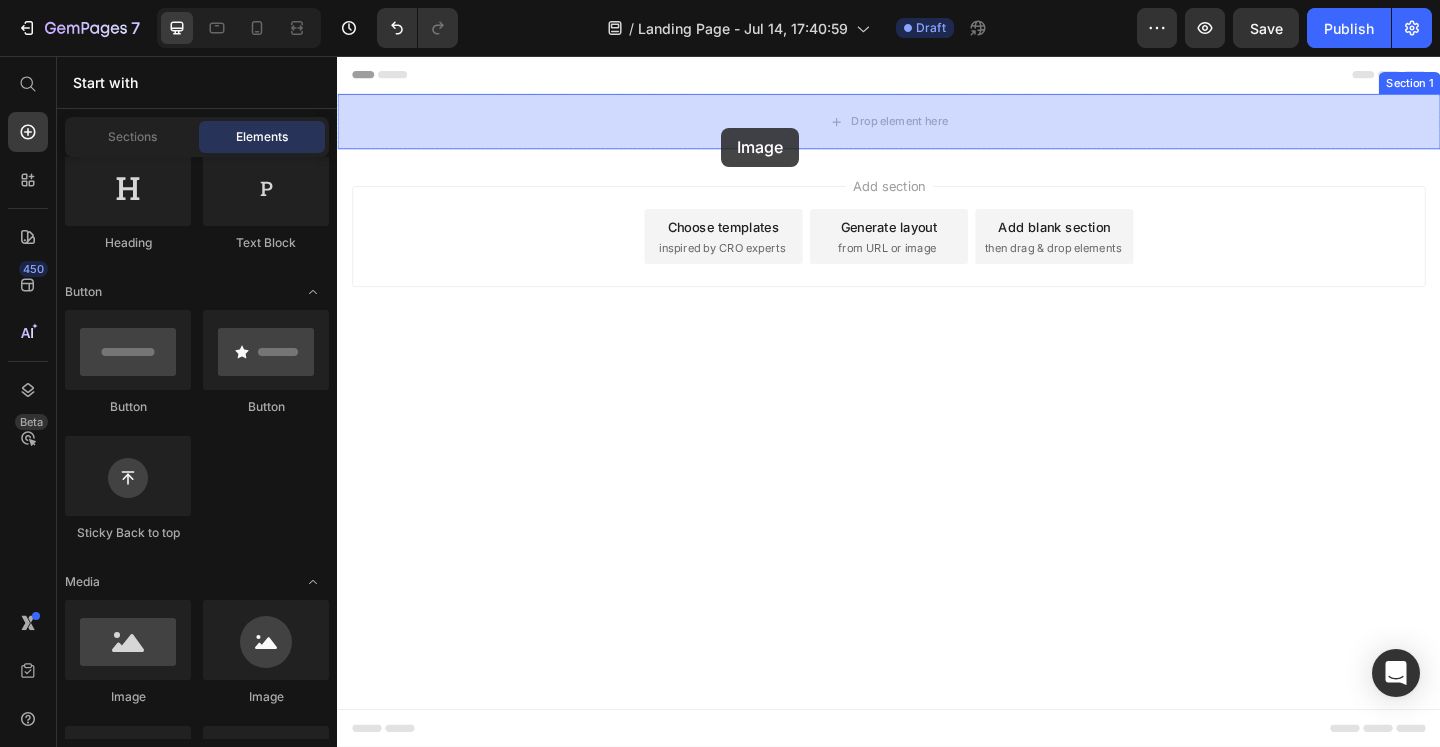 drag, startPoint x: 497, startPoint y: 712, endPoint x: 755, endPoint y: 134, distance: 632.9676 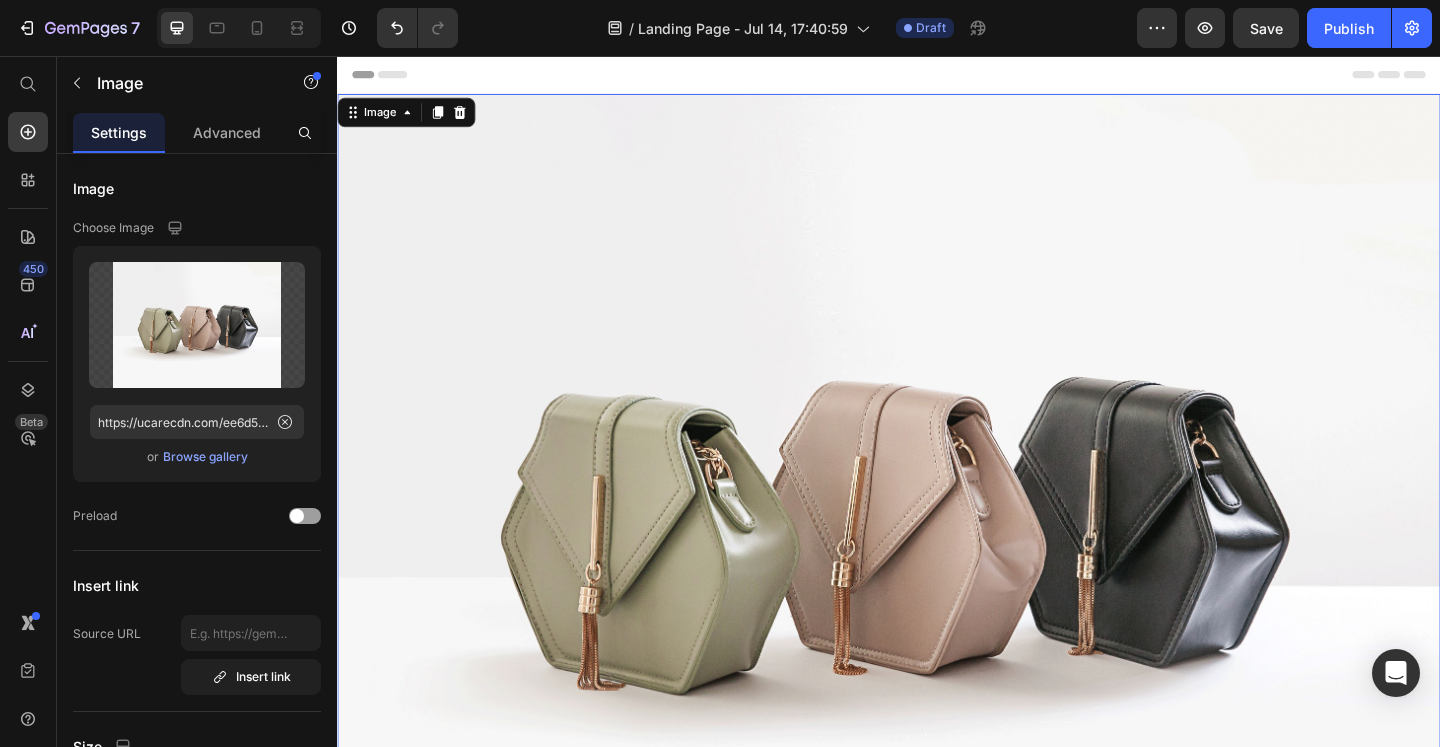 click at bounding box center [937, 547] 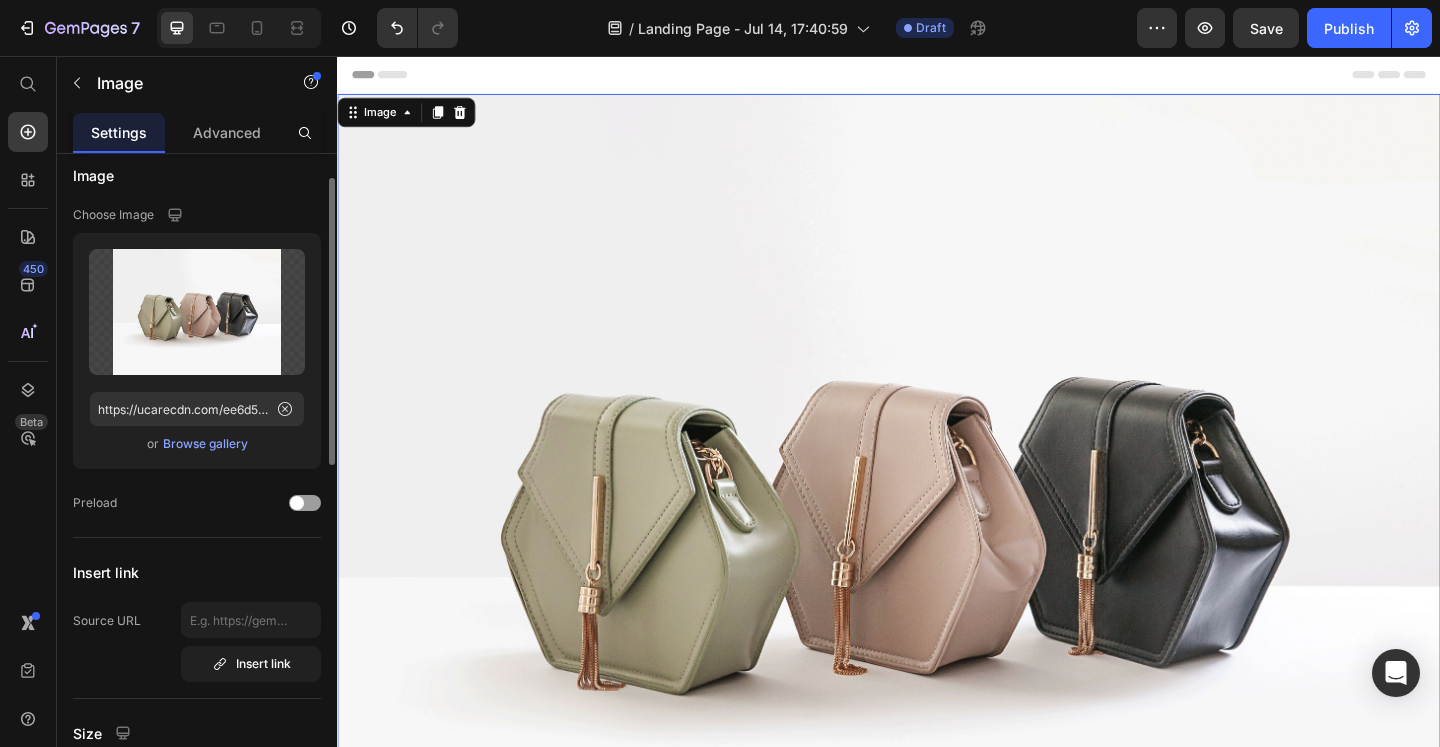 scroll, scrollTop: 26, scrollLeft: 0, axis: vertical 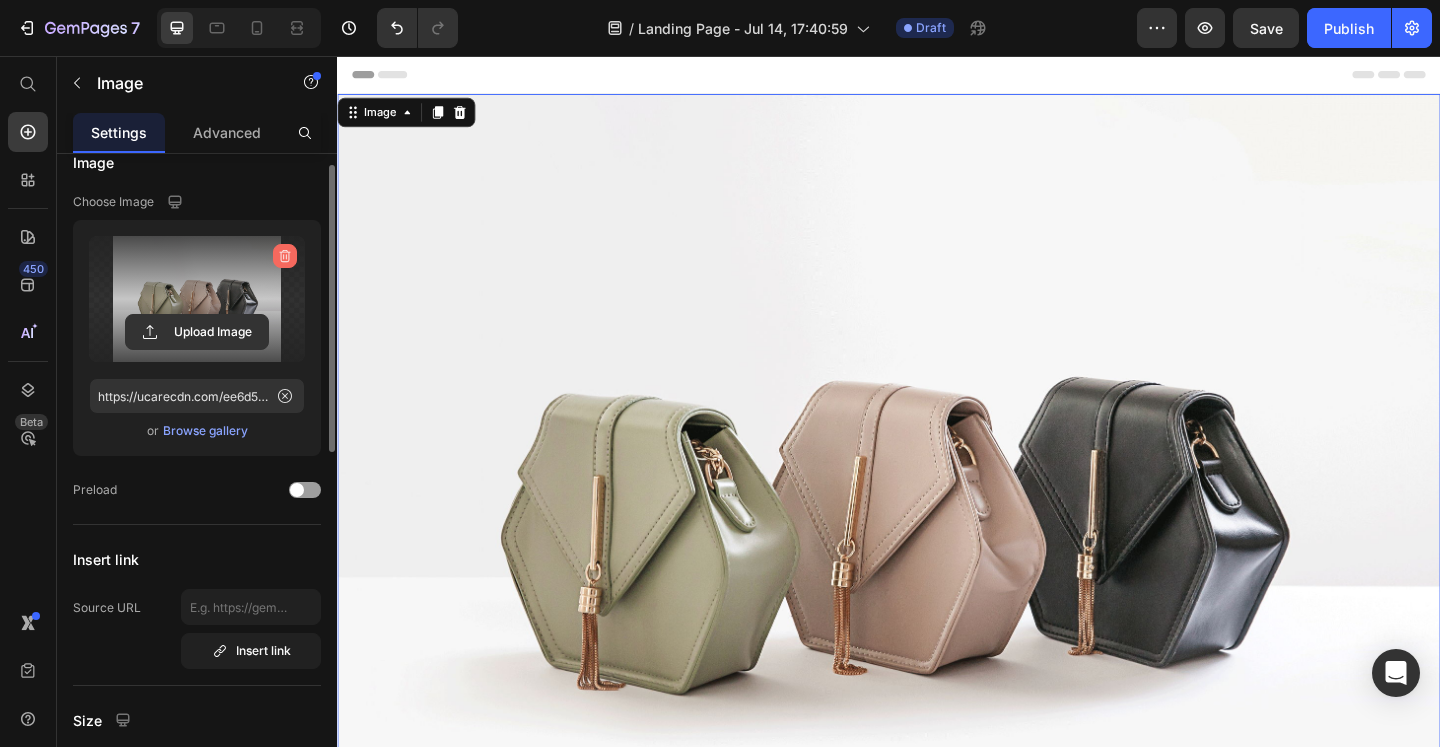 click 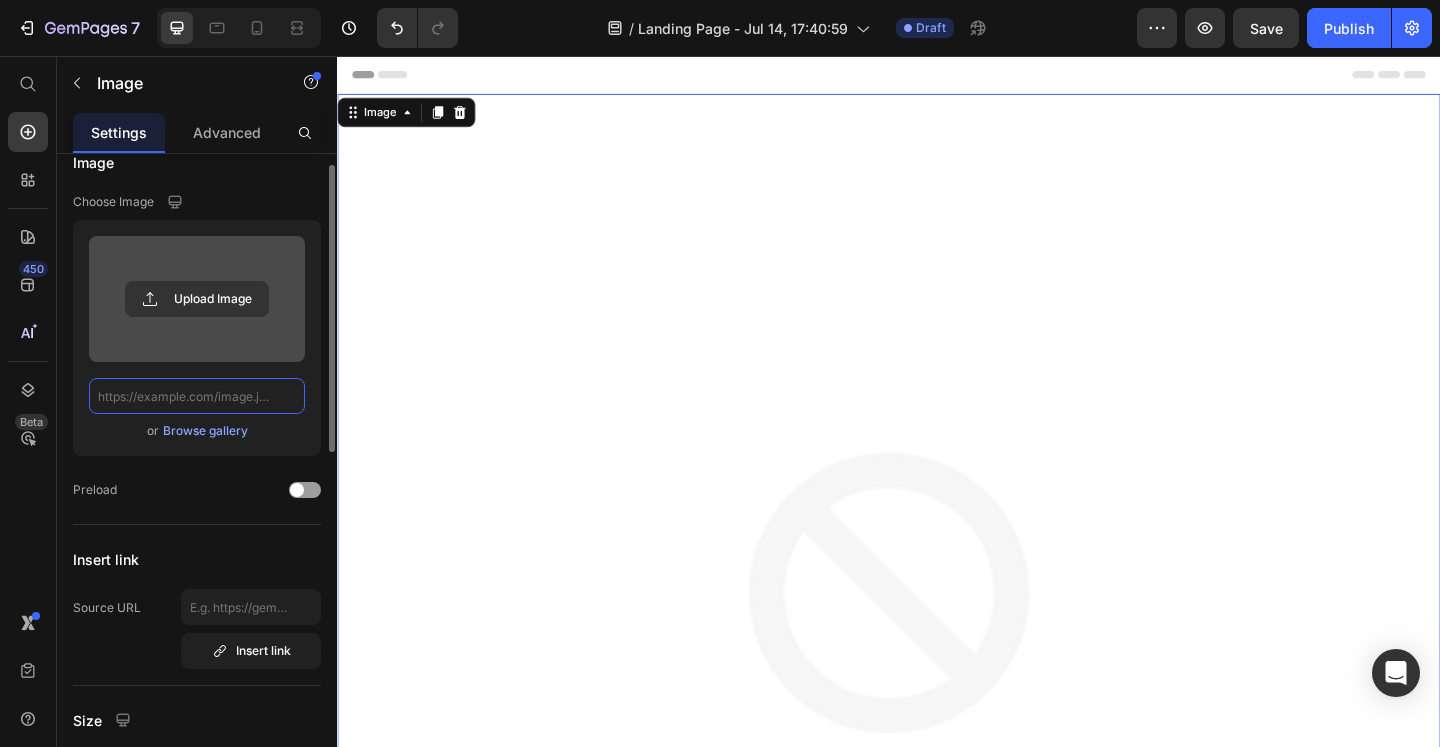 scroll, scrollTop: 0, scrollLeft: 0, axis: both 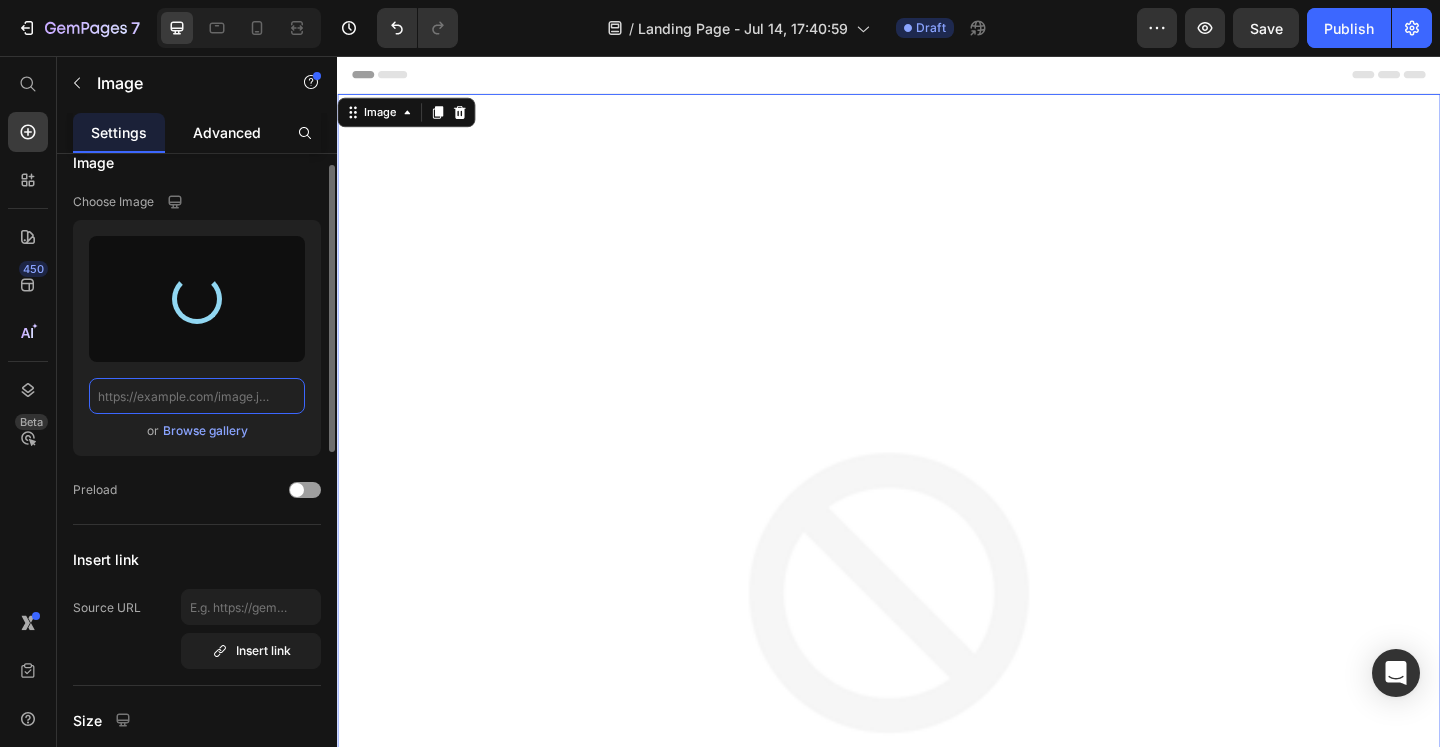 type on "https://cdn.shopify.com/s/files/1/0892/9758/4461/files/gempages_563247273186689843-d7fcc0d4-5d2d-42ed-abf7-38df5870a22a.png" 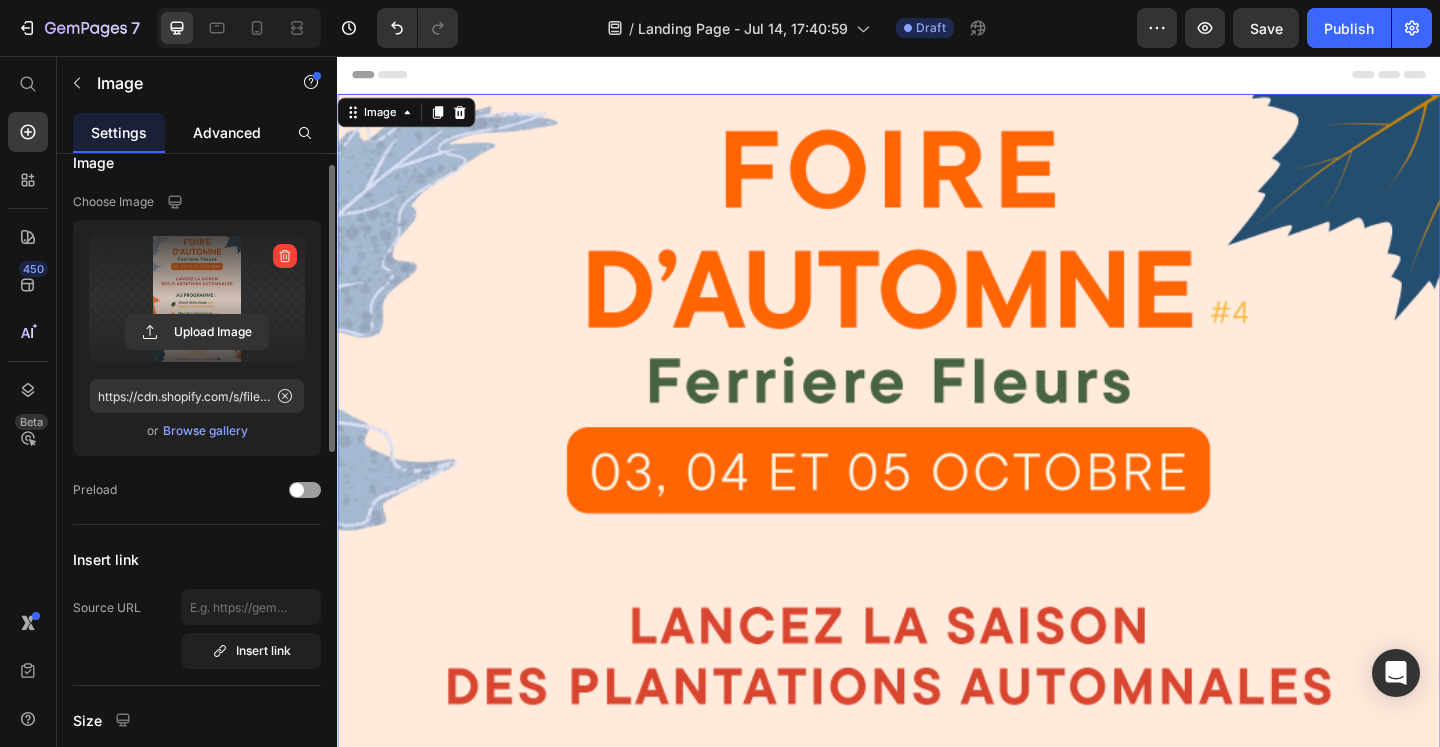 click on "Advanced" at bounding box center [227, 132] 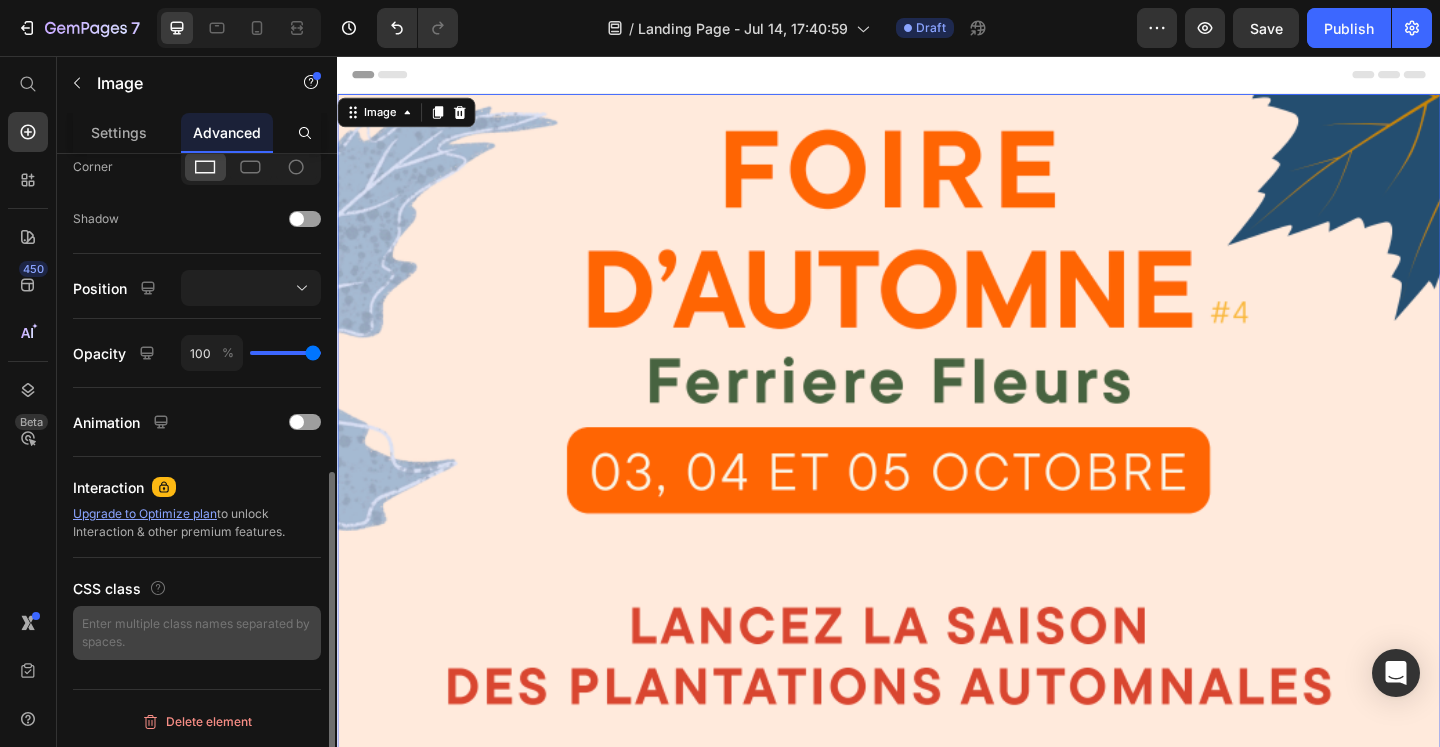 scroll, scrollTop: 0, scrollLeft: 0, axis: both 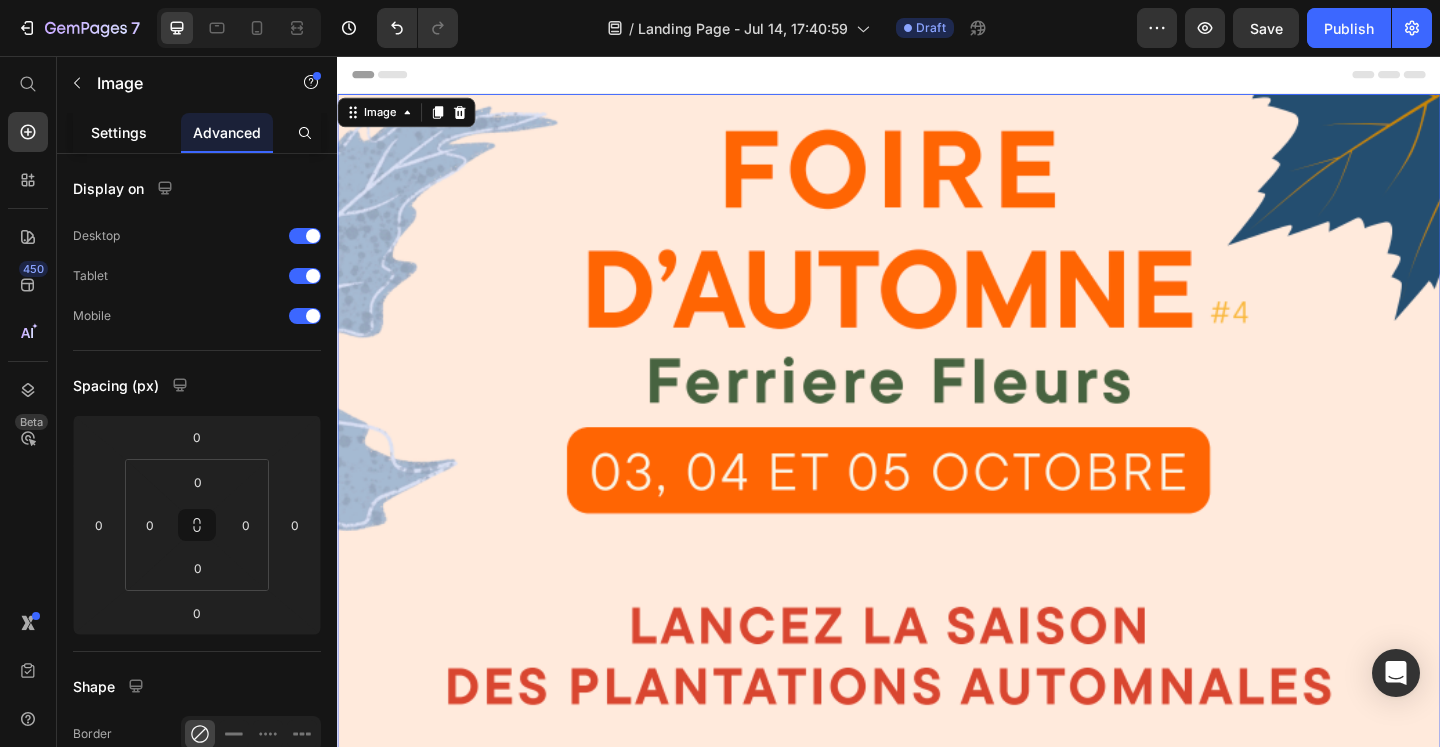 click on "Settings" 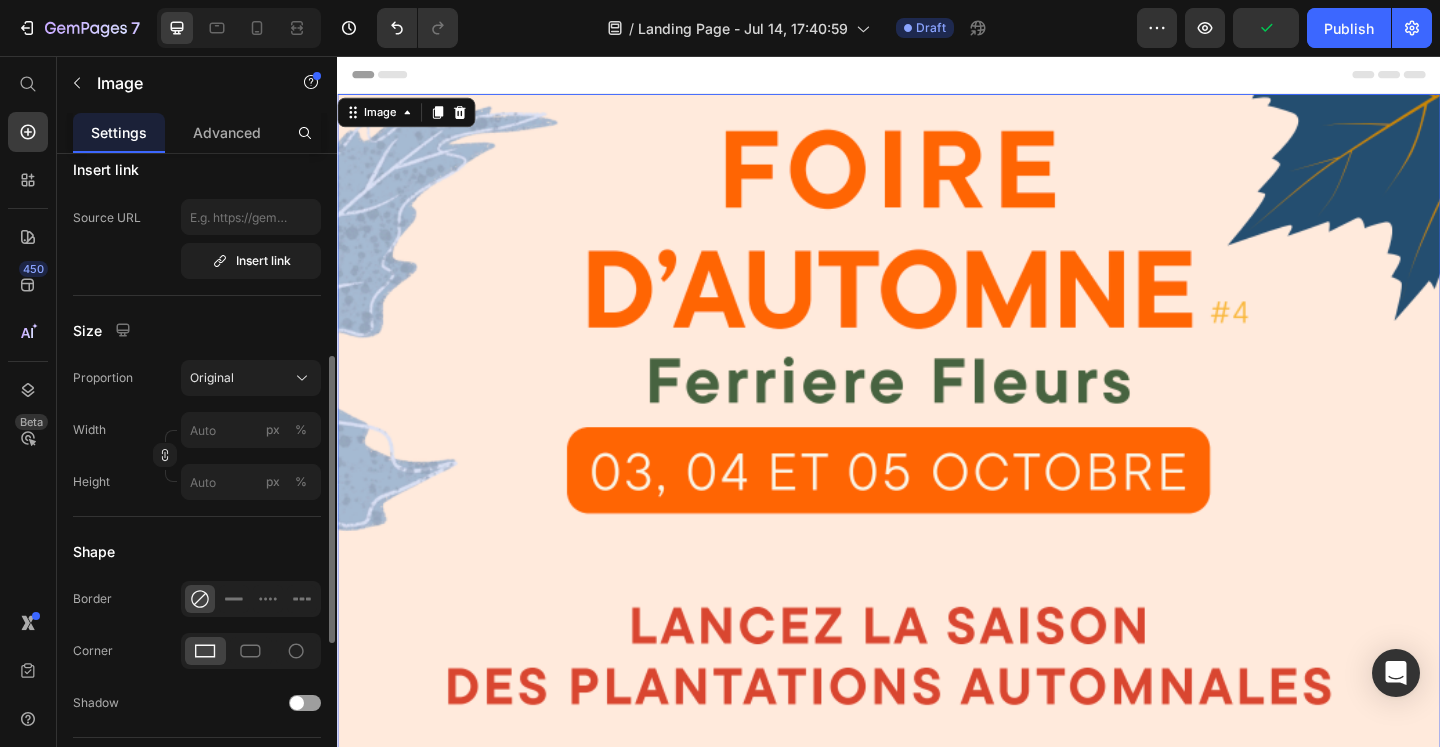scroll, scrollTop: 429, scrollLeft: 0, axis: vertical 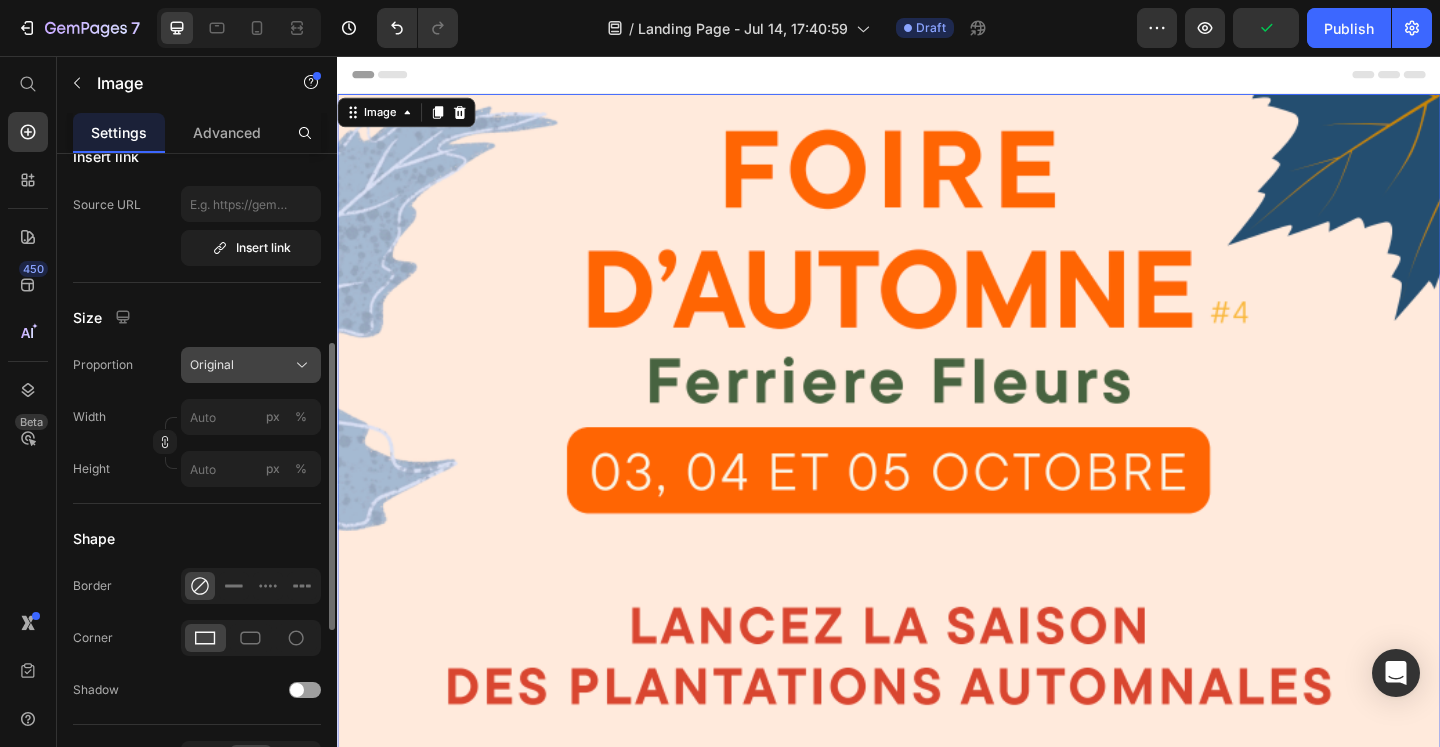 click on "Original" at bounding box center [251, 365] 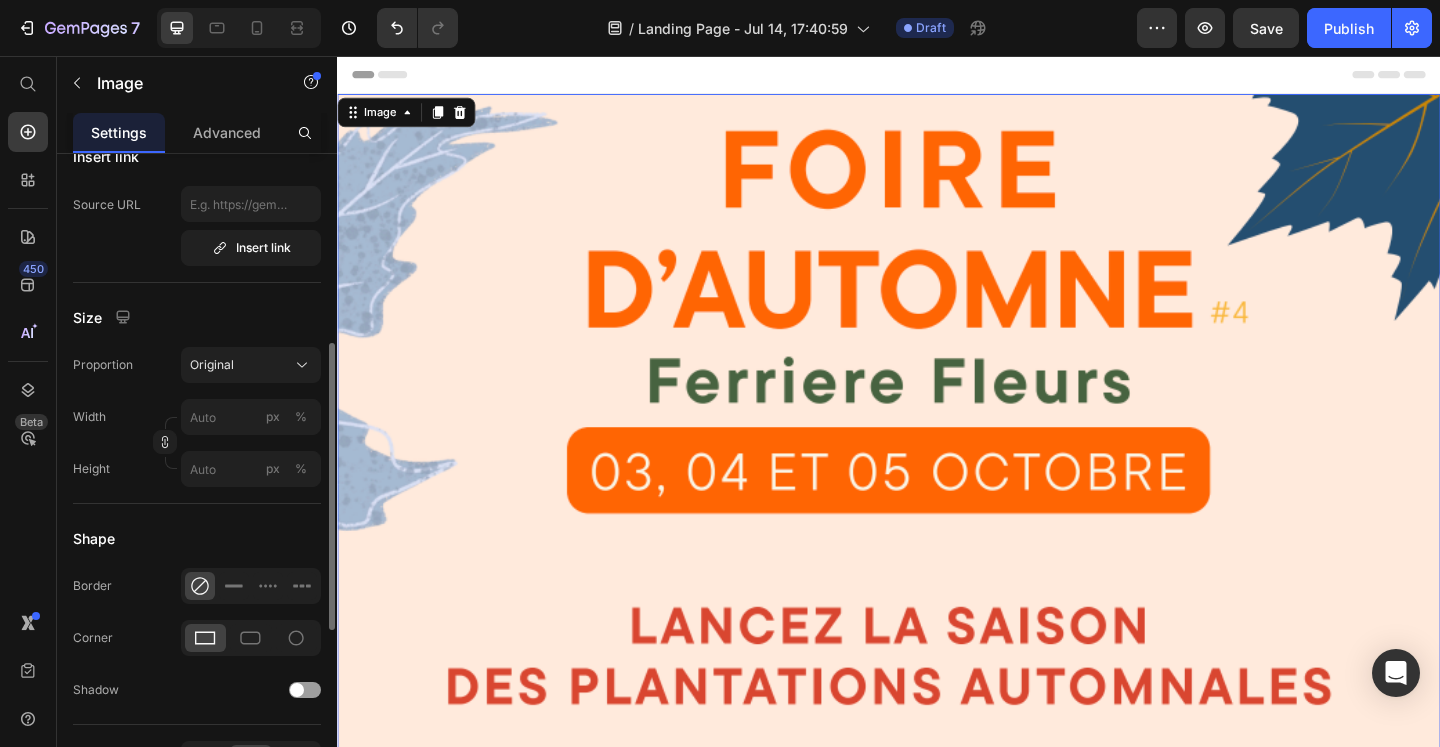 click on "Proportion" at bounding box center (103, 365) 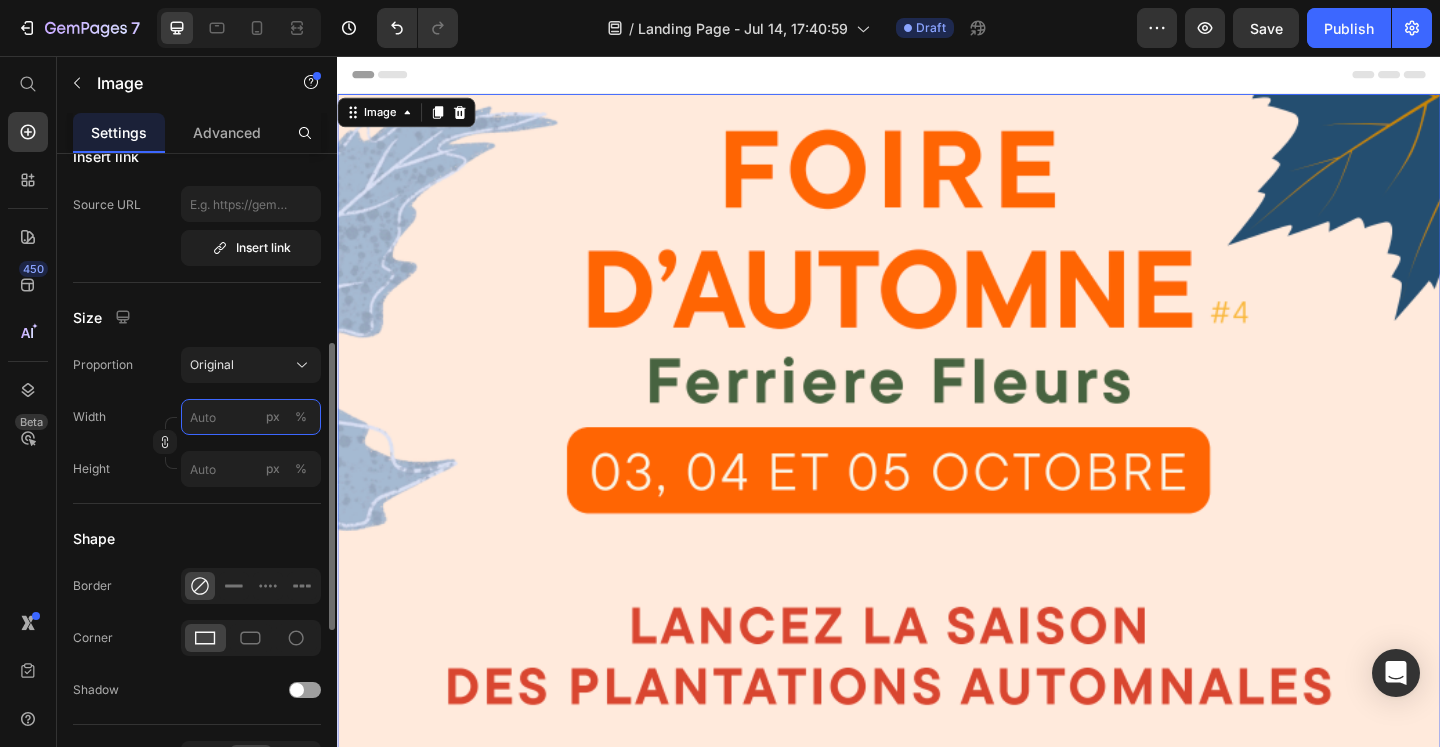 click on "px %" at bounding box center (251, 417) 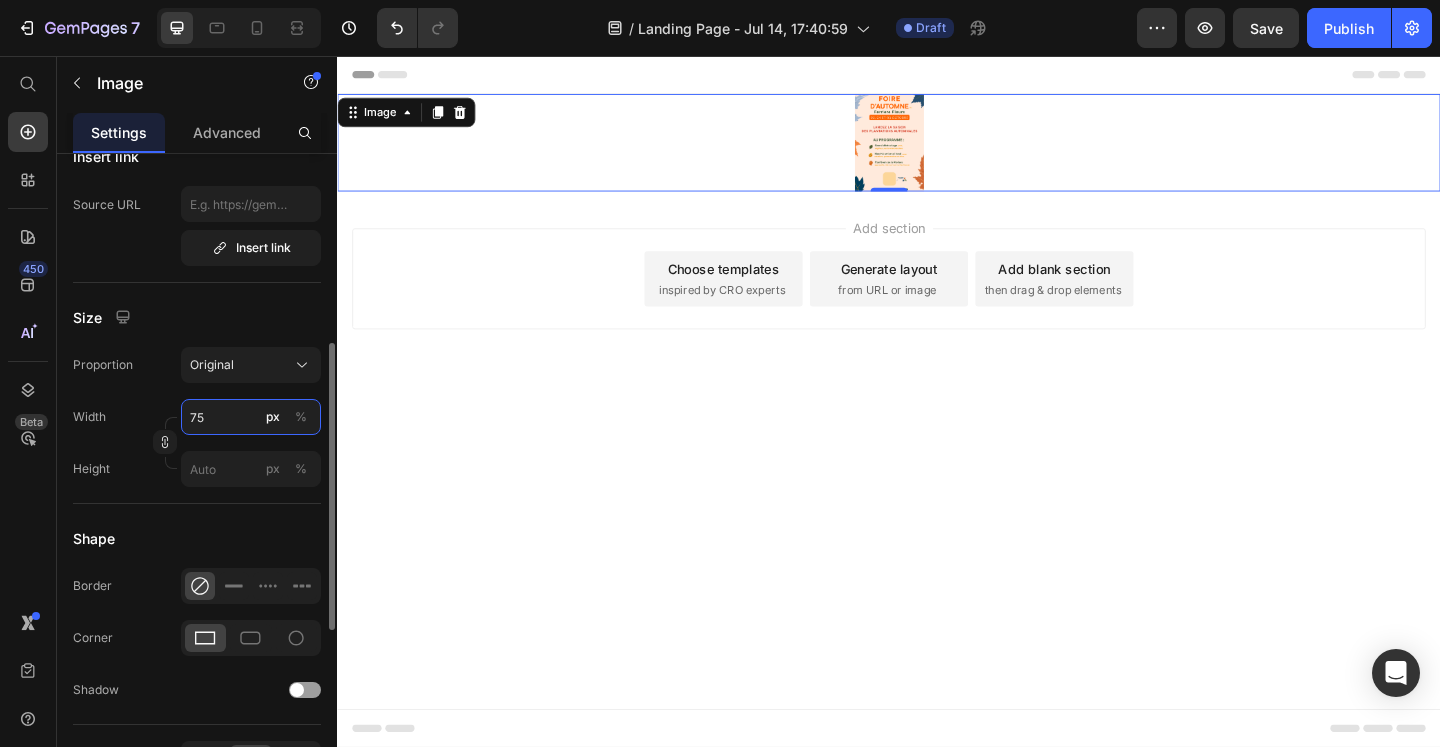 click on "75" at bounding box center [251, 417] 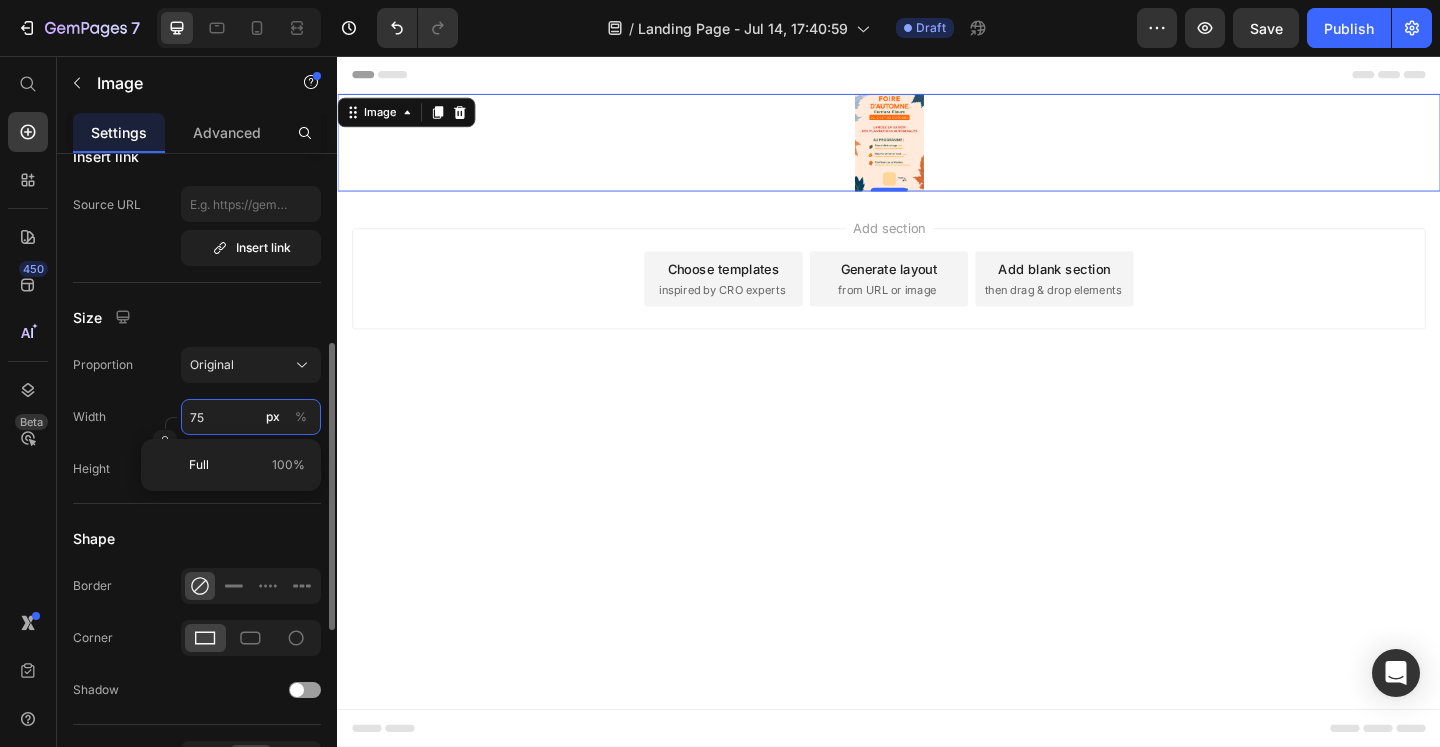 click on "75" at bounding box center [251, 417] 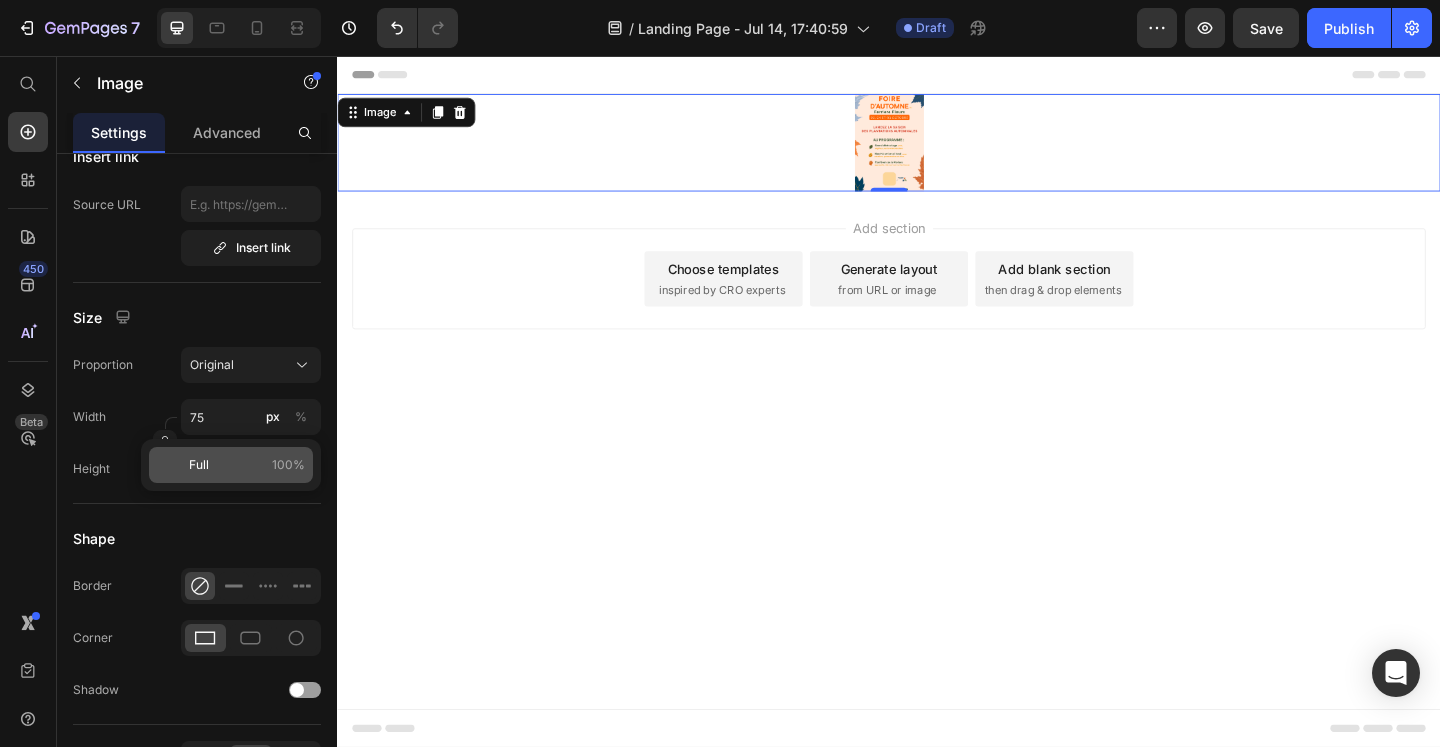 click on "Full 100%" 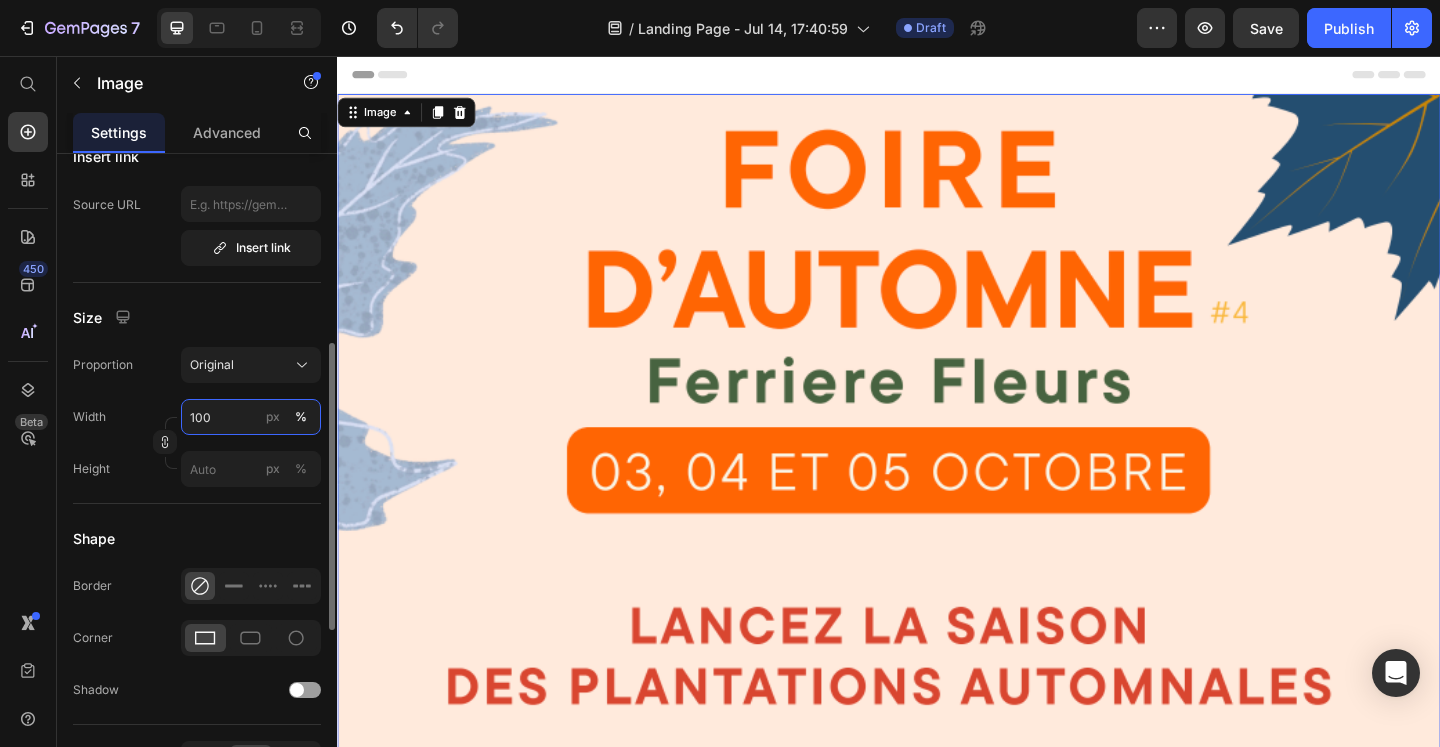 click on "100" at bounding box center (251, 417) 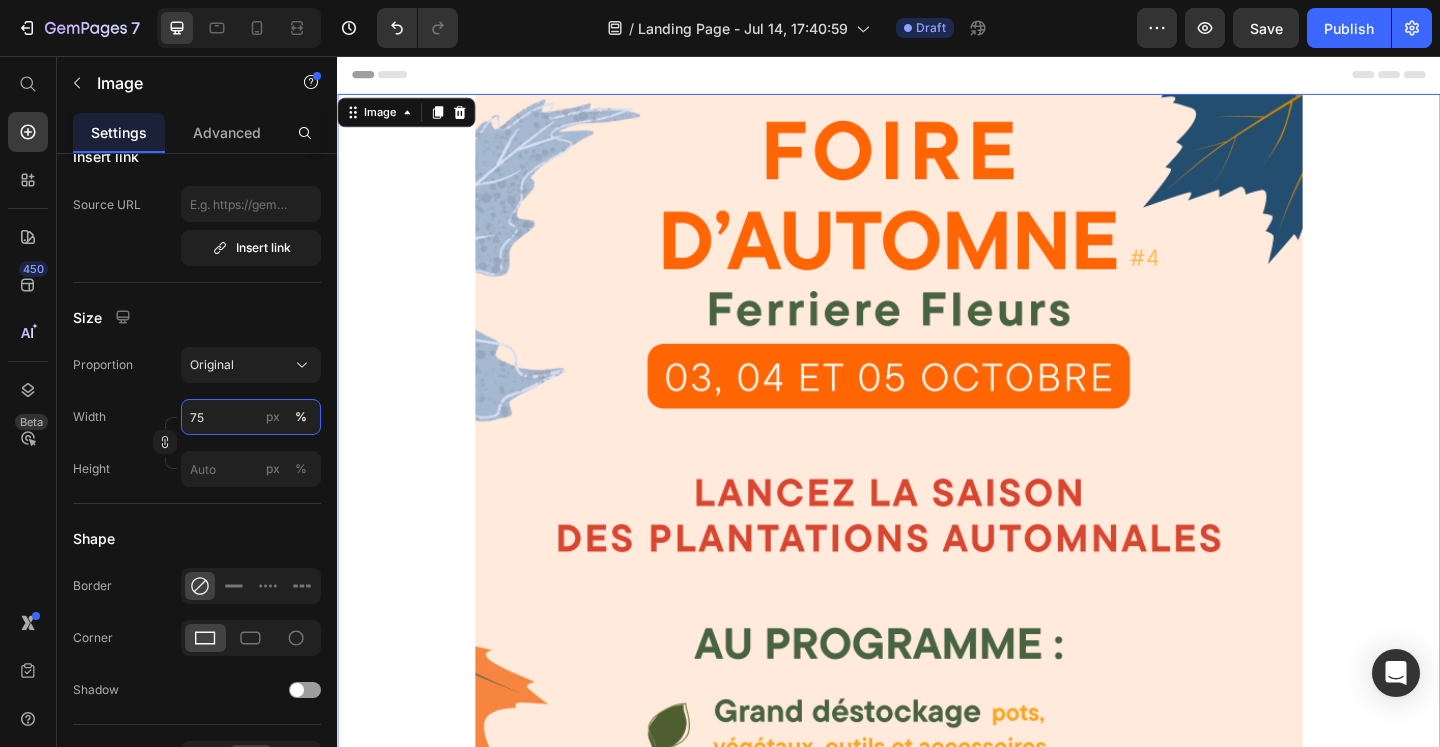 type on "75" 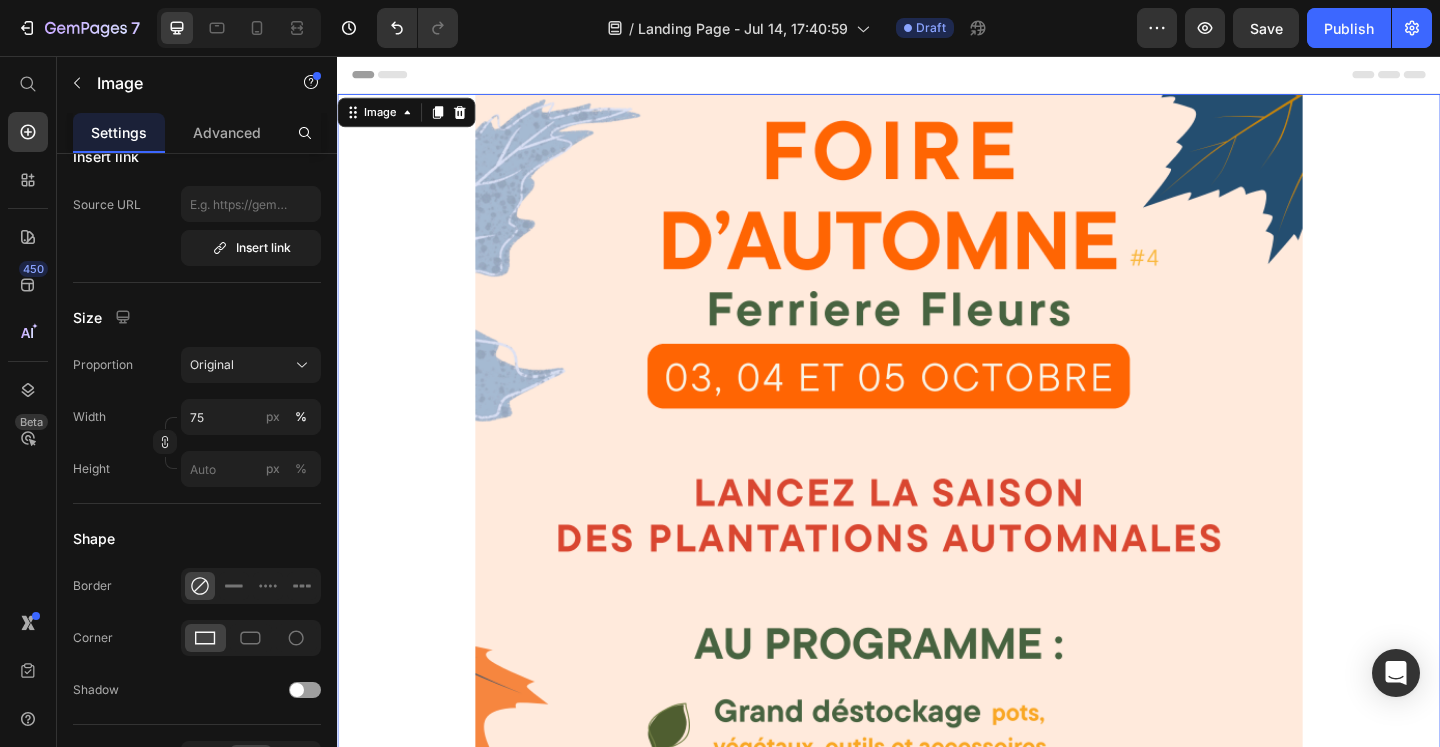 click at bounding box center (937, 734) 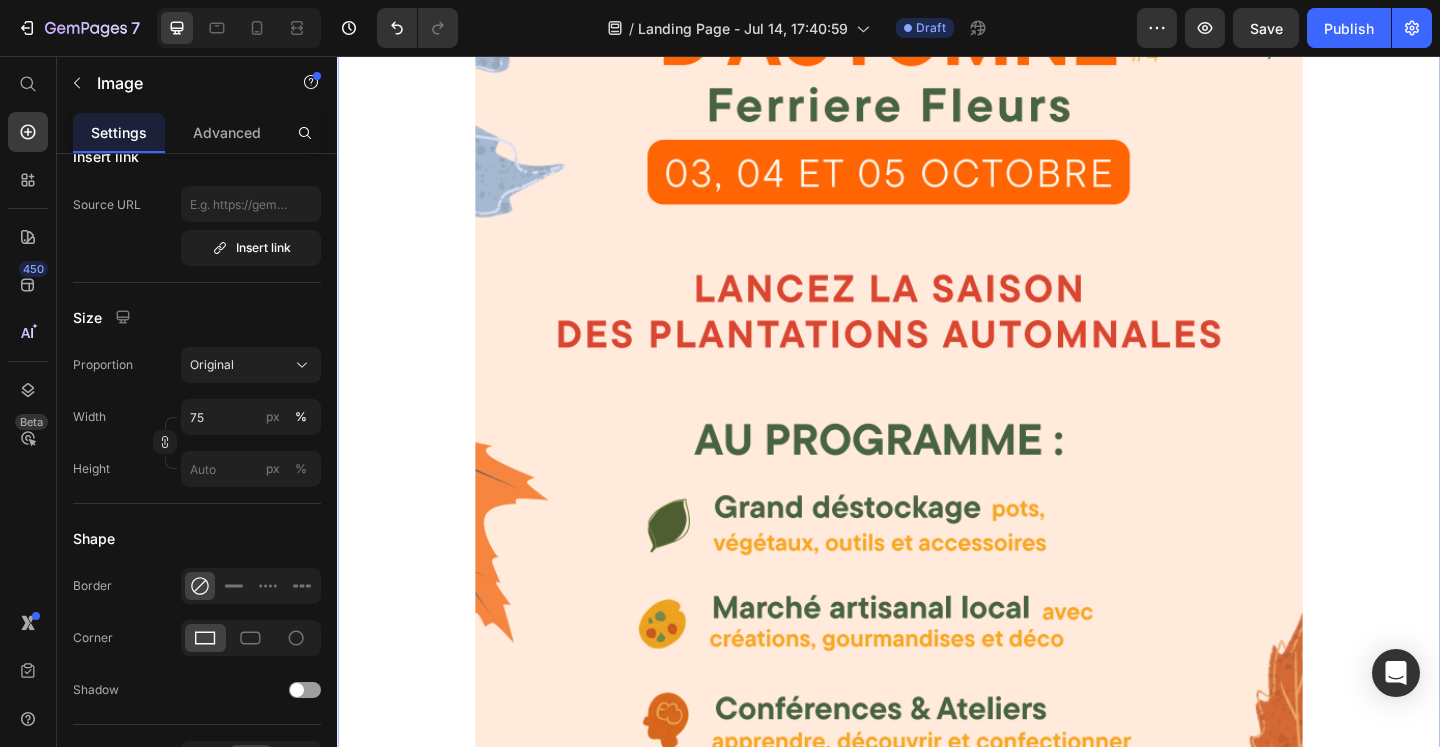 scroll, scrollTop: 0, scrollLeft: 0, axis: both 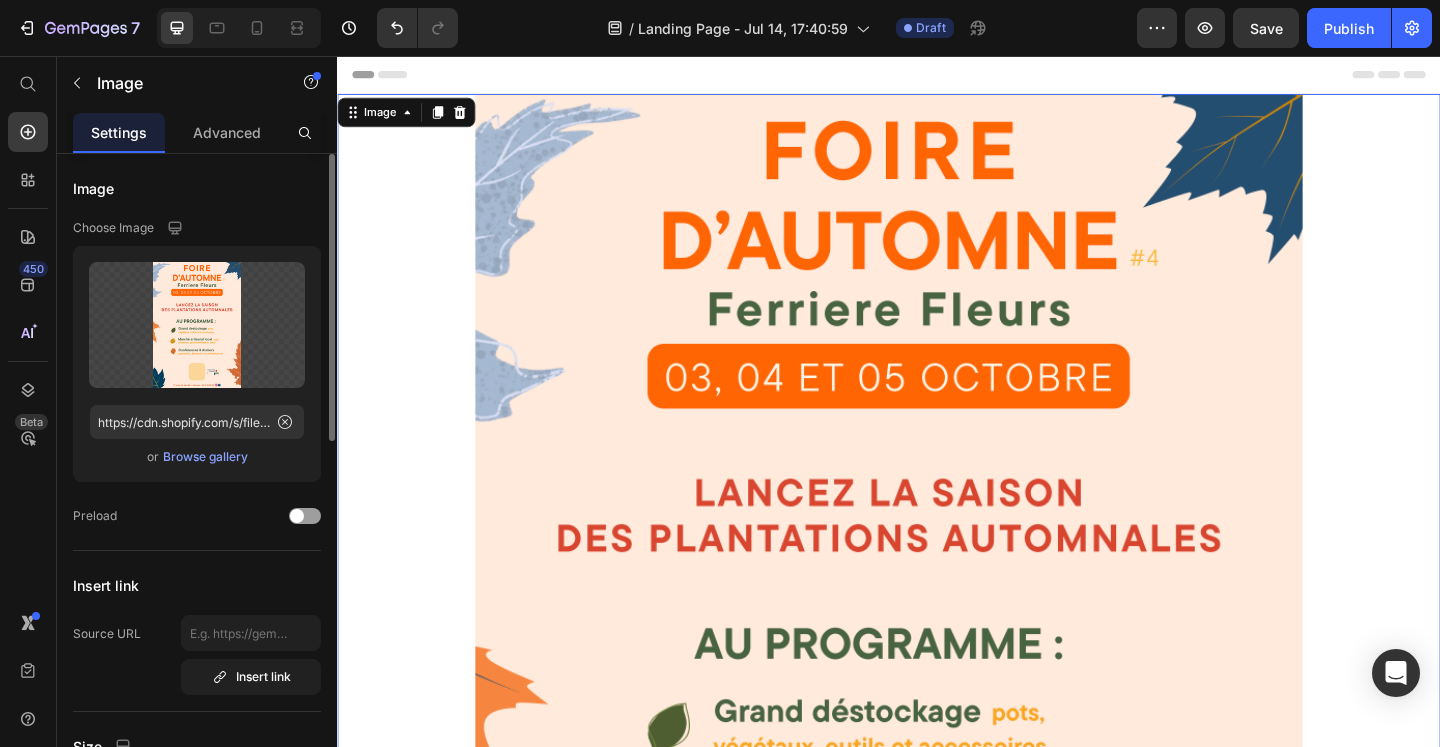 click at bounding box center [937, 734] 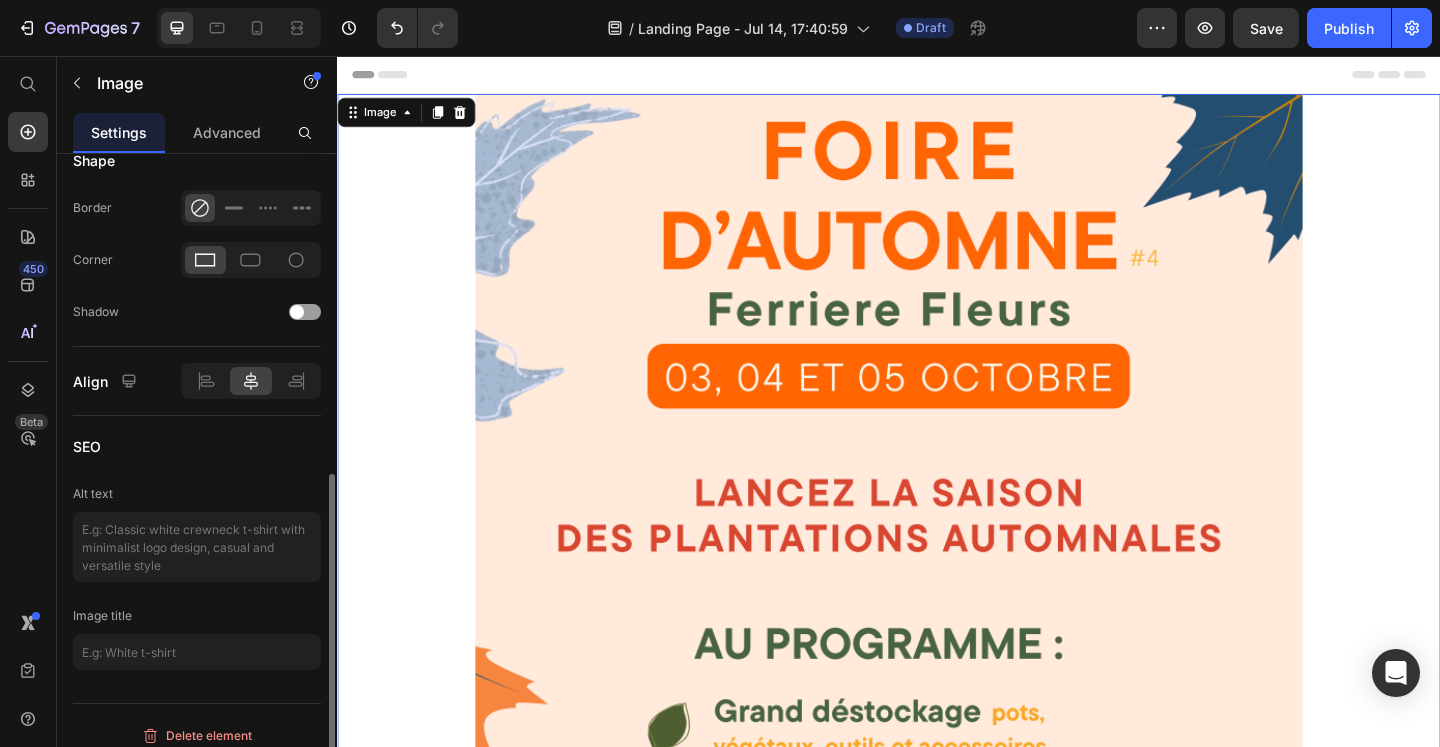 scroll, scrollTop: 612, scrollLeft: 0, axis: vertical 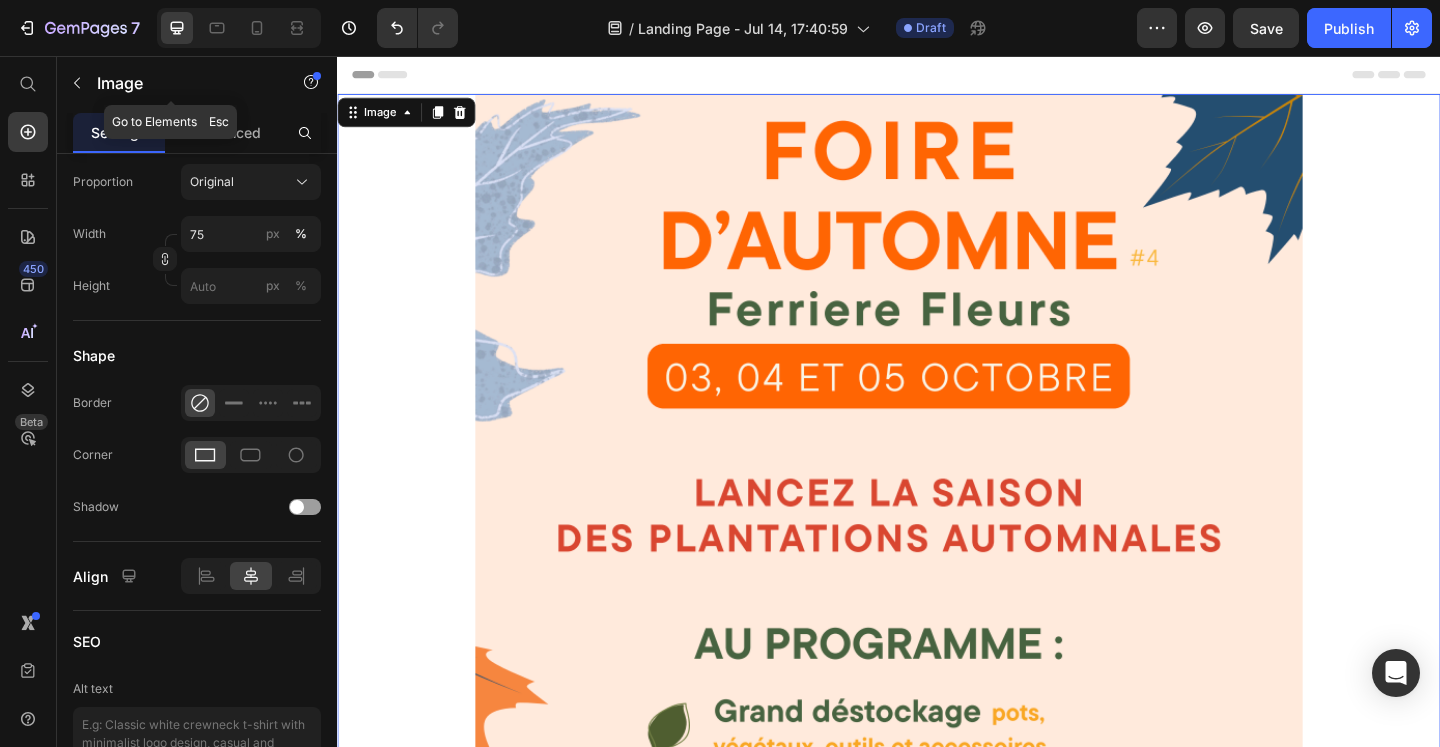 click on "Image" 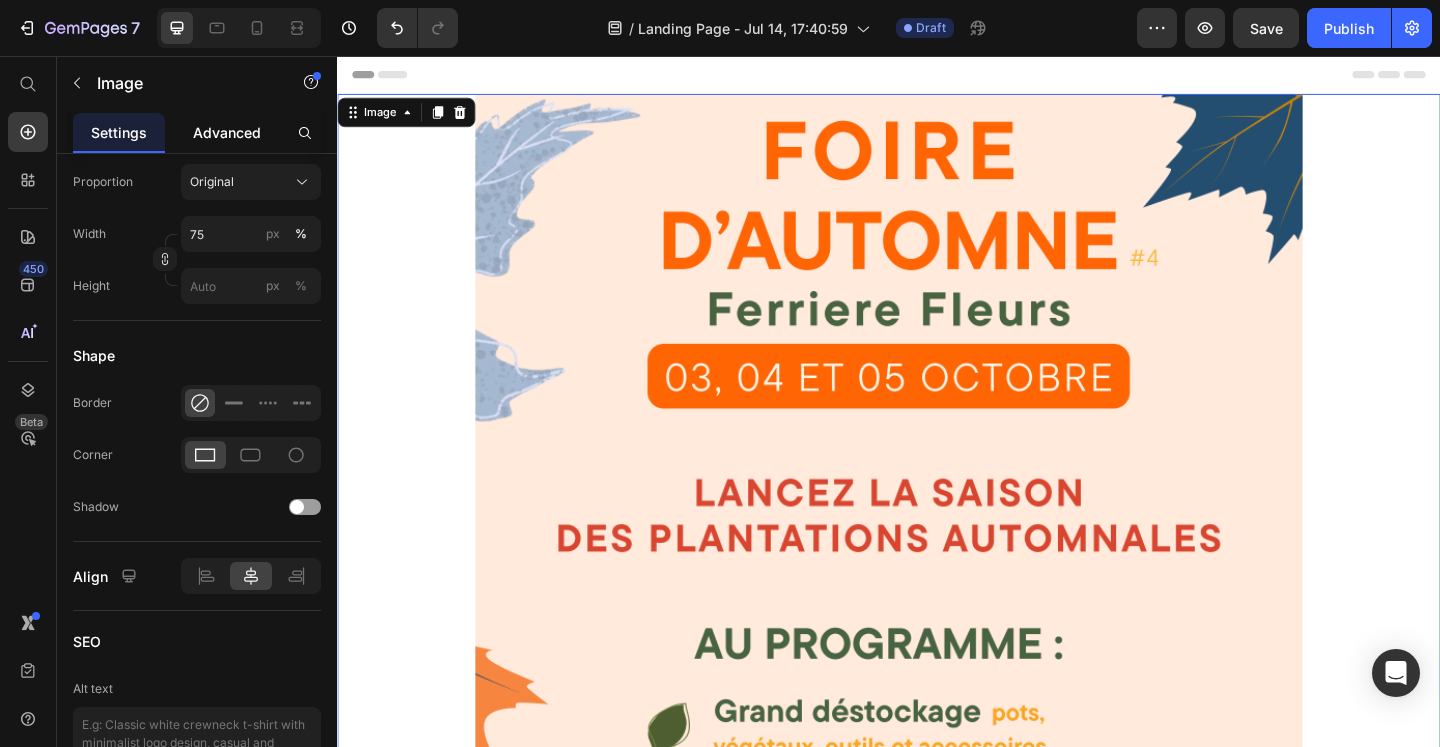 click on "Advanced" 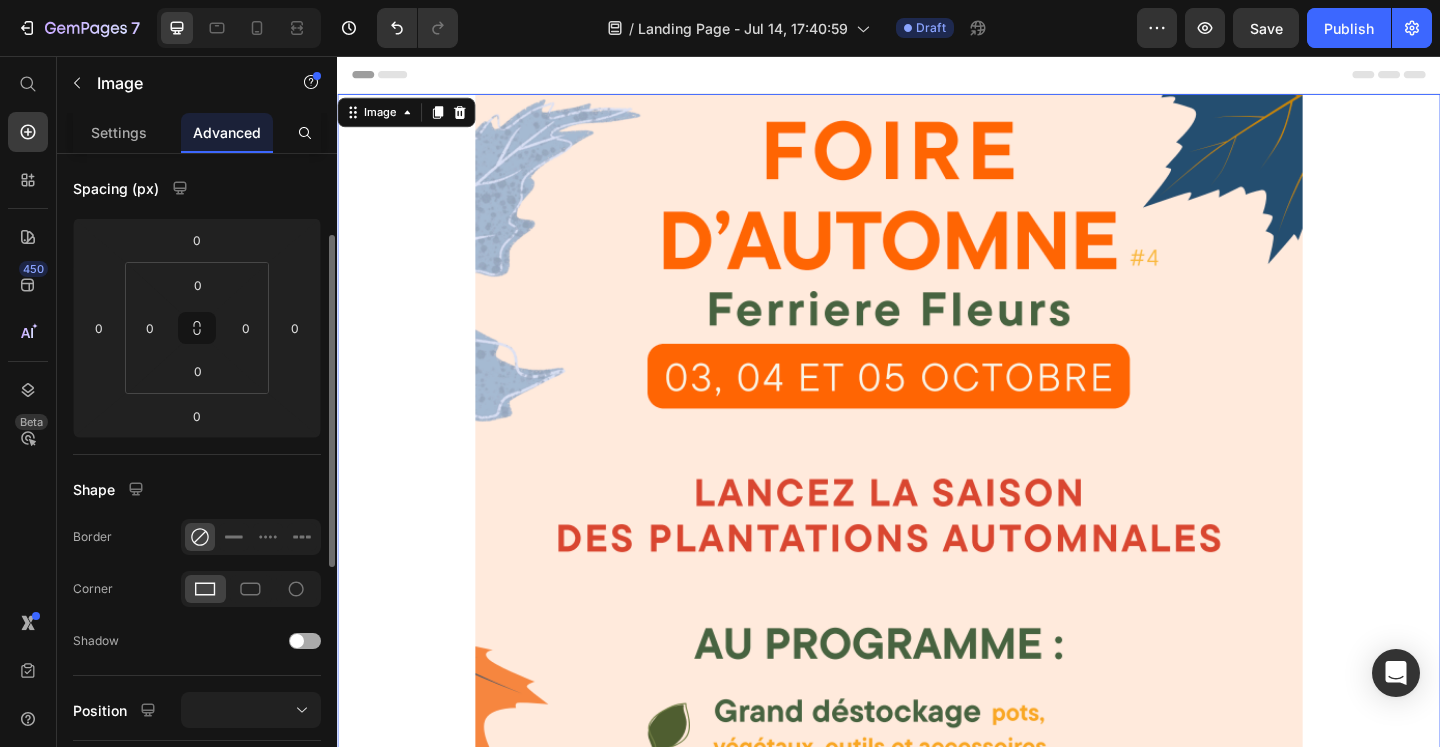 scroll, scrollTop: 0, scrollLeft: 0, axis: both 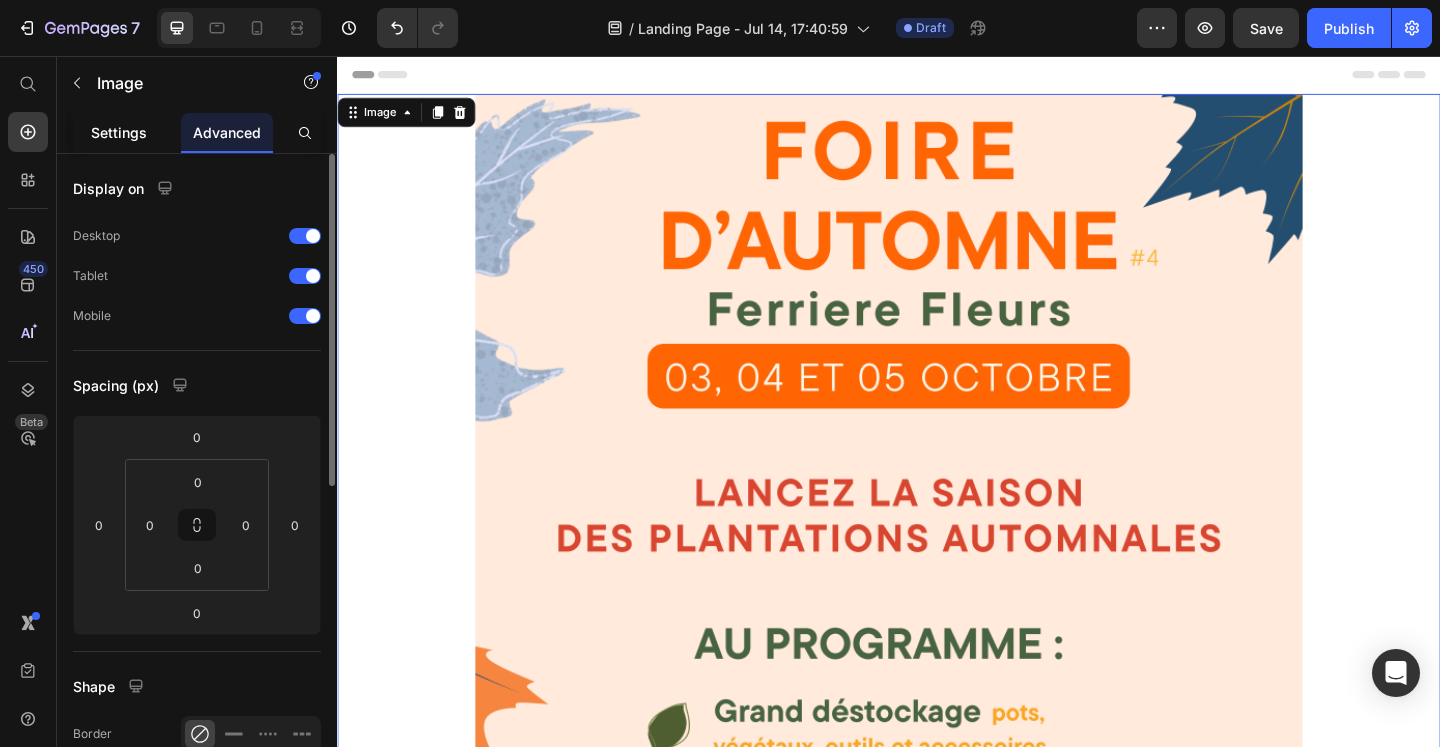 click on "Settings" 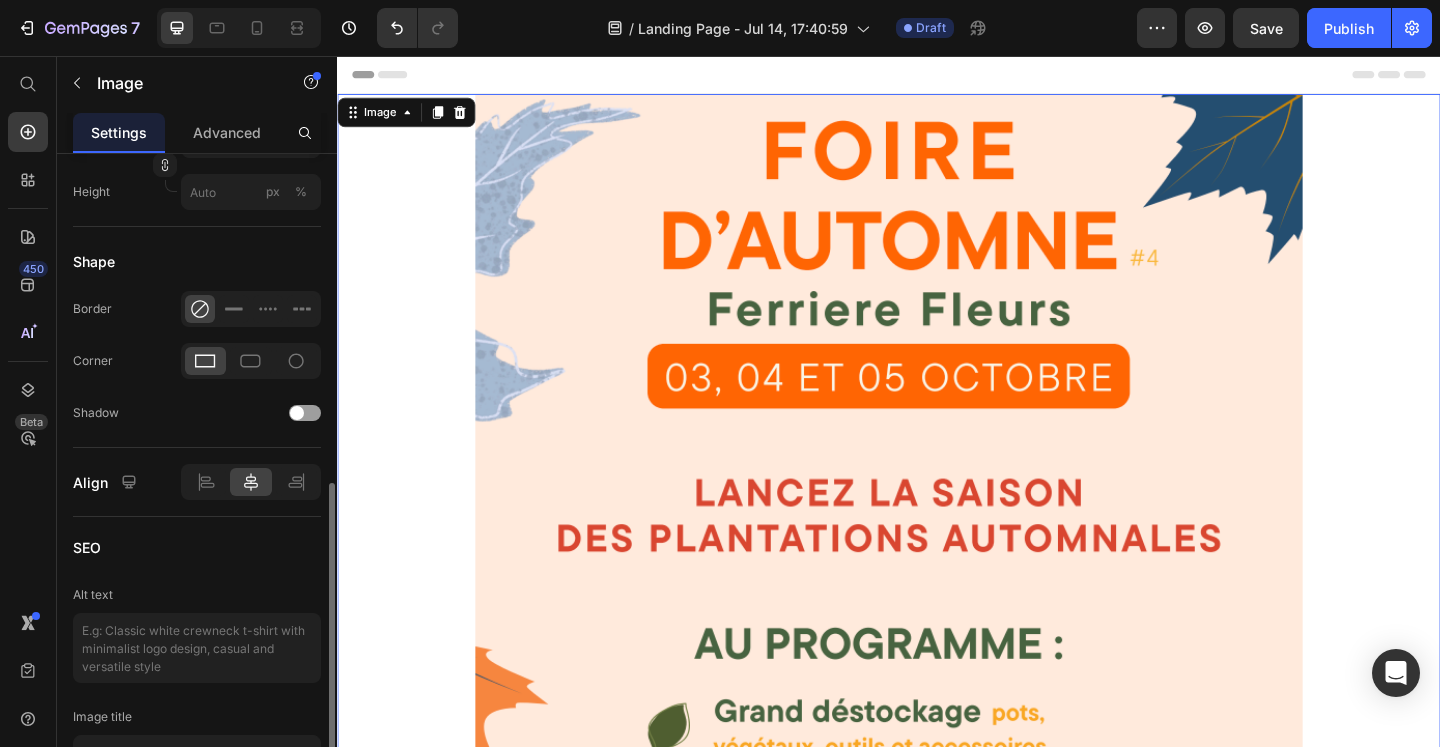 scroll, scrollTop: 821, scrollLeft: 0, axis: vertical 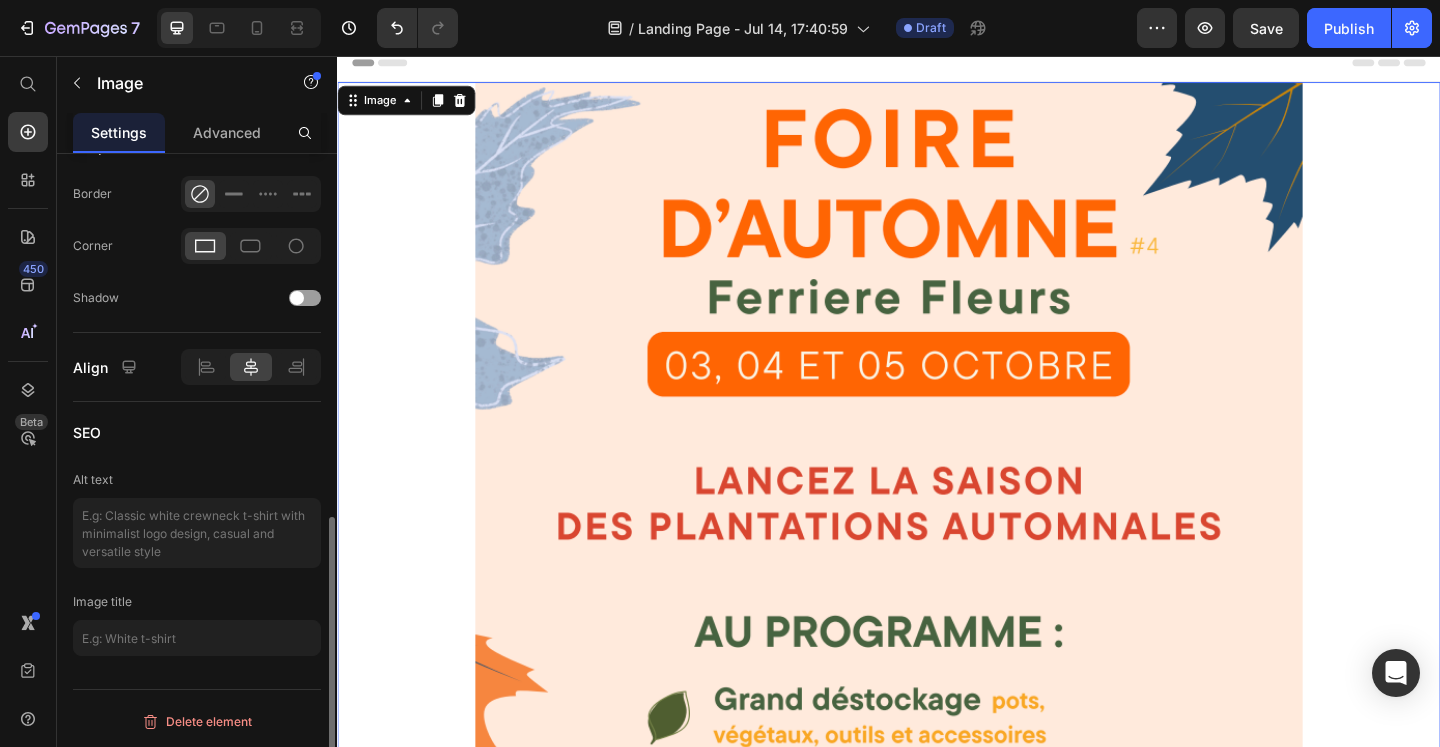 click at bounding box center (937, 721) 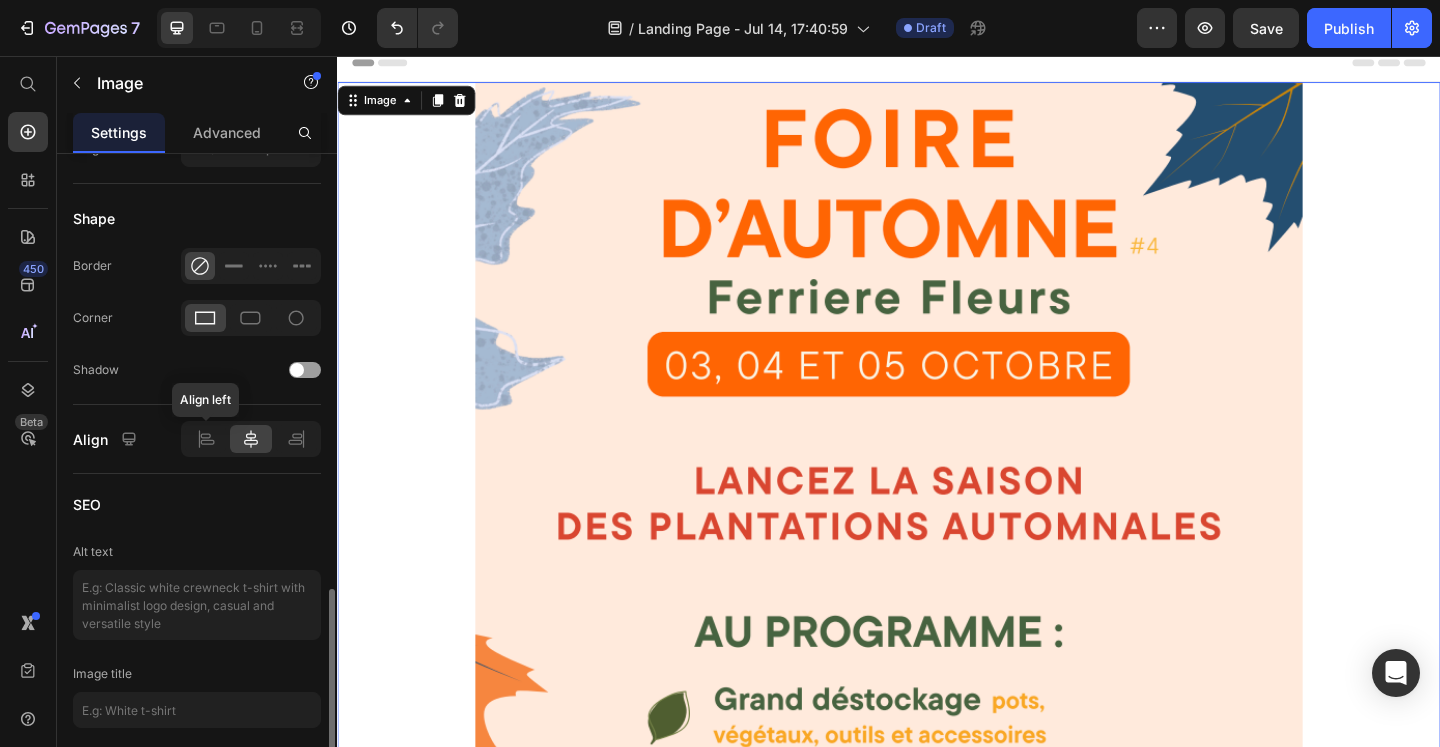 scroll, scrollTop: 441, scrollLeft: 0, axis: vertical 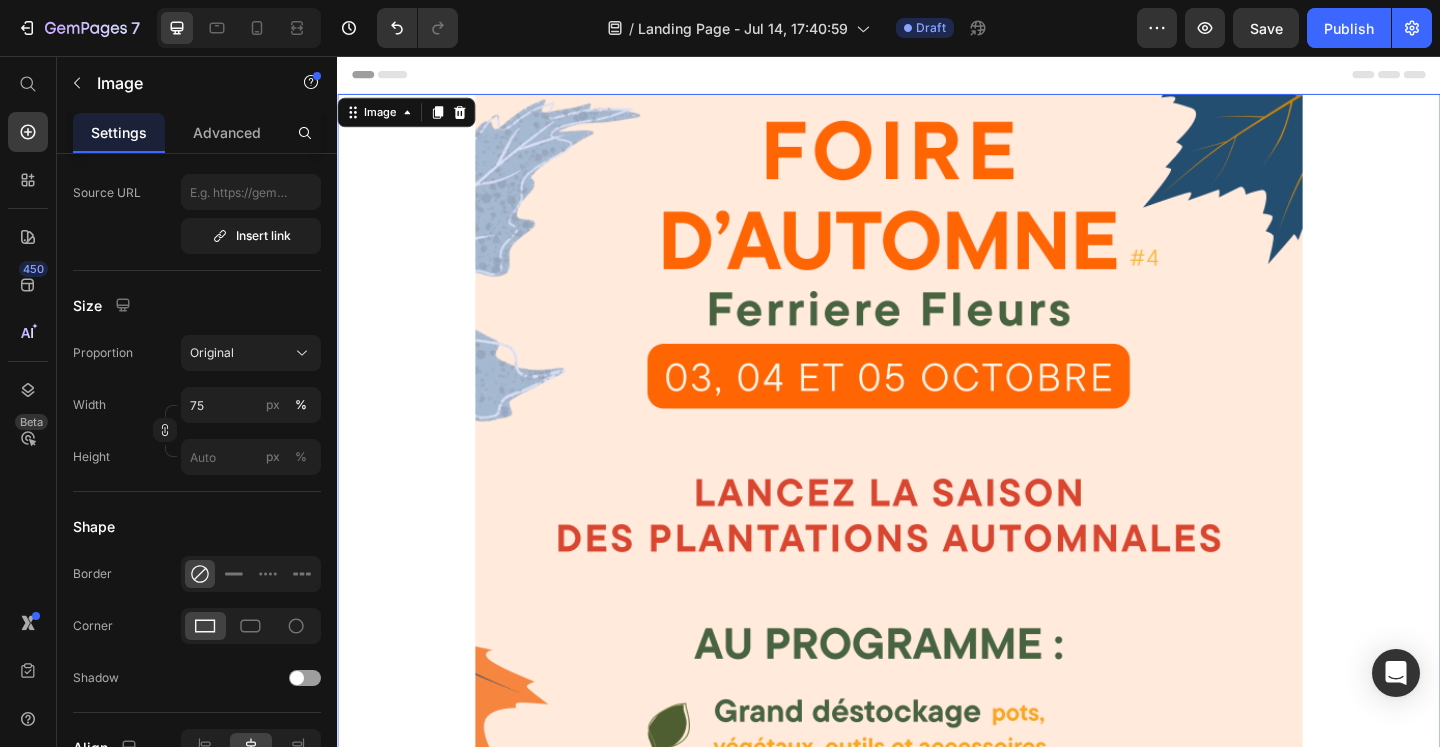 click on "Header" at bounding box center (937, 76) 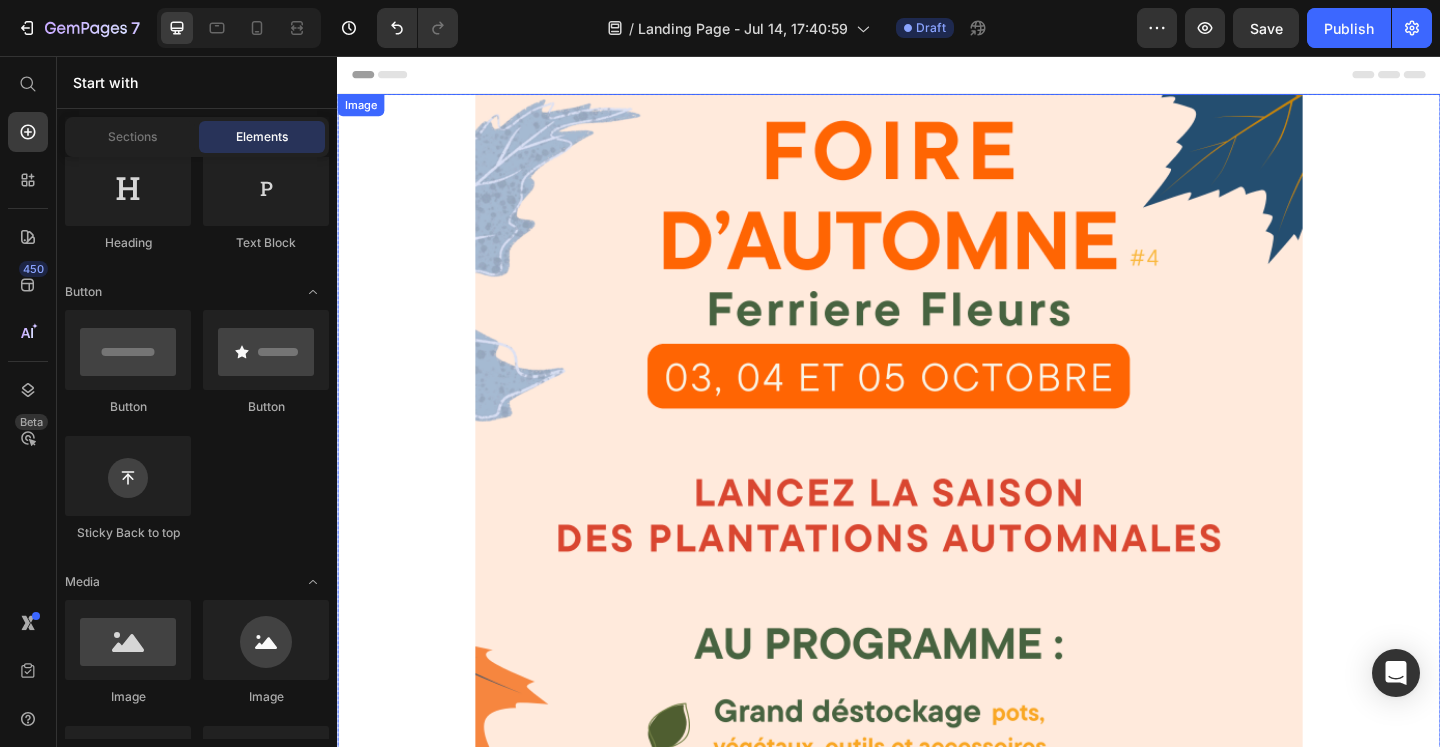 click at bounding box center [937, 734] 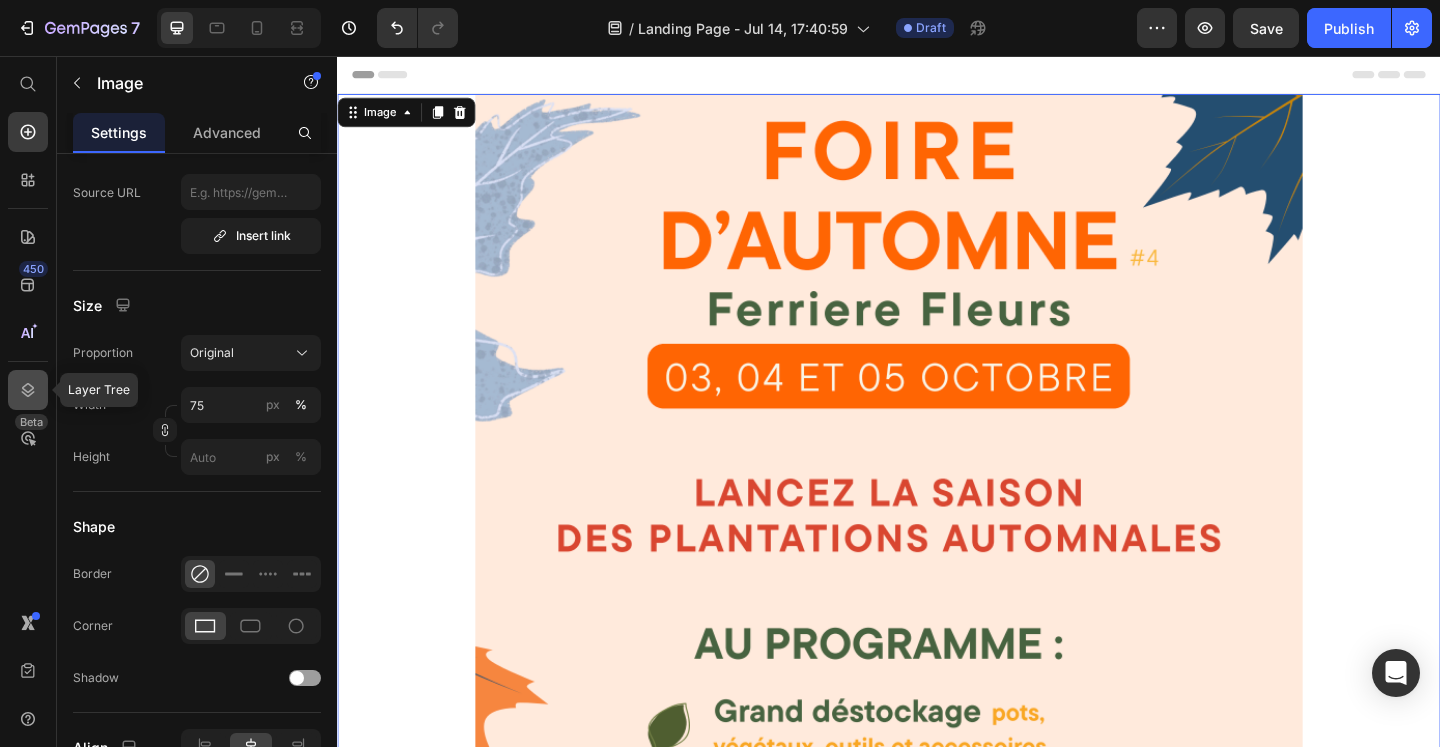 click 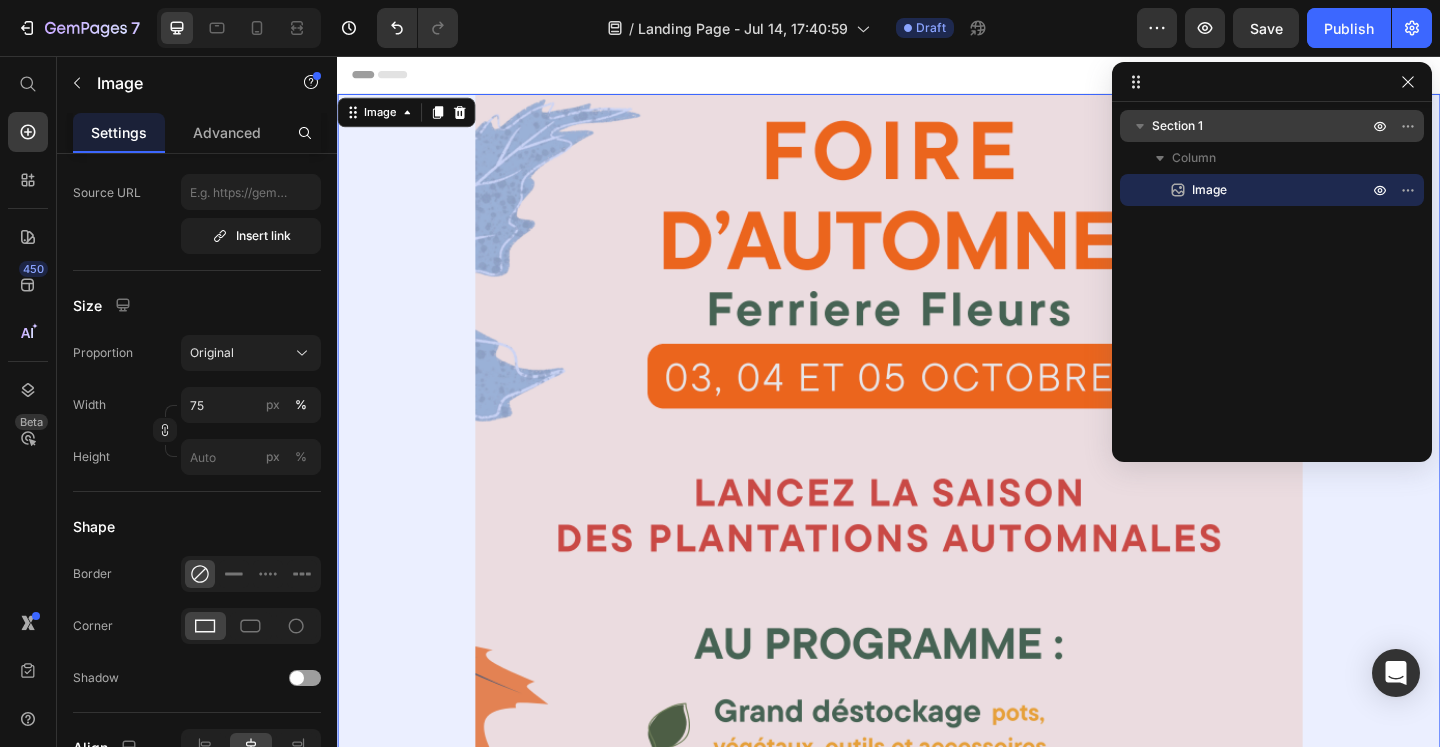 click on "Section 1" at bounding box center [1262, 126] 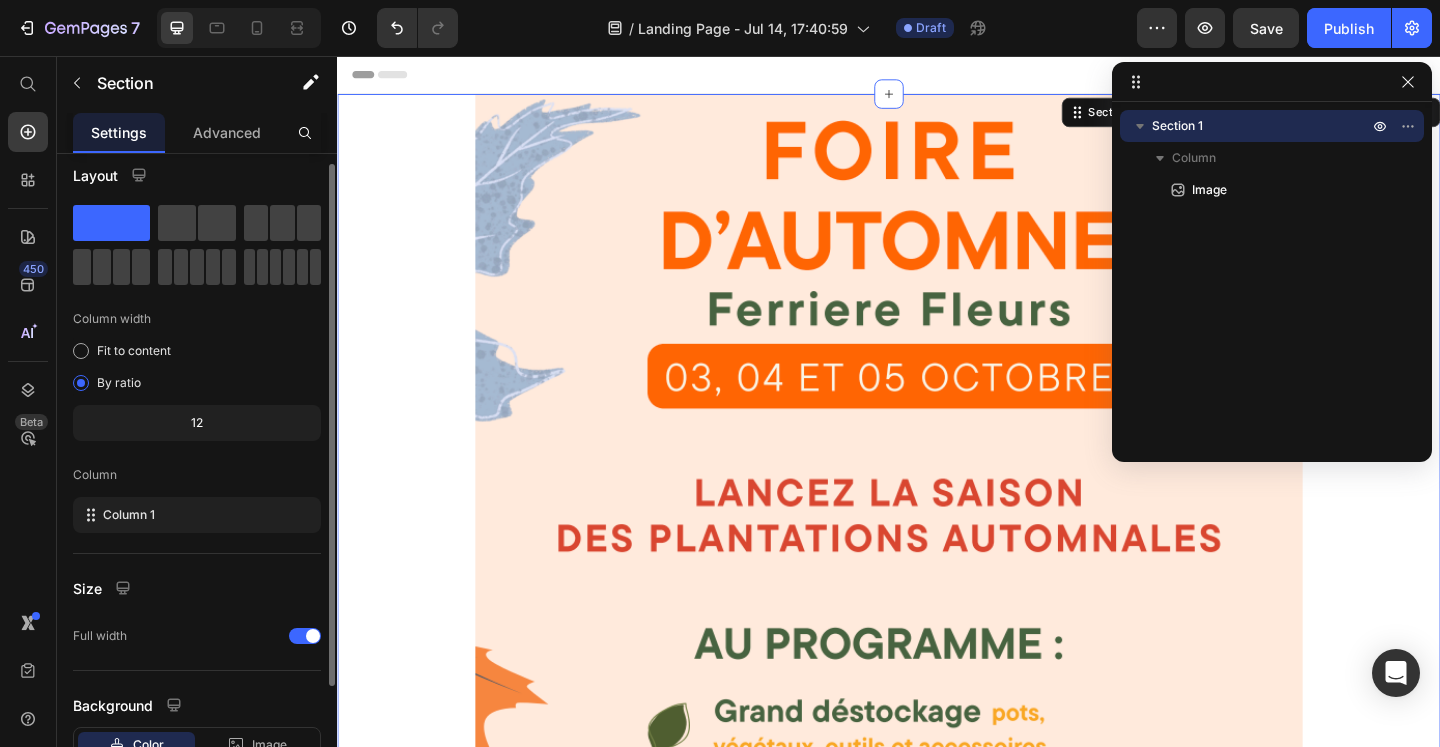 scroll, scrollTop: 158, scrollLeft: 0, axis: vertical 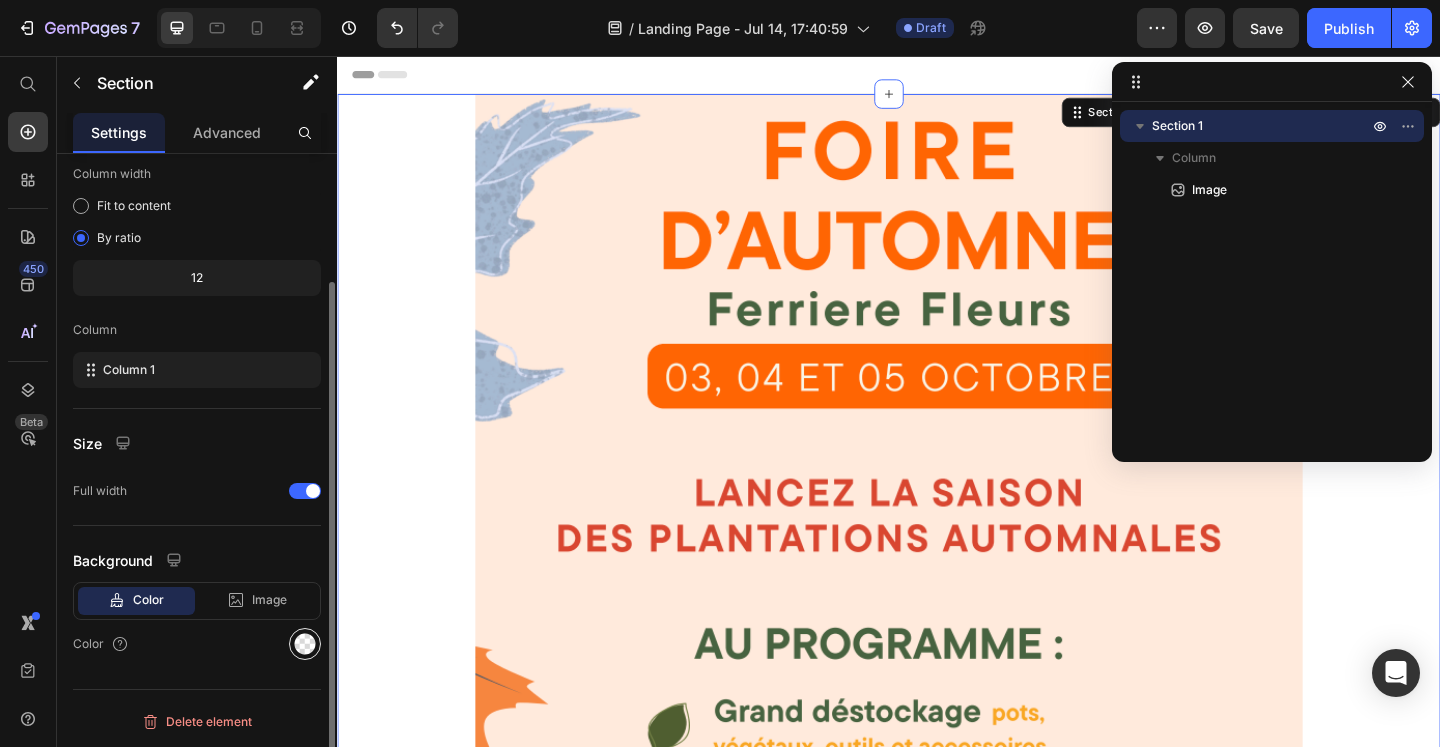 click at bounding box center [305, 644] 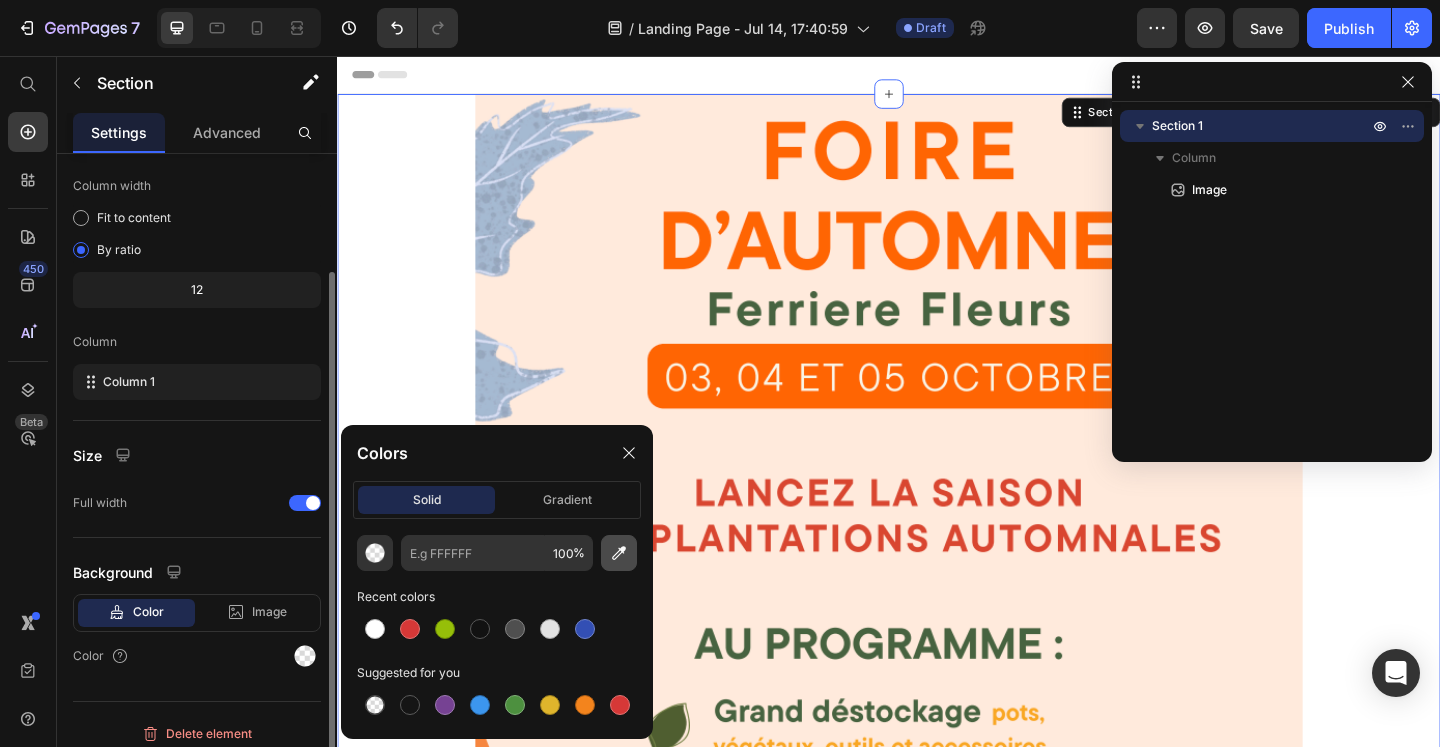 click at bounding box center (619, 553) 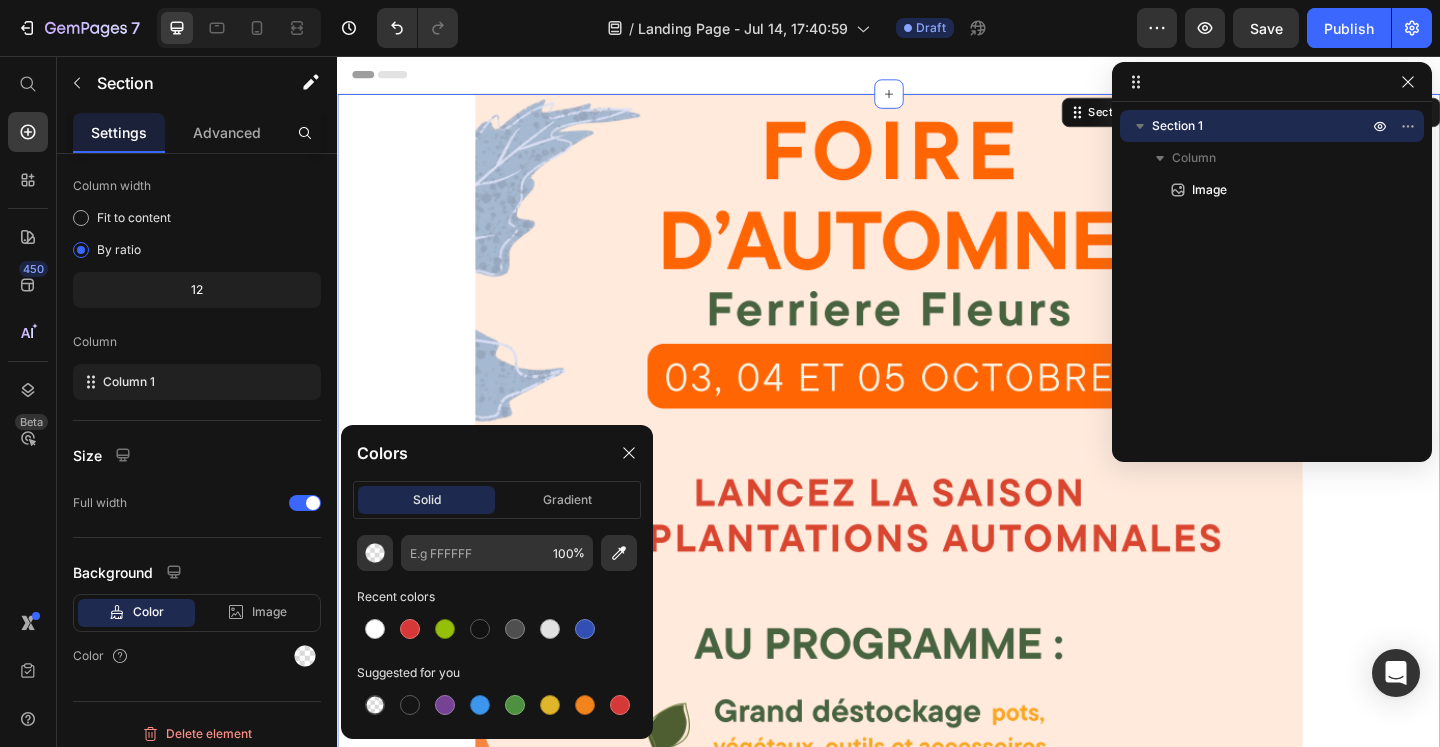type on "FFEADD" 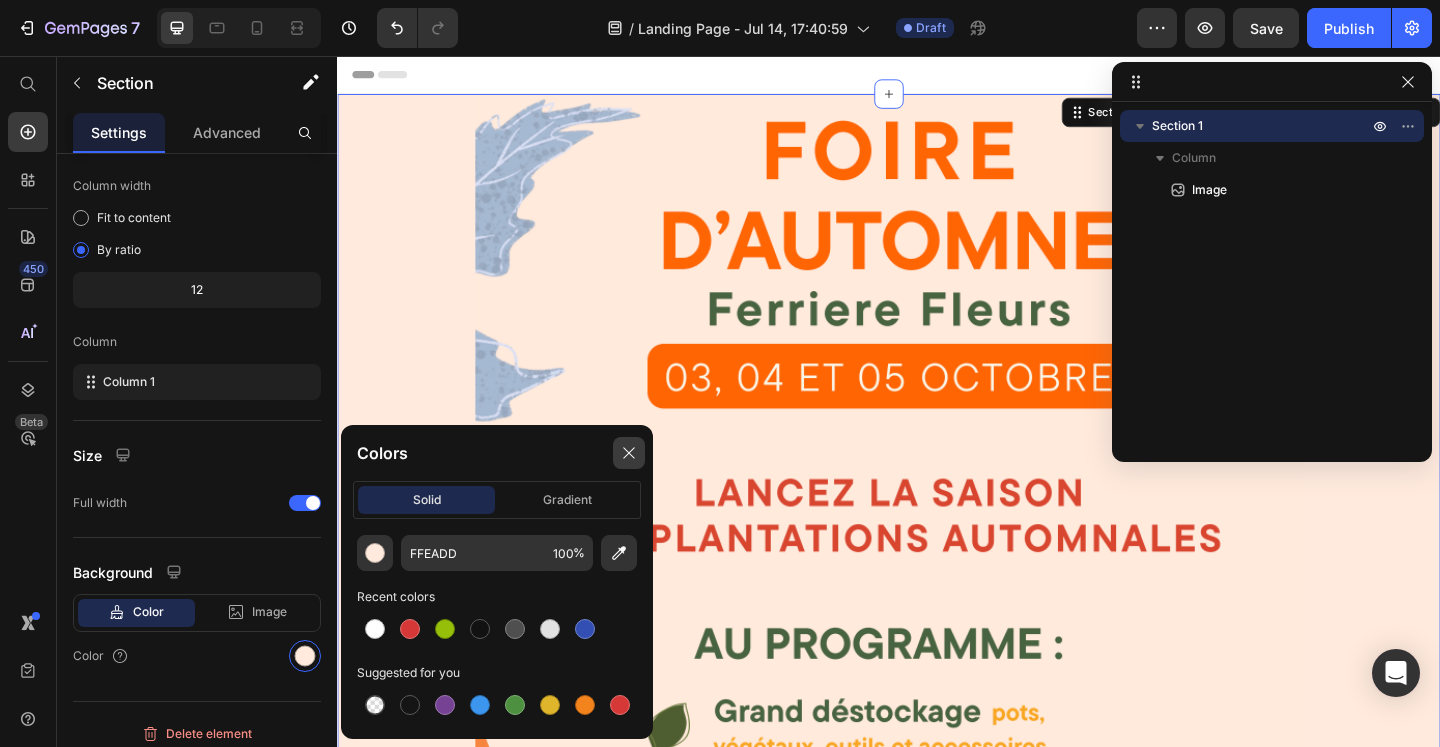 drag, startPoint x: 634, startPoint y: 457, endPoint x: 322, endPoint y: 436, distance: 312.70593 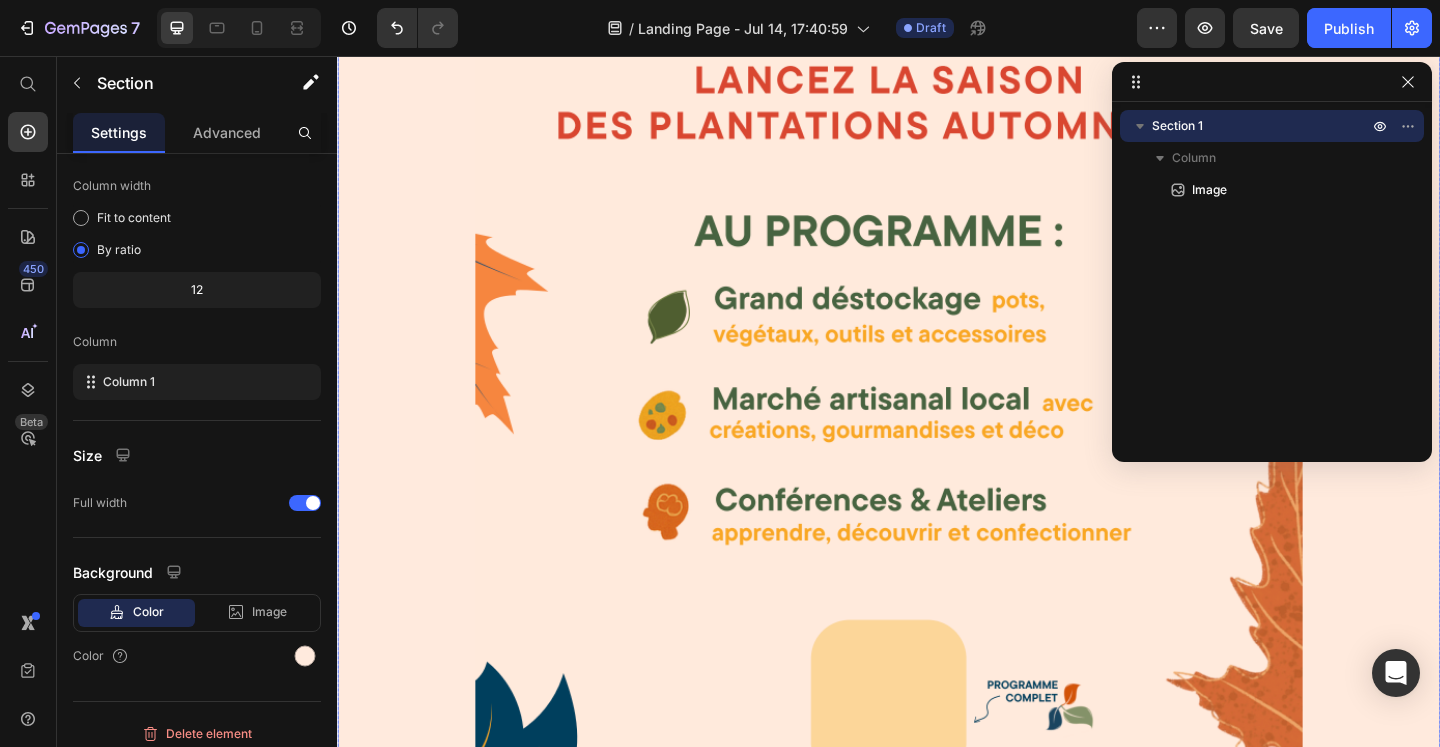 scroll, scrollTop: 851, scrollLeft: 0, axis: vertical 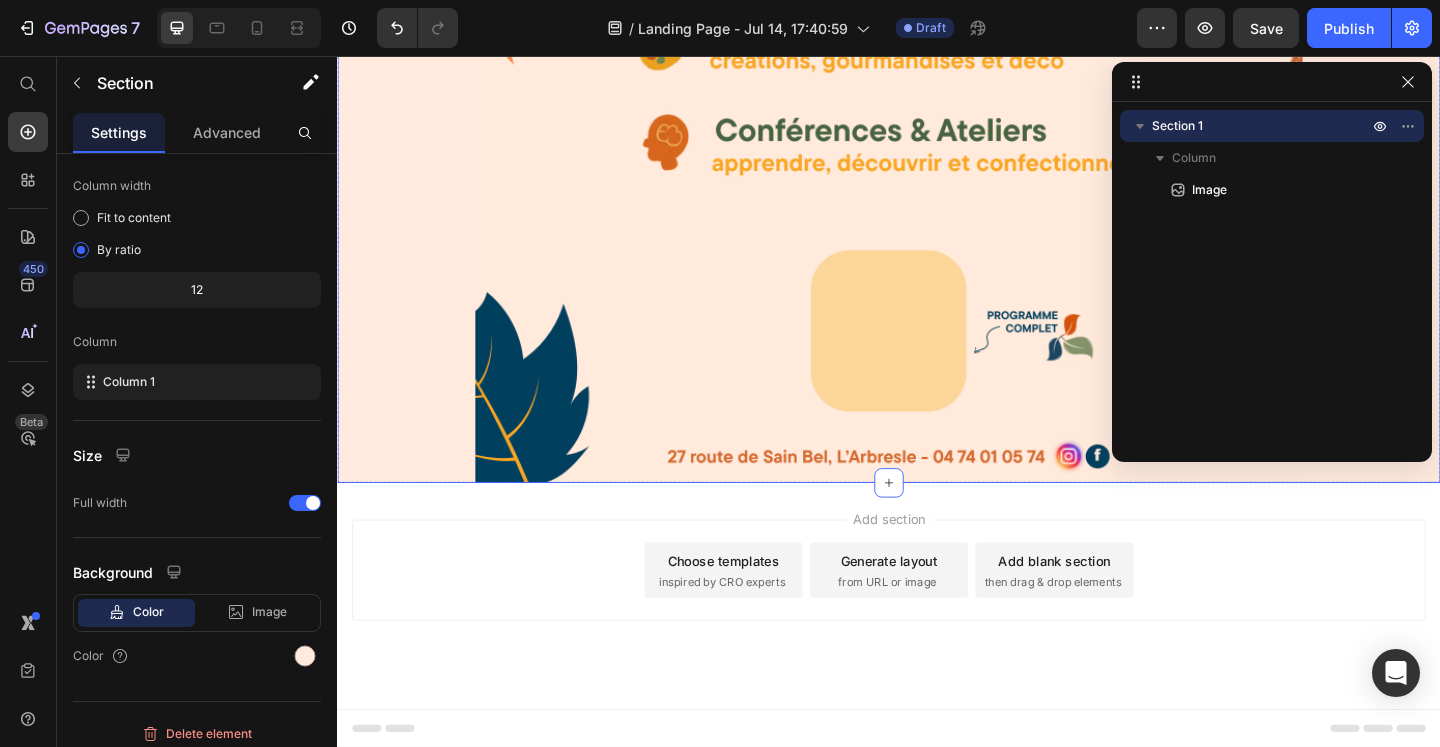 click at bounding box center (937, -117) 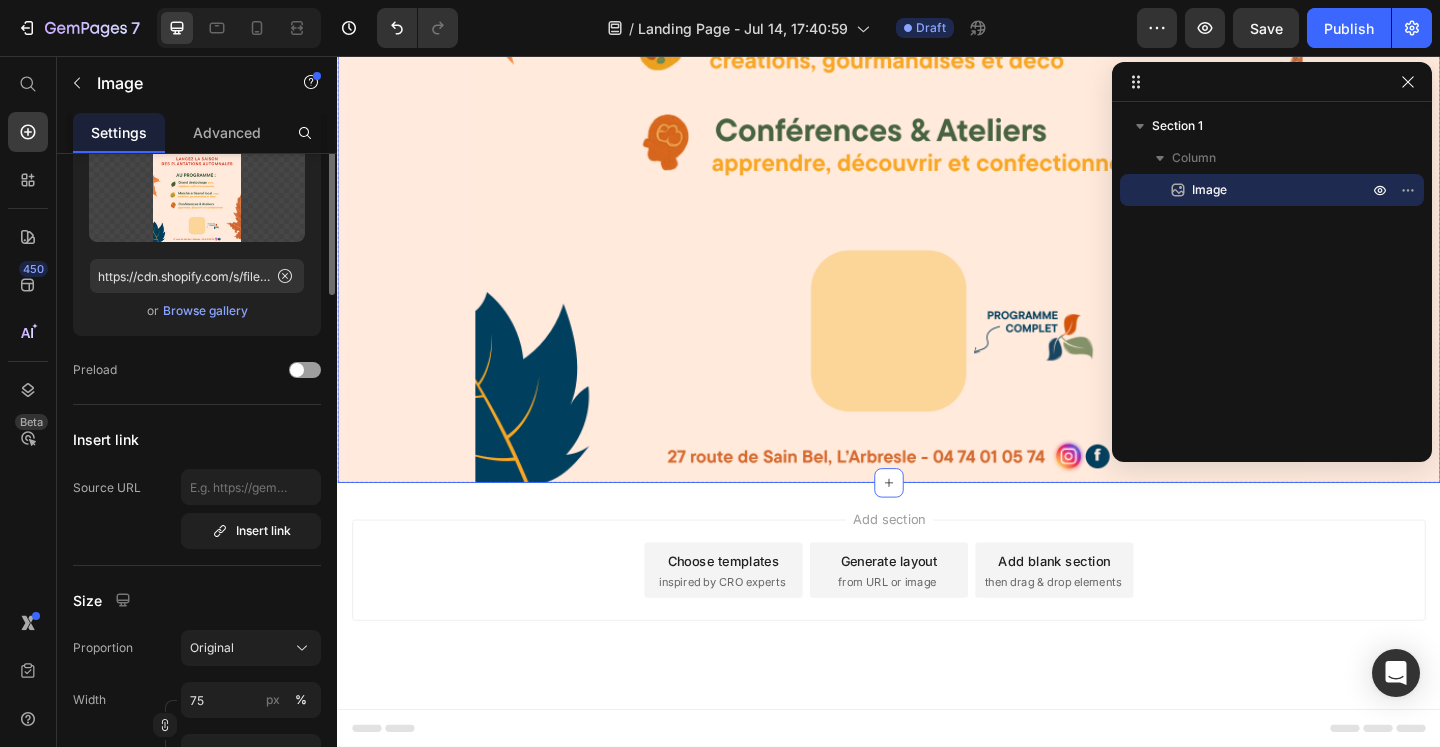 scroll, scrollTop: 0, scrollLeft: 0, axis: both 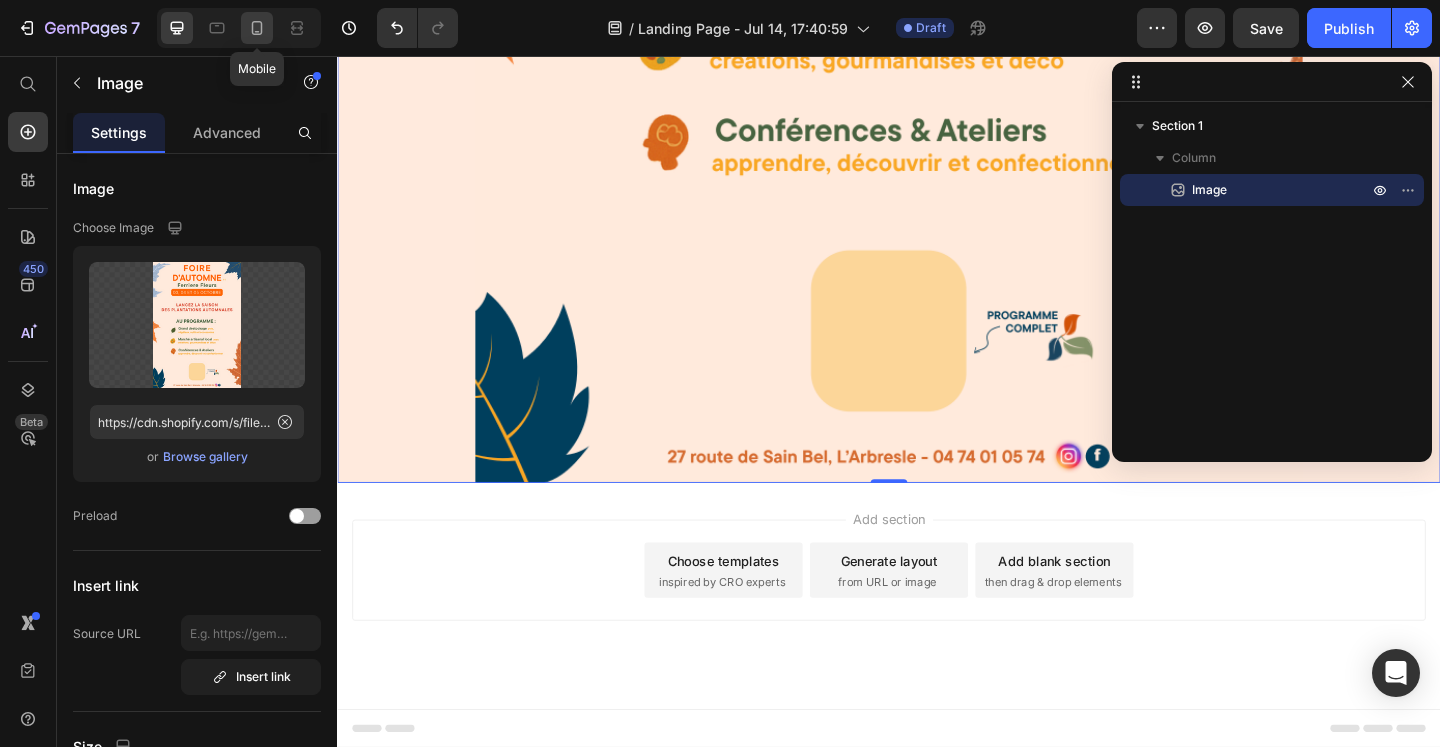 click 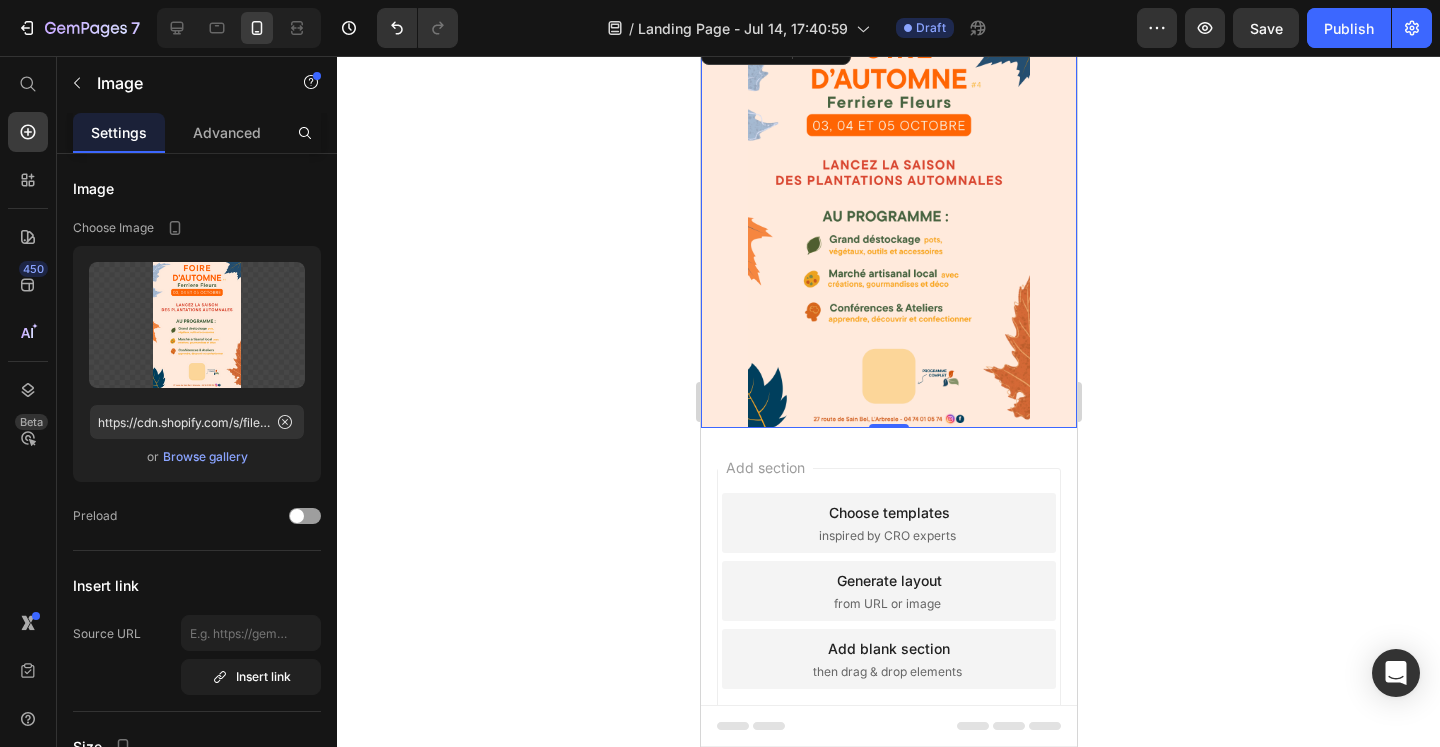 scroll, scrollTop: 0, scrollLeft: 0, axis: both 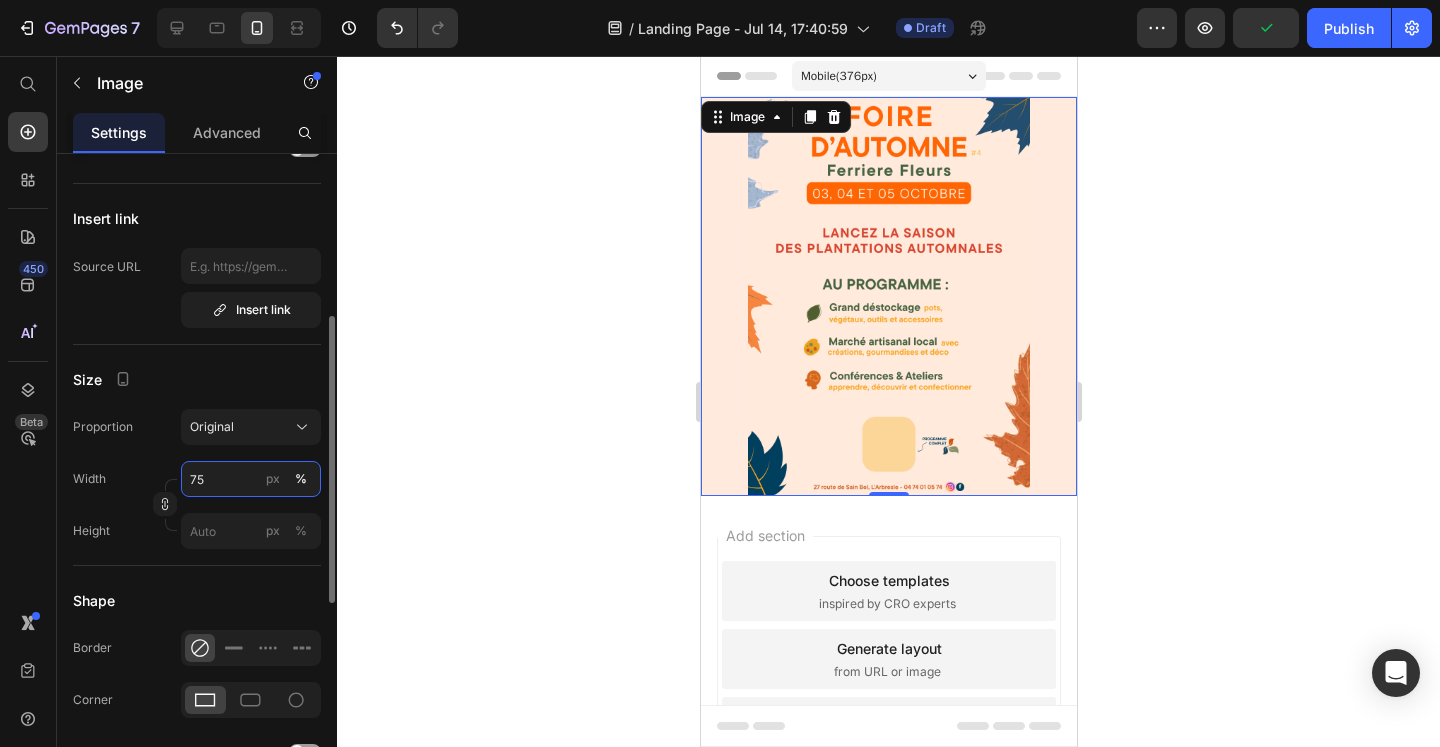 click on "75" at bounding box center [251, 479] 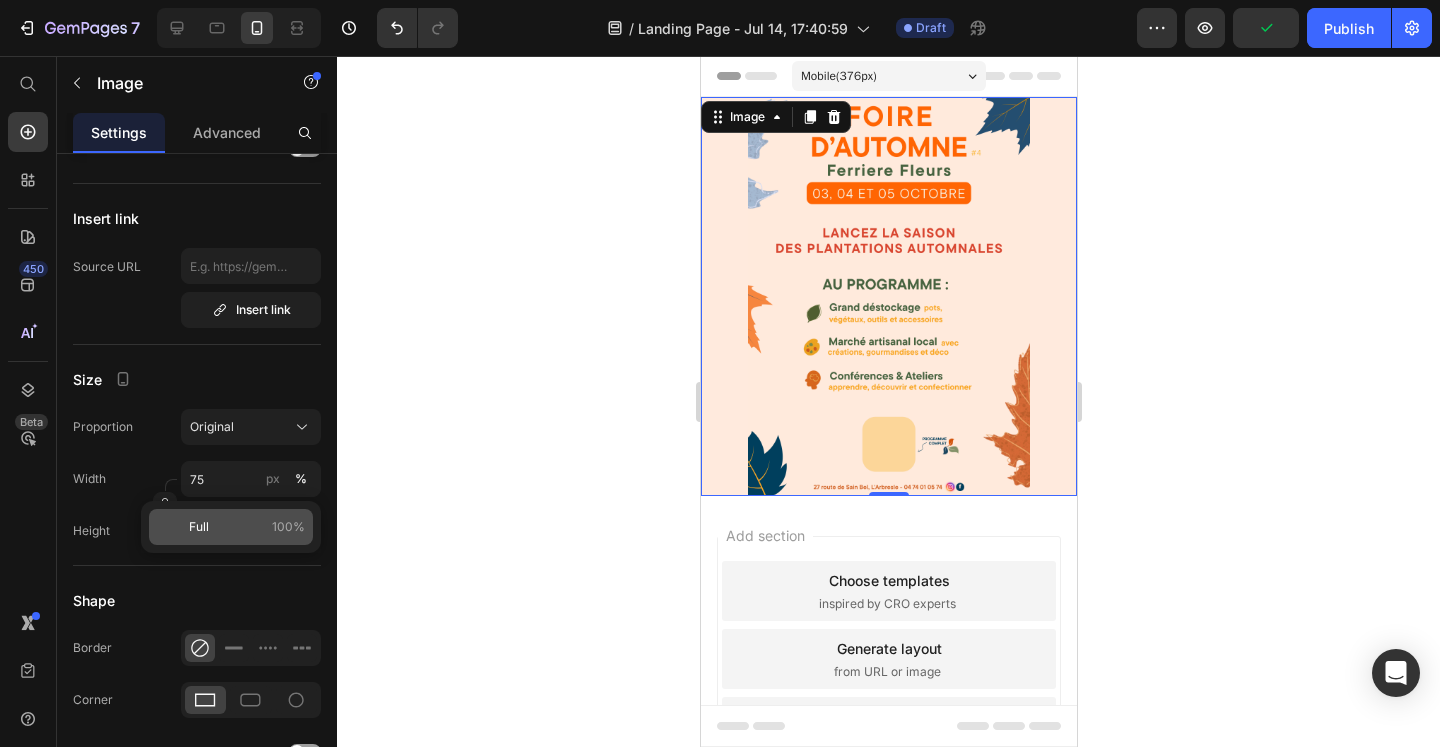 click on "Full 100%" at bounding box center [247, 527] 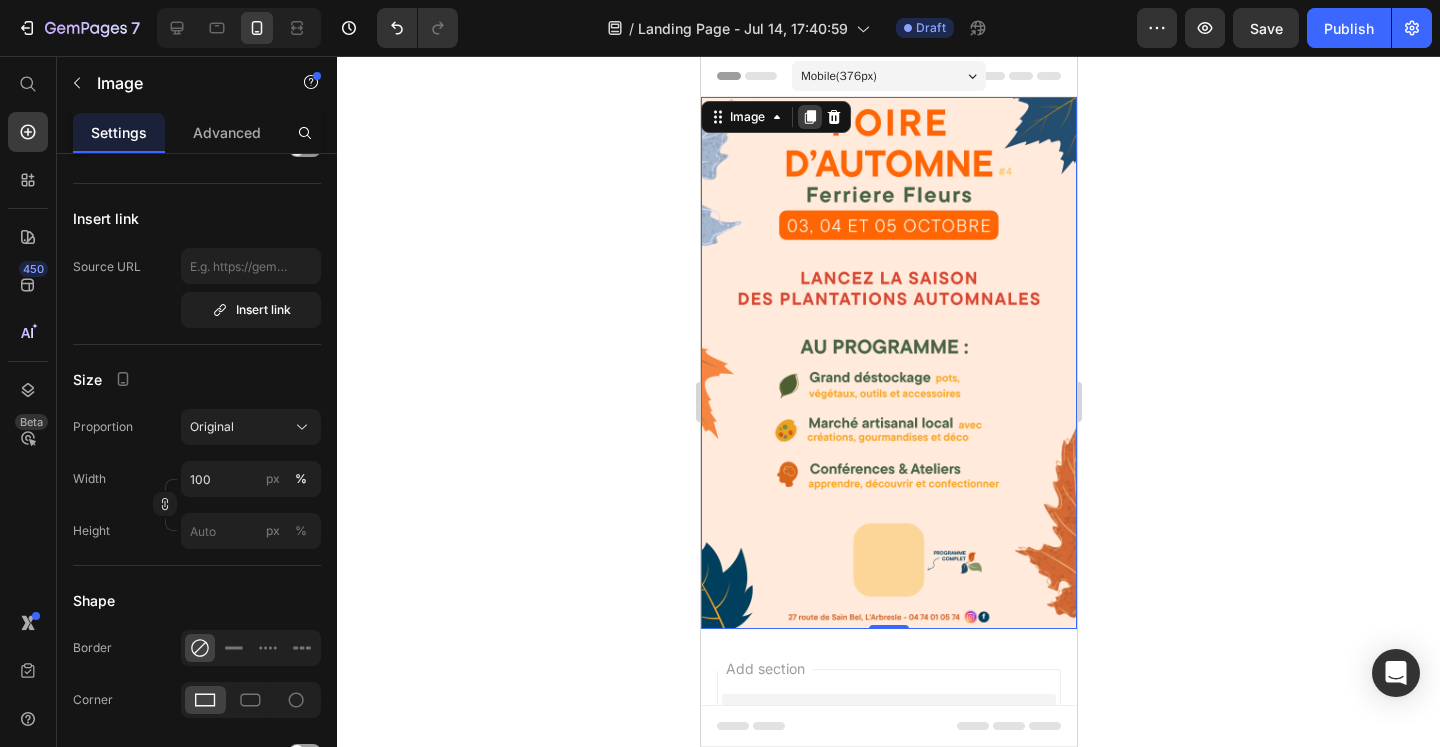click 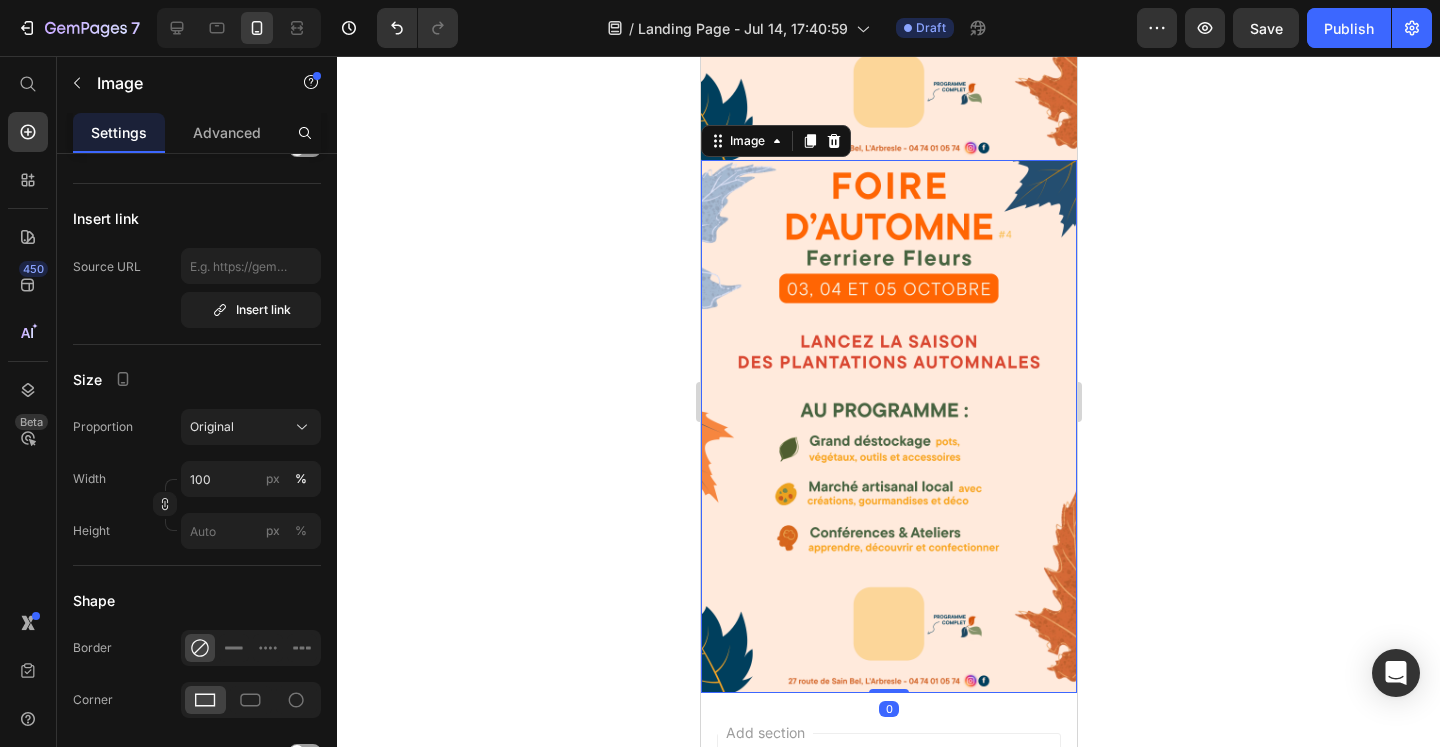 scroll, scrollTop: 503, scrollLeft: 0, axis: vertical 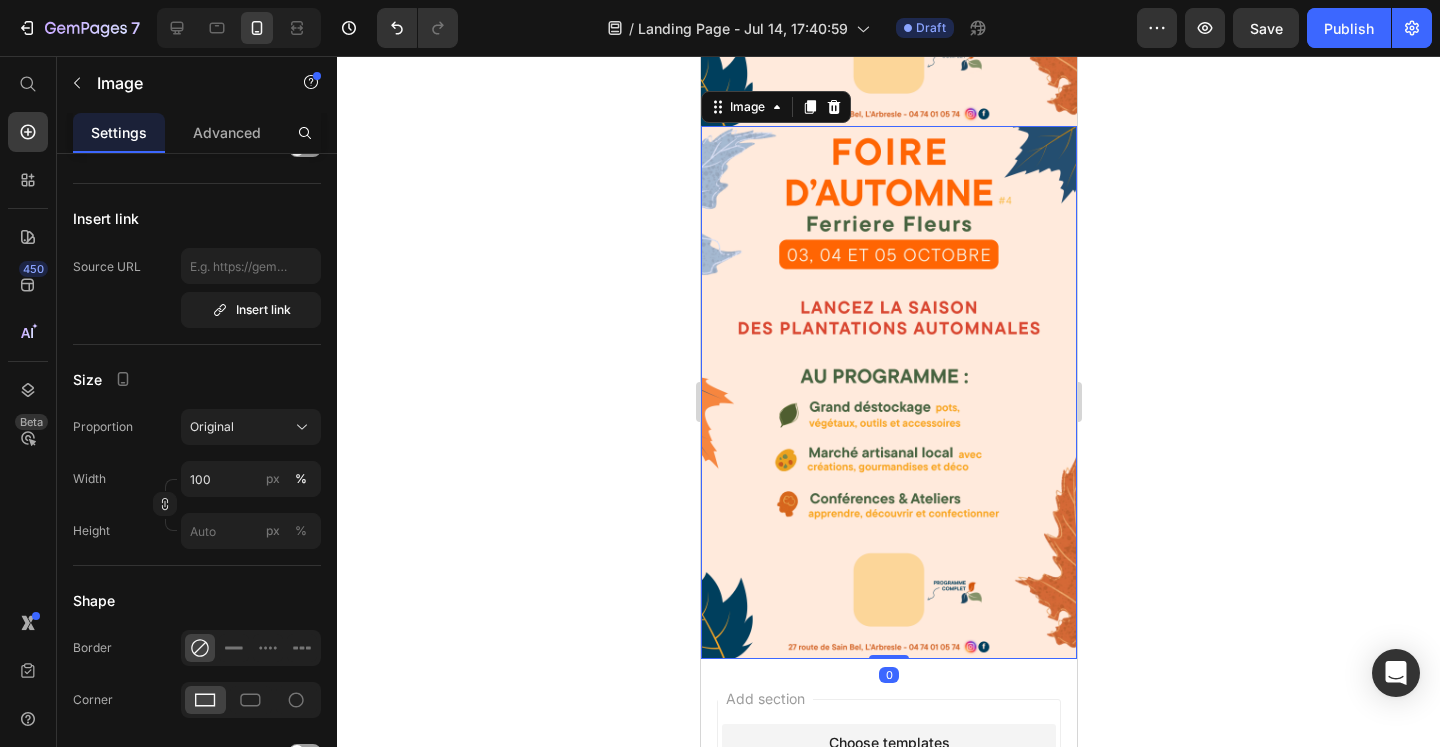 click at bounding box center [888, 392] 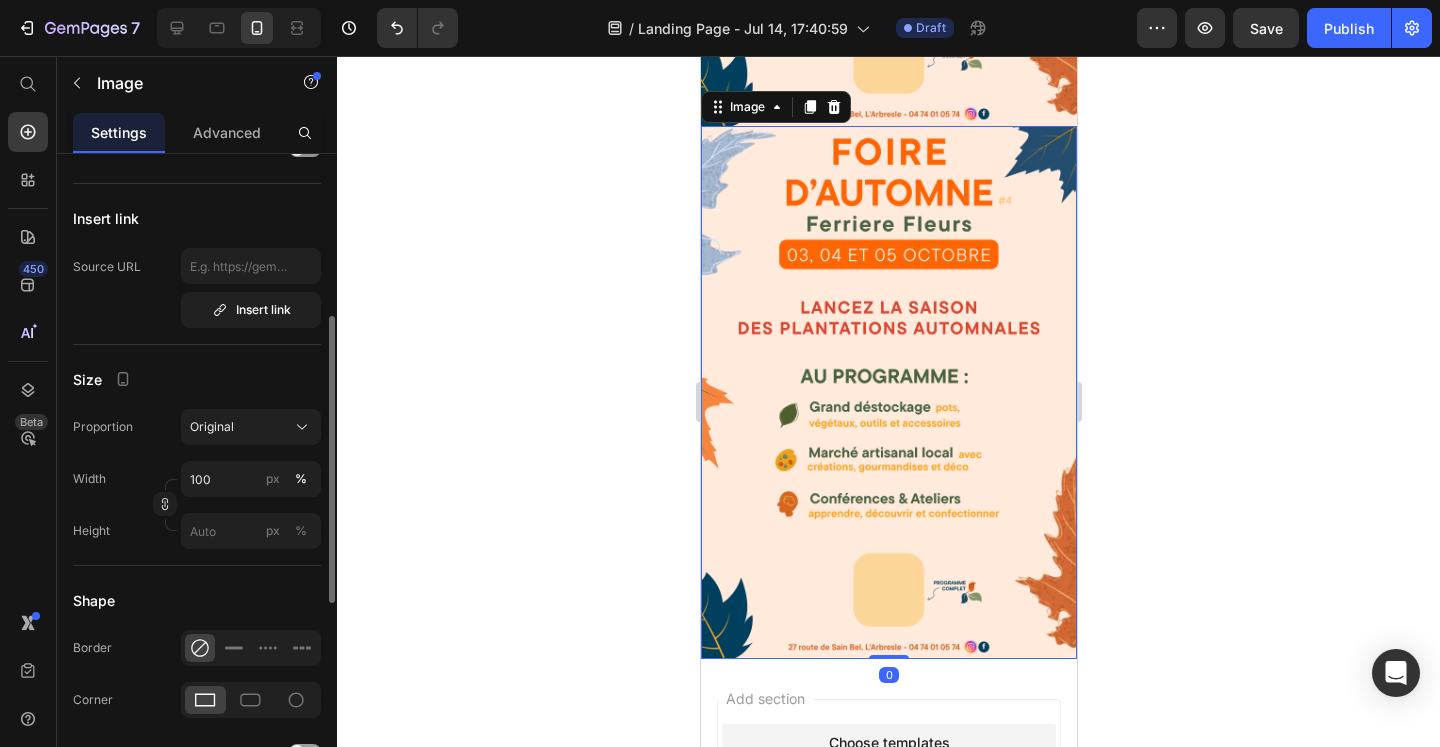 scroll, scrollTop: 0, scrollLeft: 0, axis: both 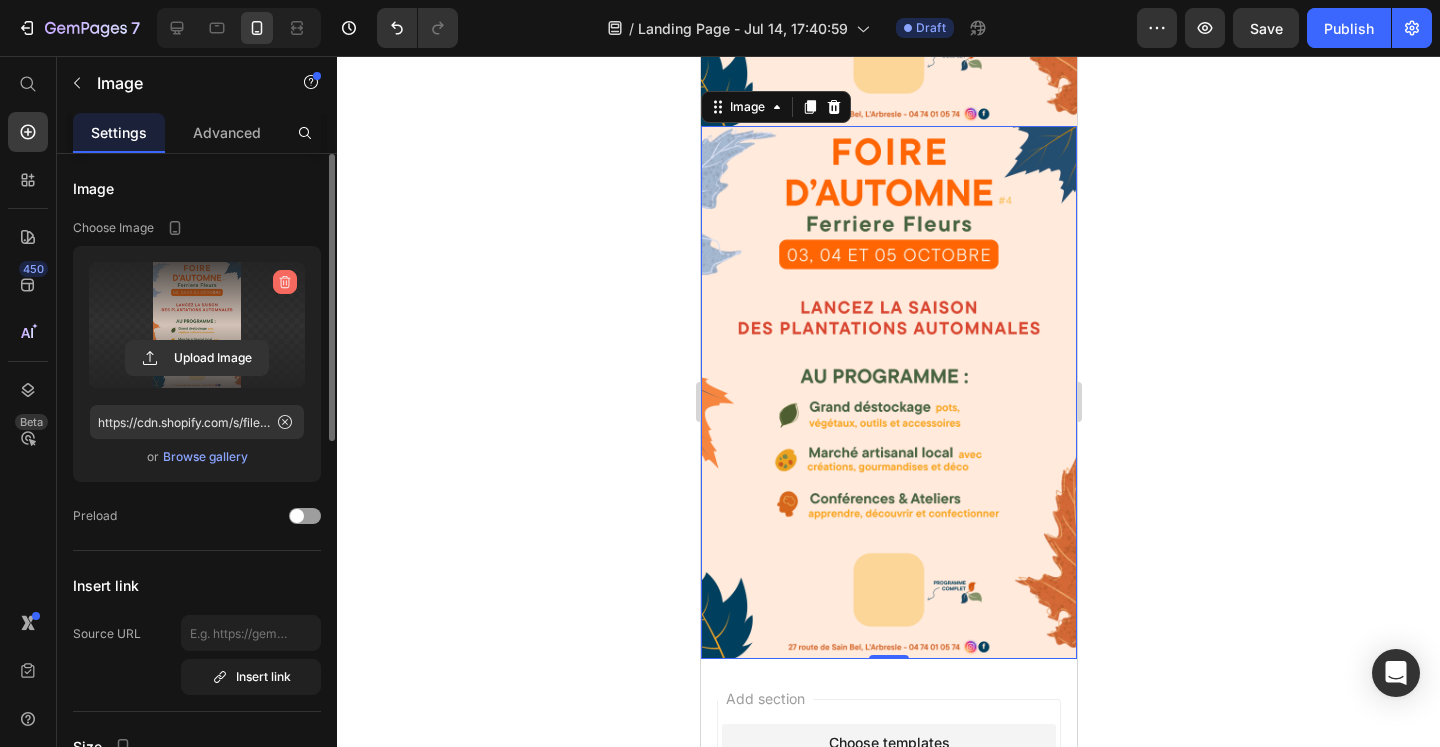 click 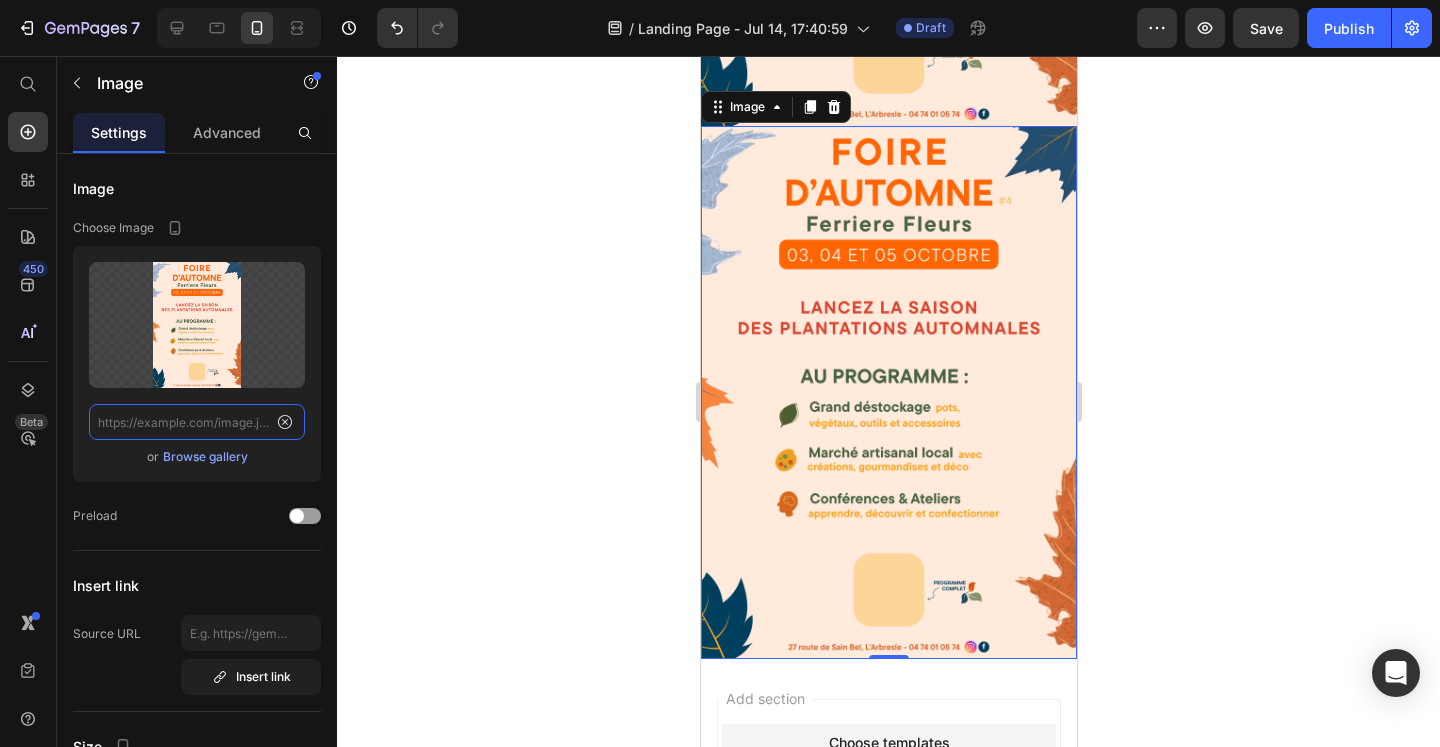 scroll, scrollTop: 0, scrollLeft: 0, axis: both 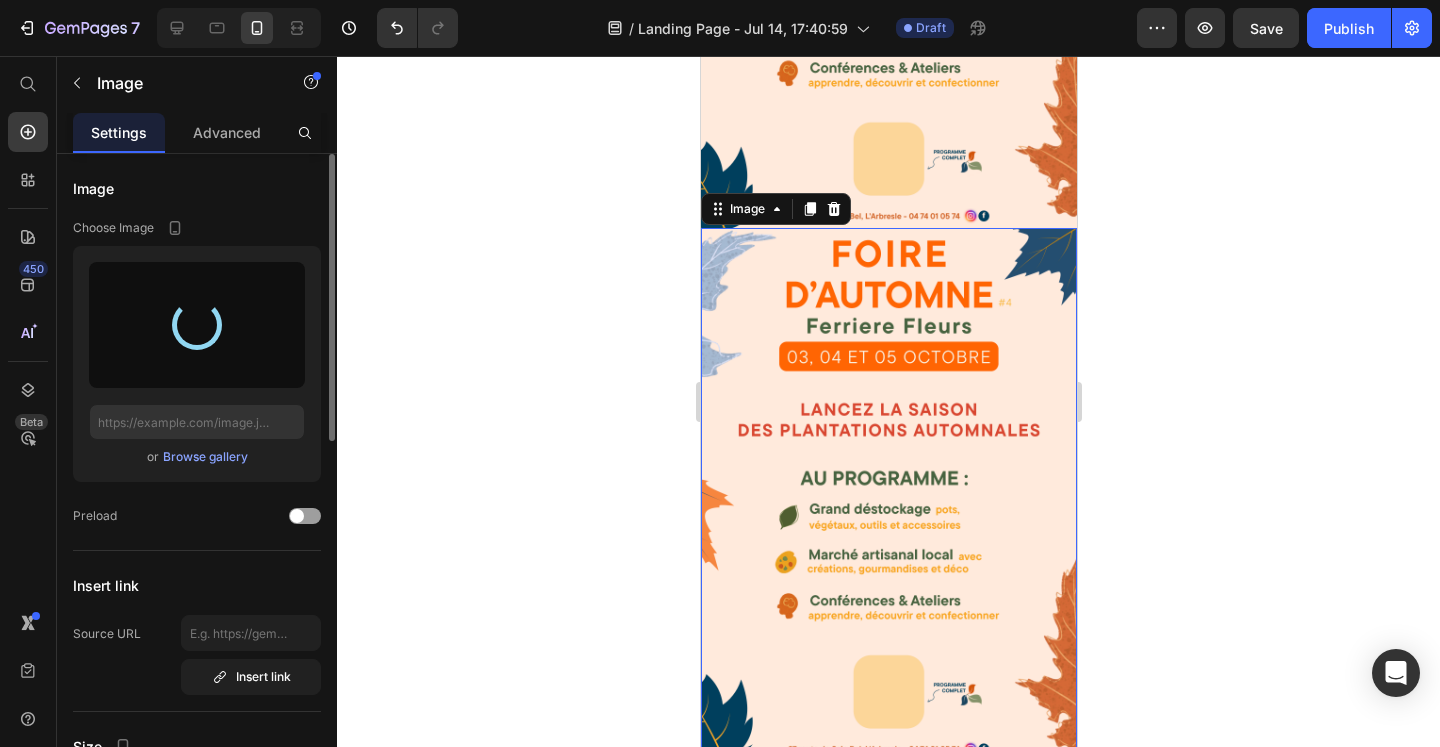 click at bounding box center (197, 325) 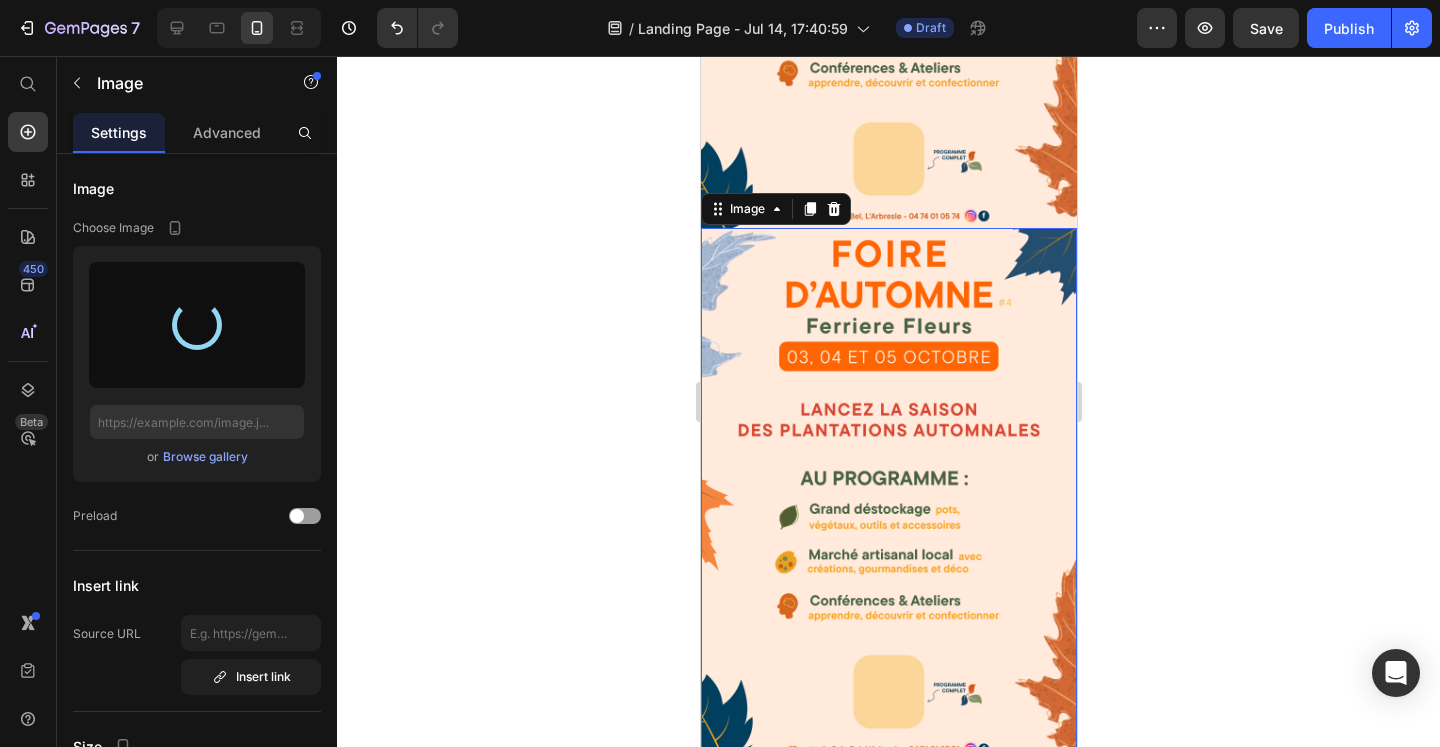 type on "https://cdn.shopify.com/s/files/1/0892/9758/4461/files/gempages_563247273186689843-81ed4327-e2d1-4933-be68-7ae8d69a94d4.png" 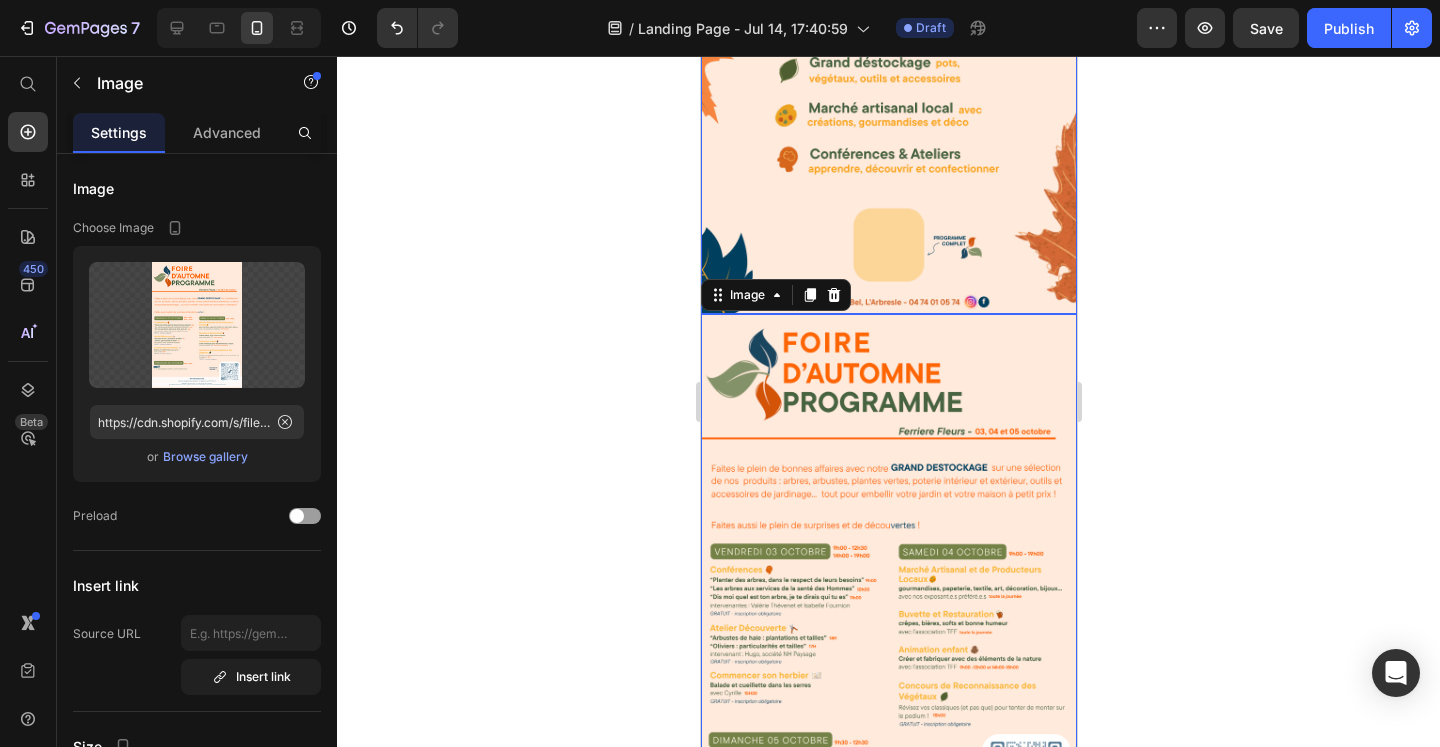 click at bounding box center (888, 48) 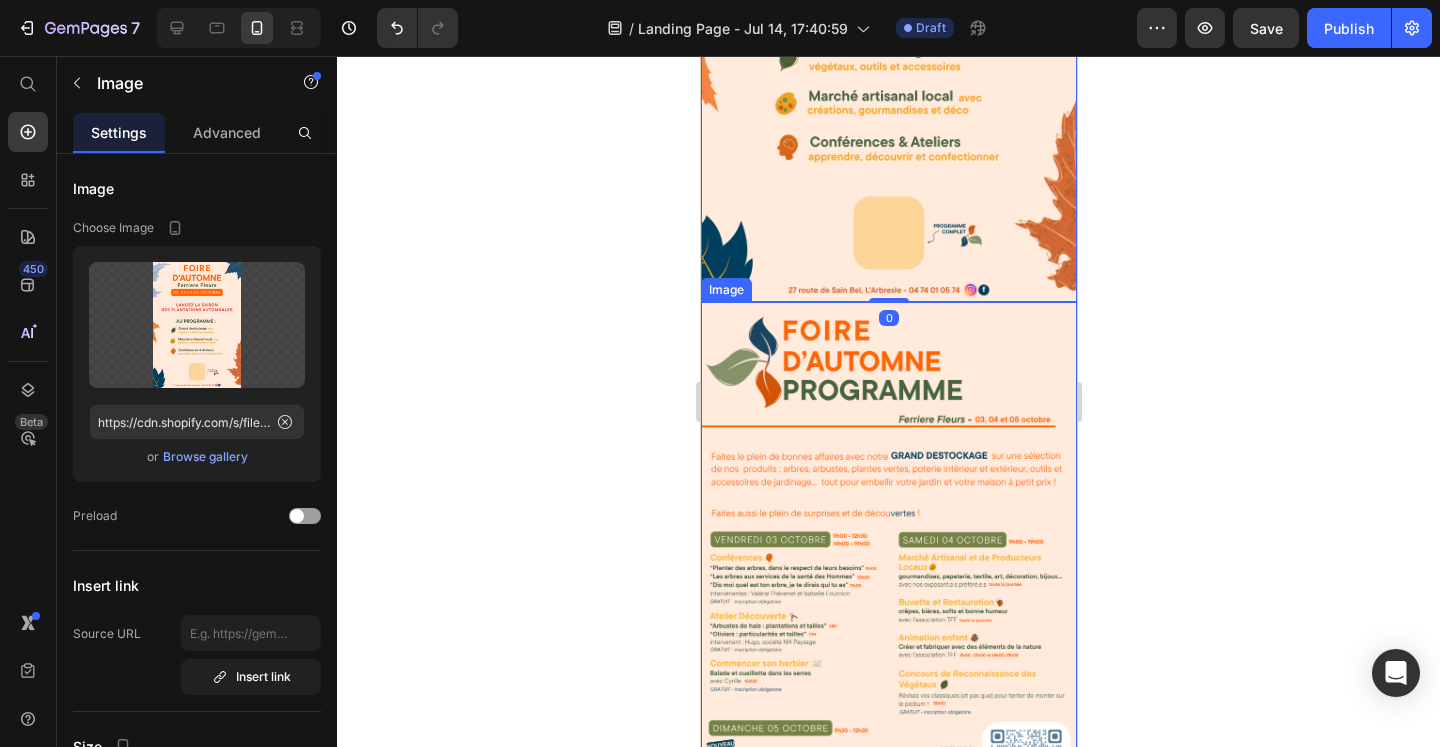 click at bounding box center (888, 568) 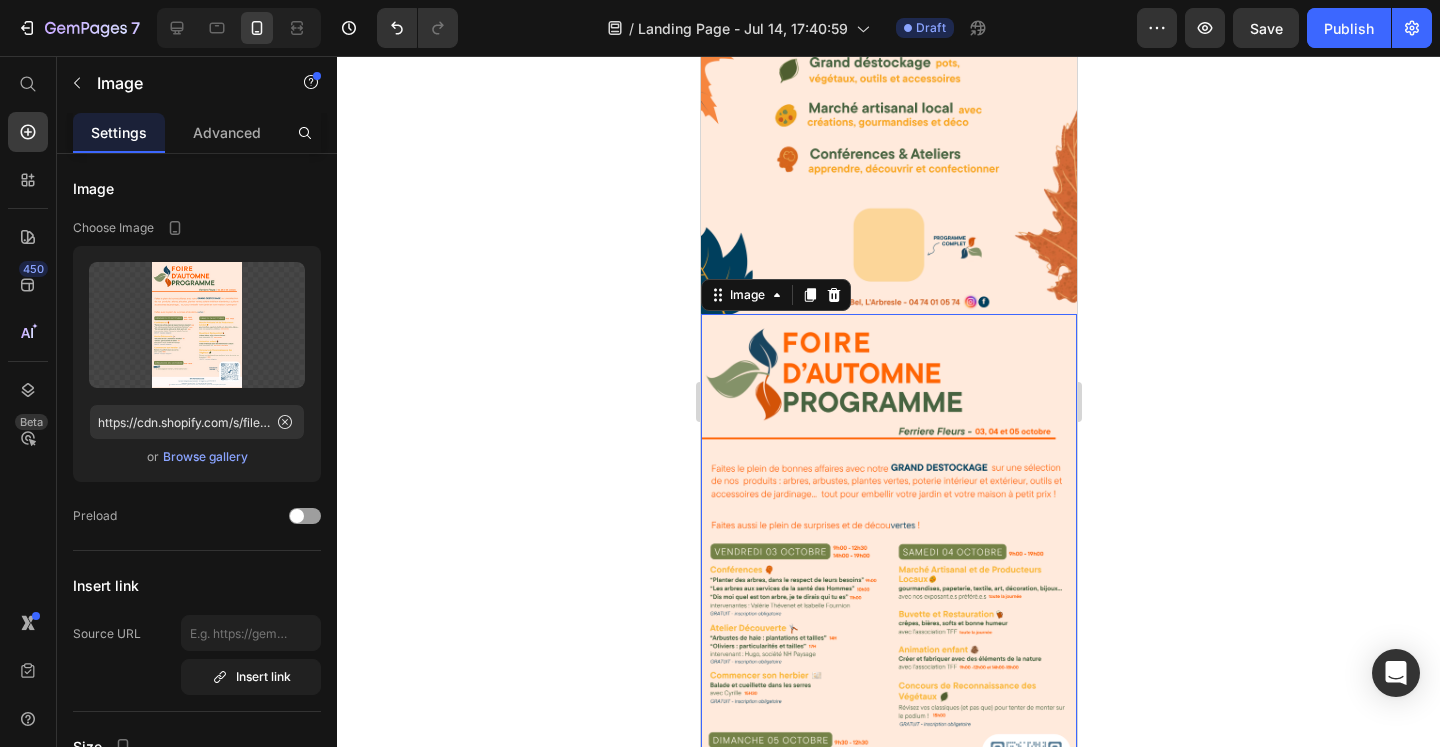 scroll, scrollTop: 0, scrollLeft: 0, axis: both 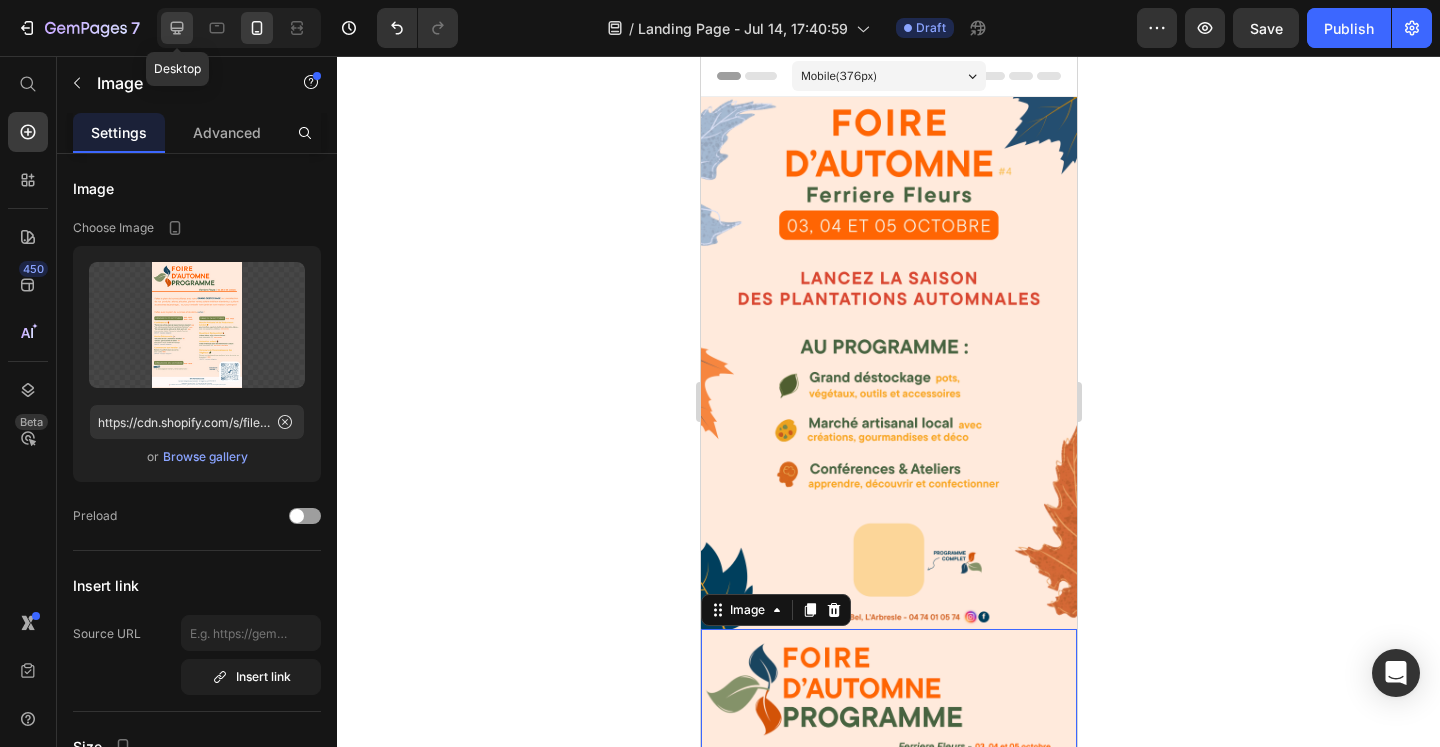 click 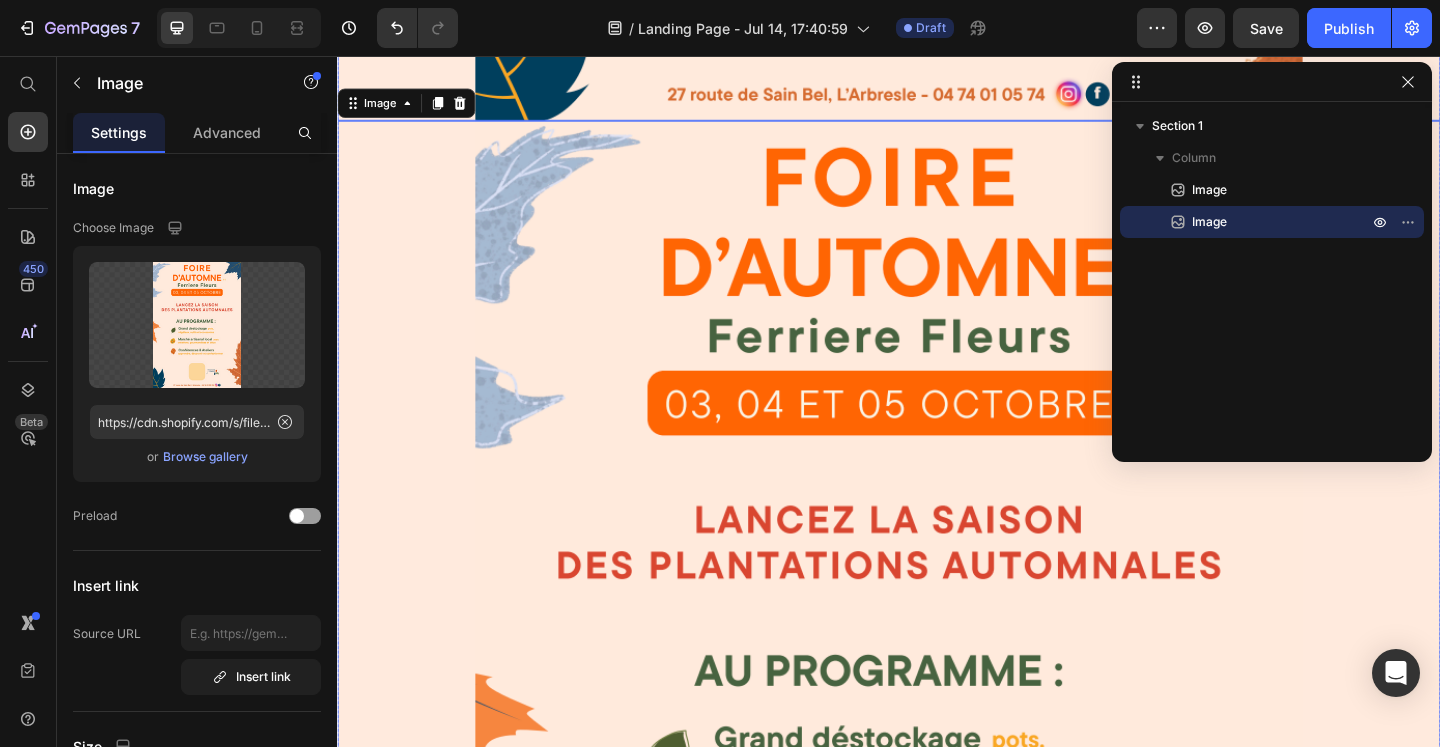 scroll, scrollTop: 1308, scrollLeft: 0, axis: vertical 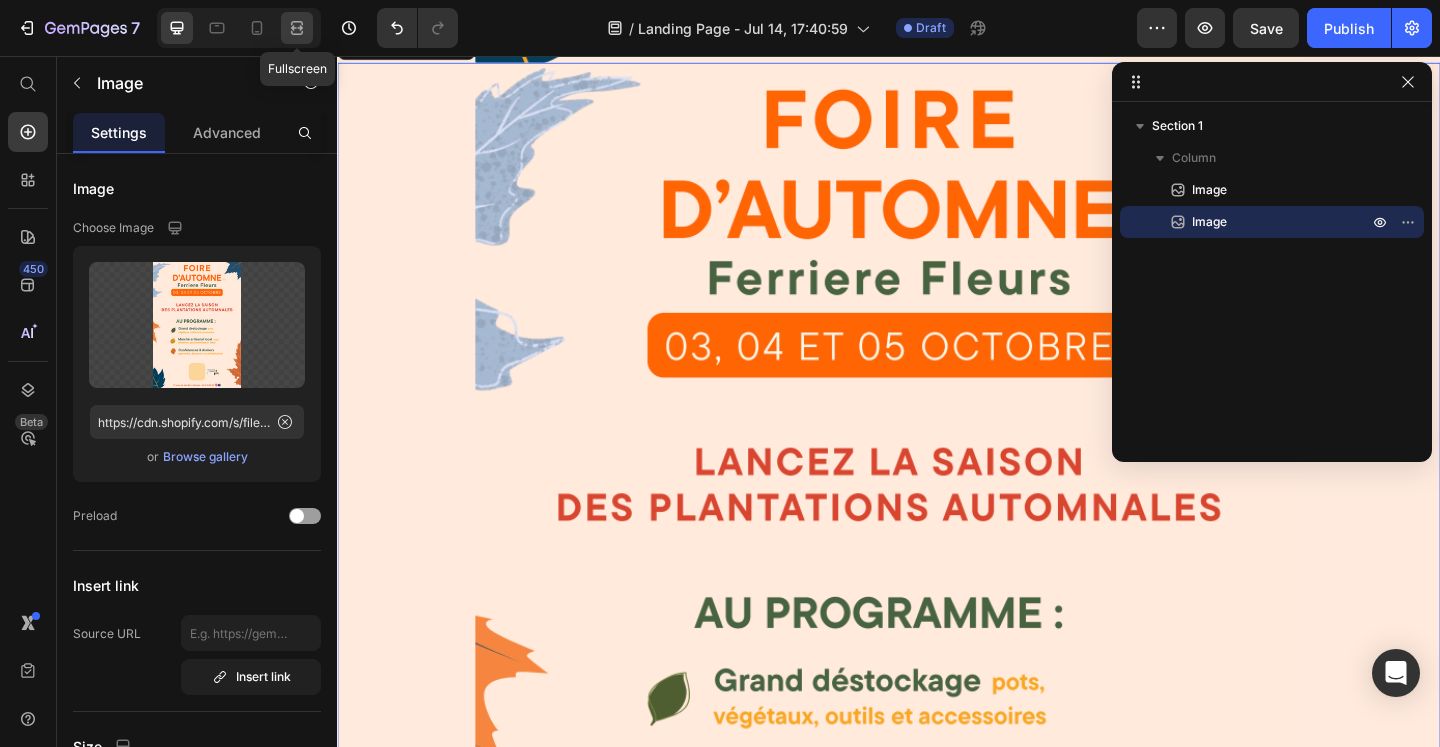 click 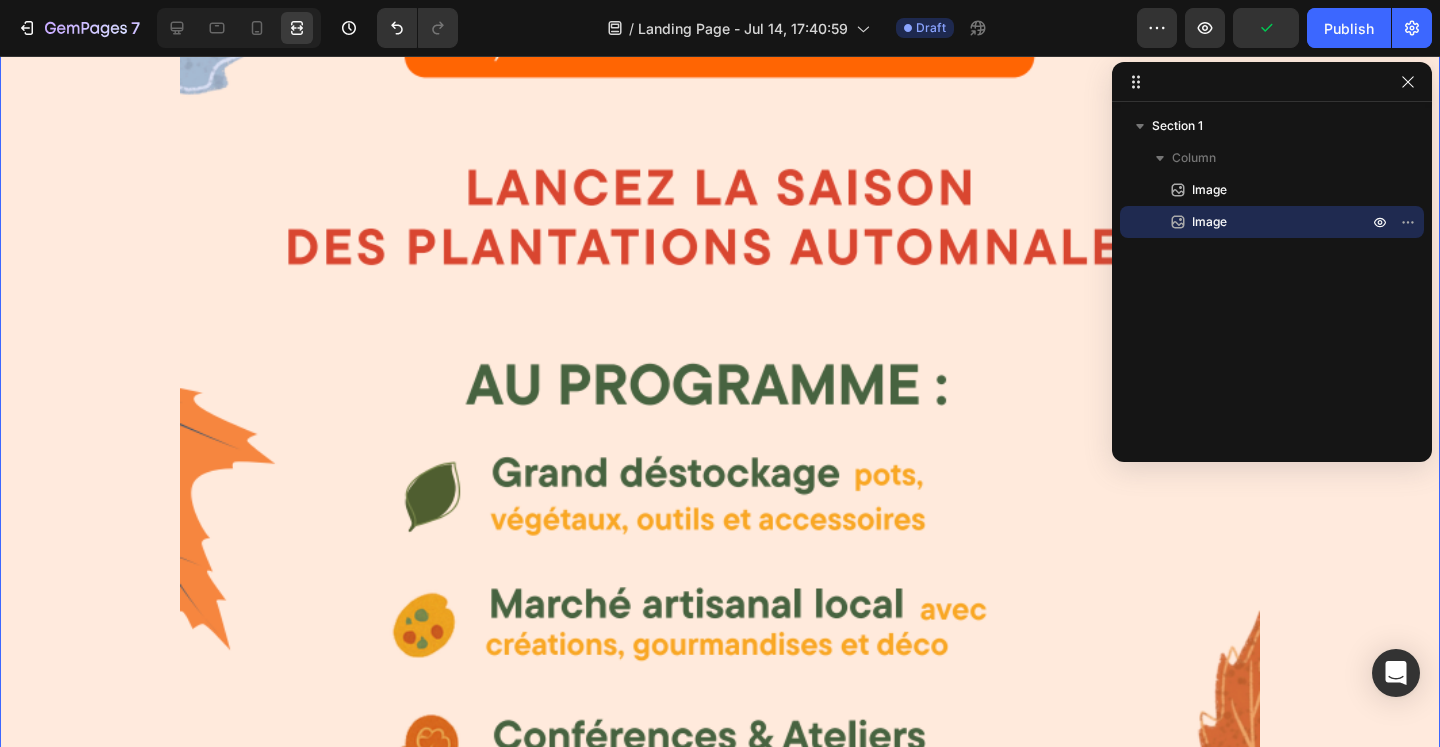 scroll, scrollTop: 533, scrollLeft: 0, axis: vertical 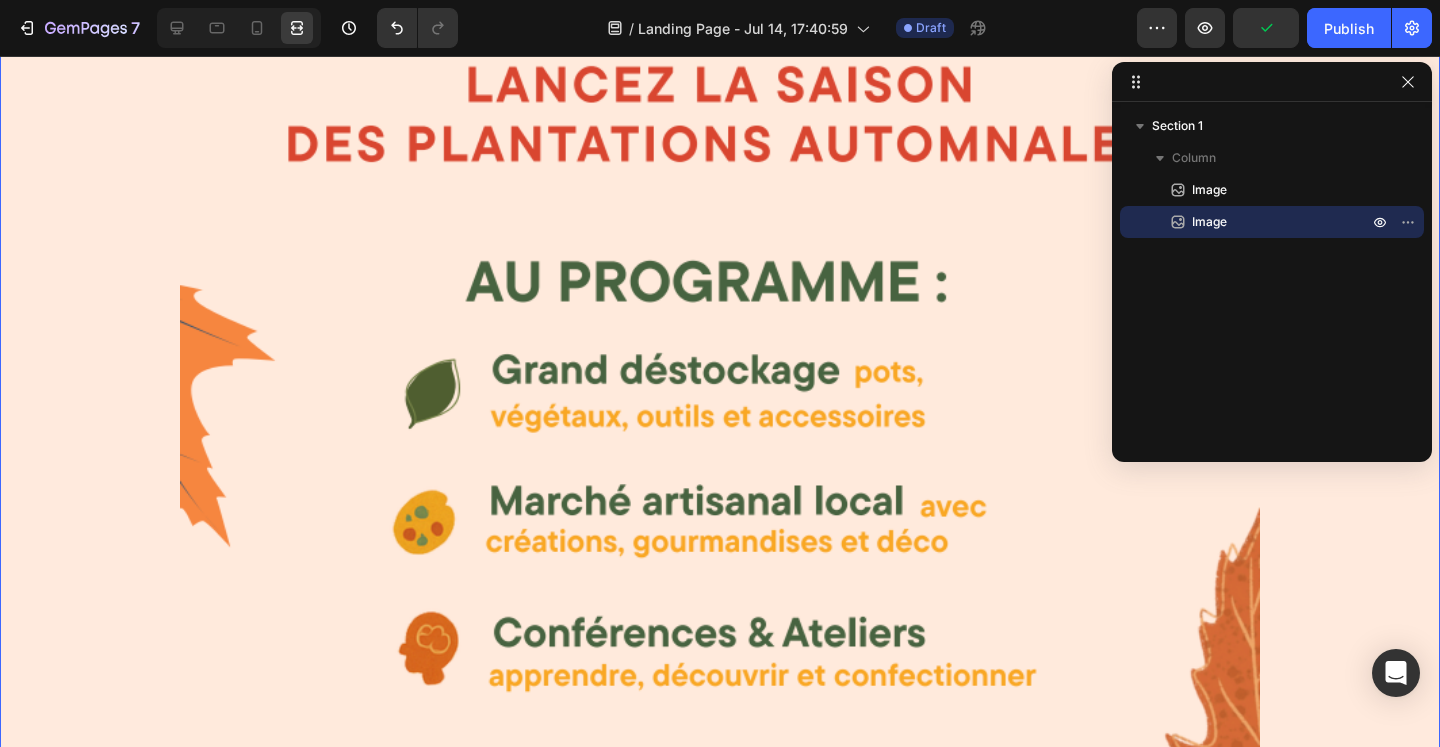 click at bounding box center [720, 328] 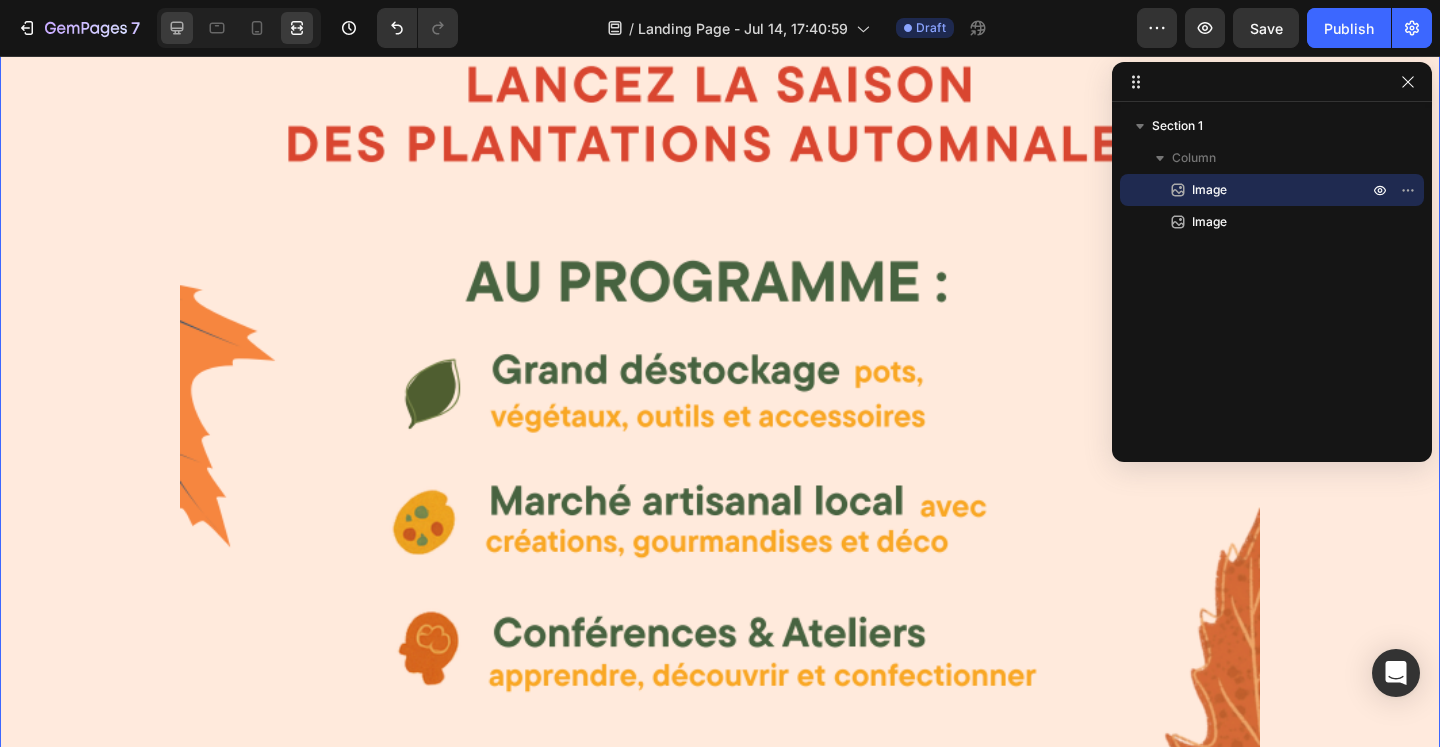 click 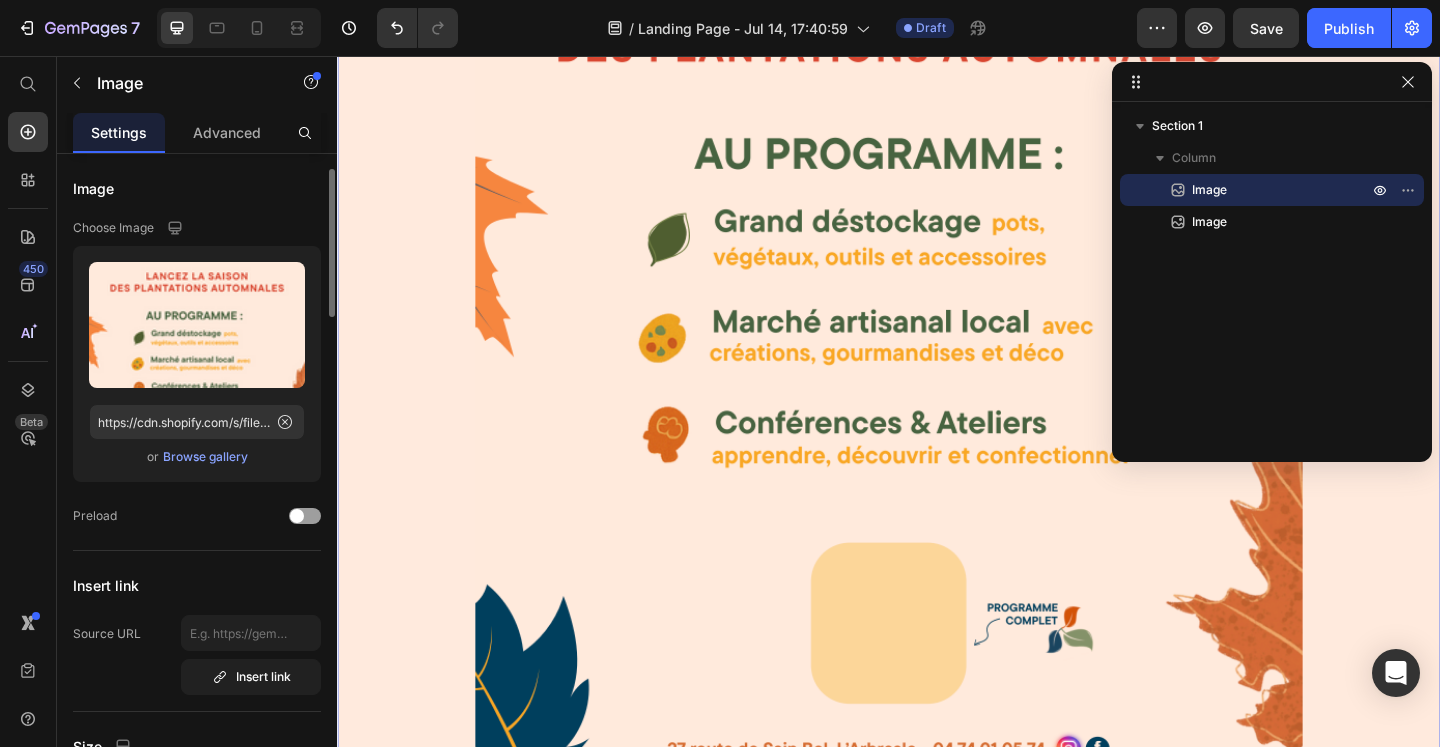 scroll, scrollTop: 278, scrollLeft: 0, axis: vertical 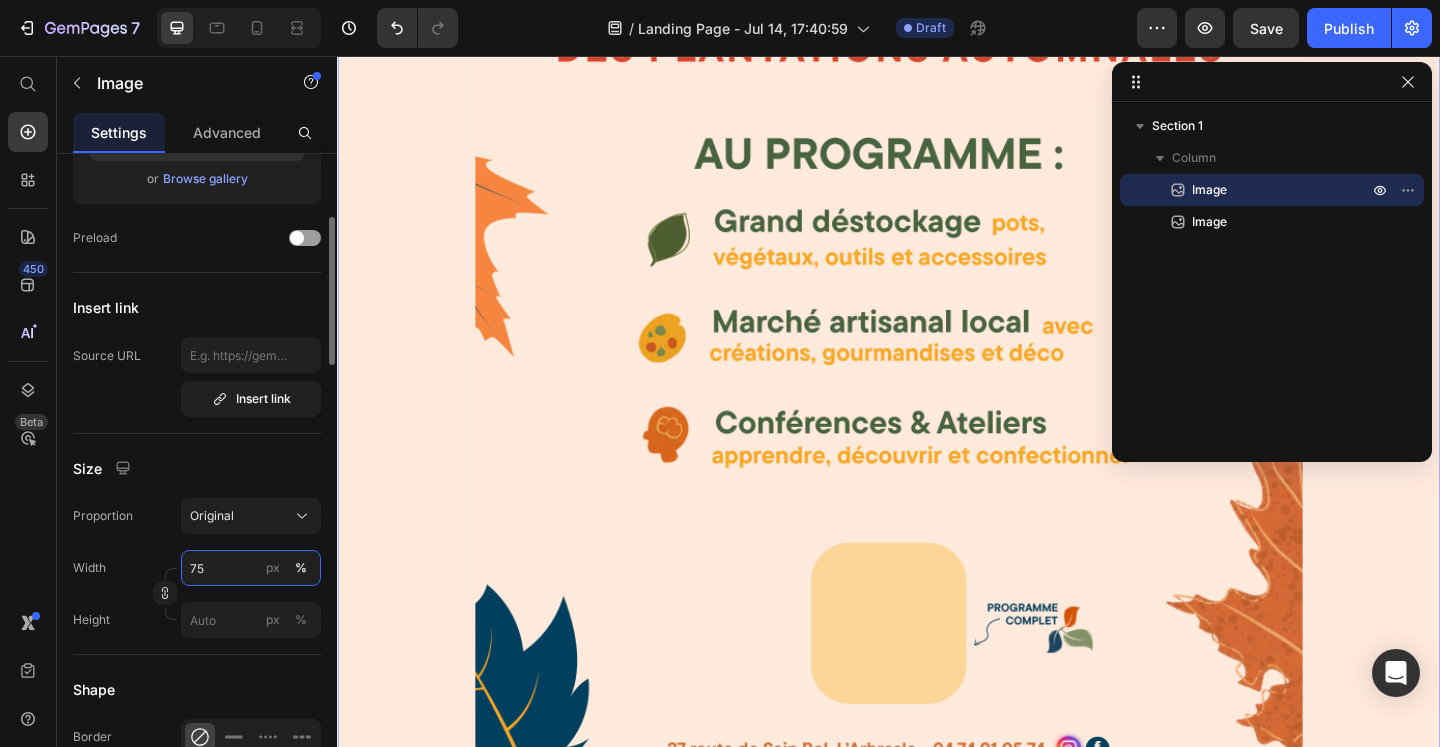 click on "75" at bounding box center (251, 568) 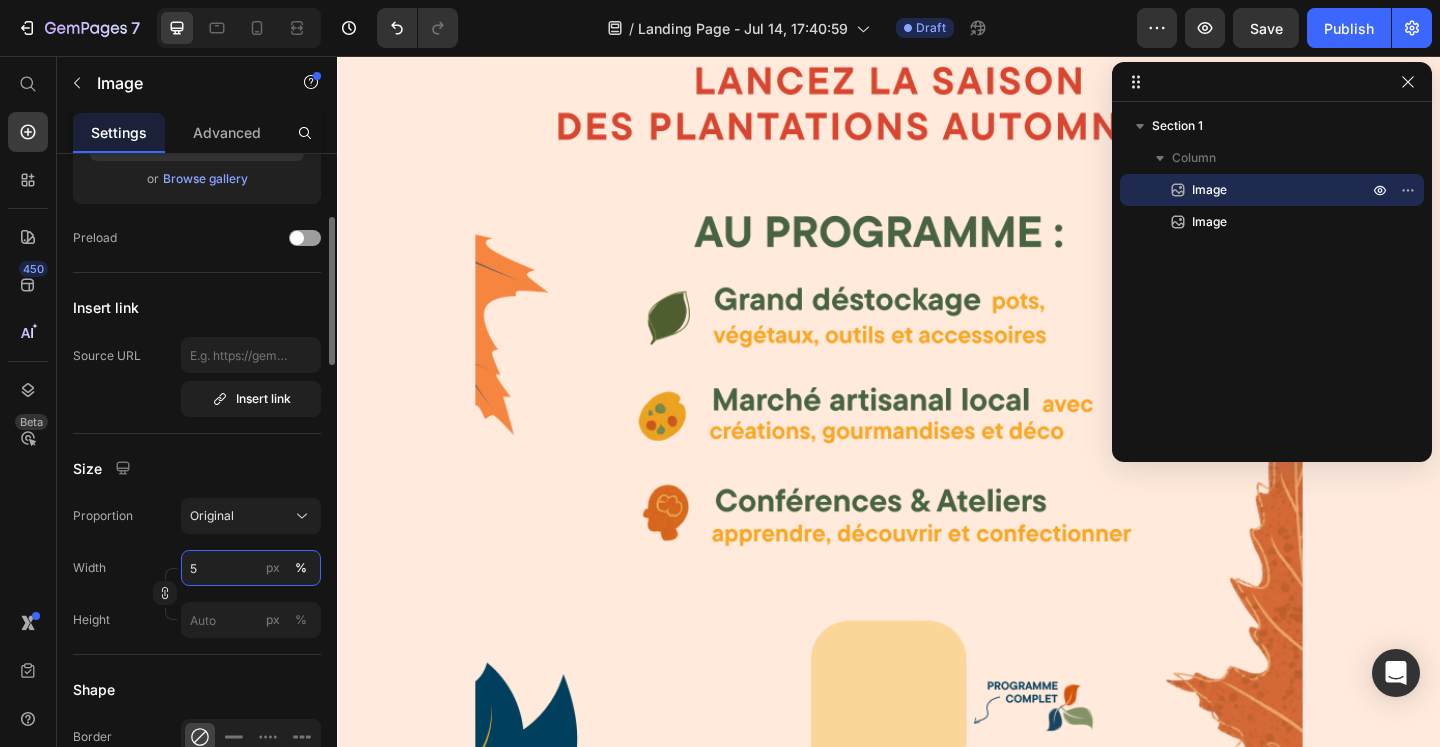 type on "50" 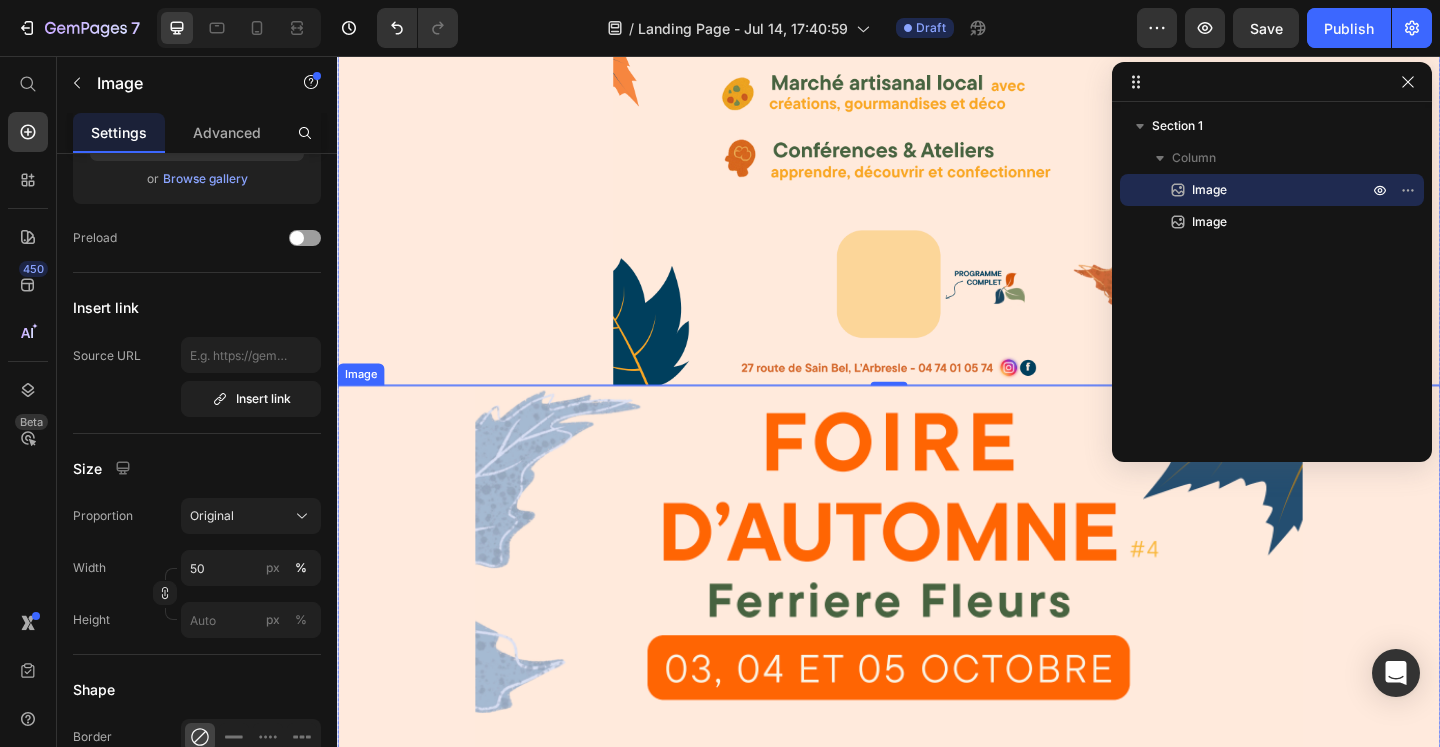 click at bounding box center (937, 1051) 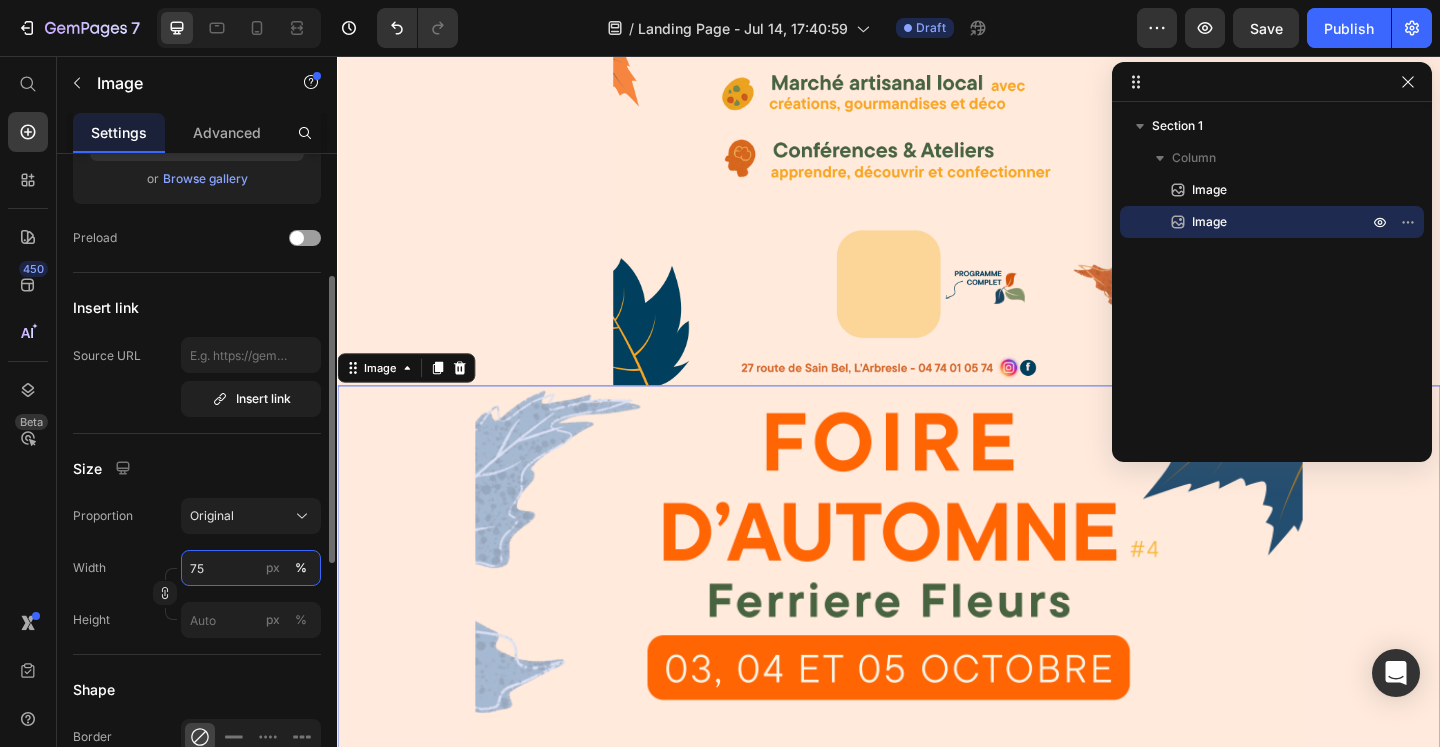 click on "75" at bounding box center [251, 568] 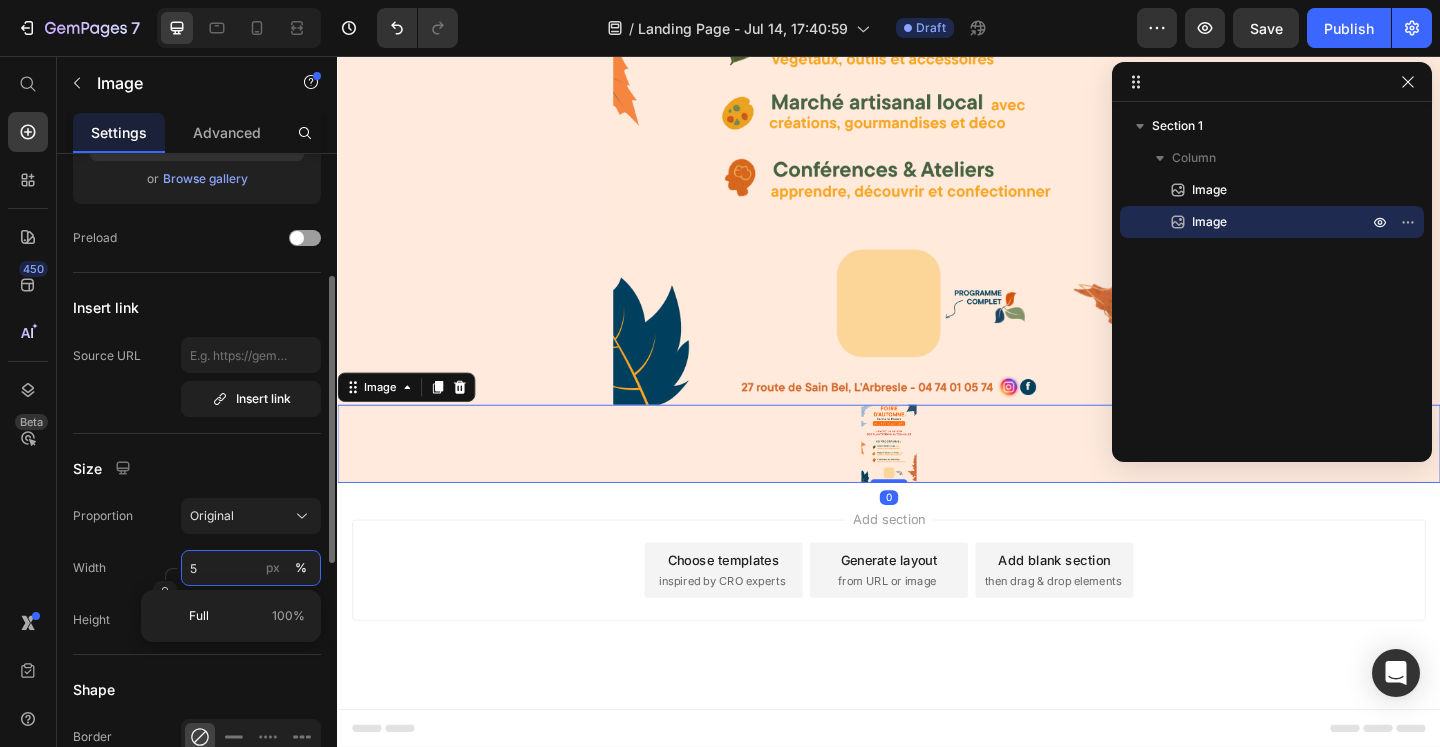 scroll, scrollTop: 533, scrollLeft: 0, axis: vertical 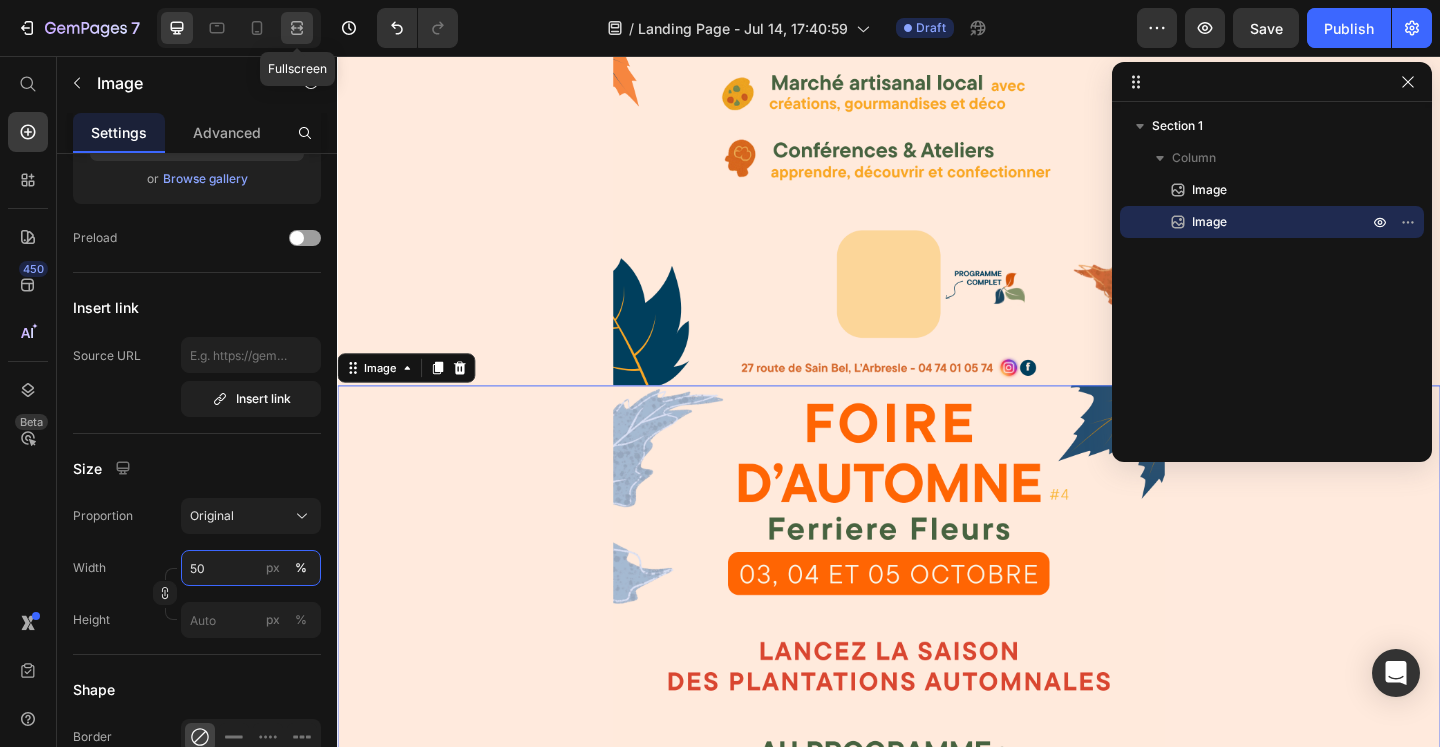 type on "50" 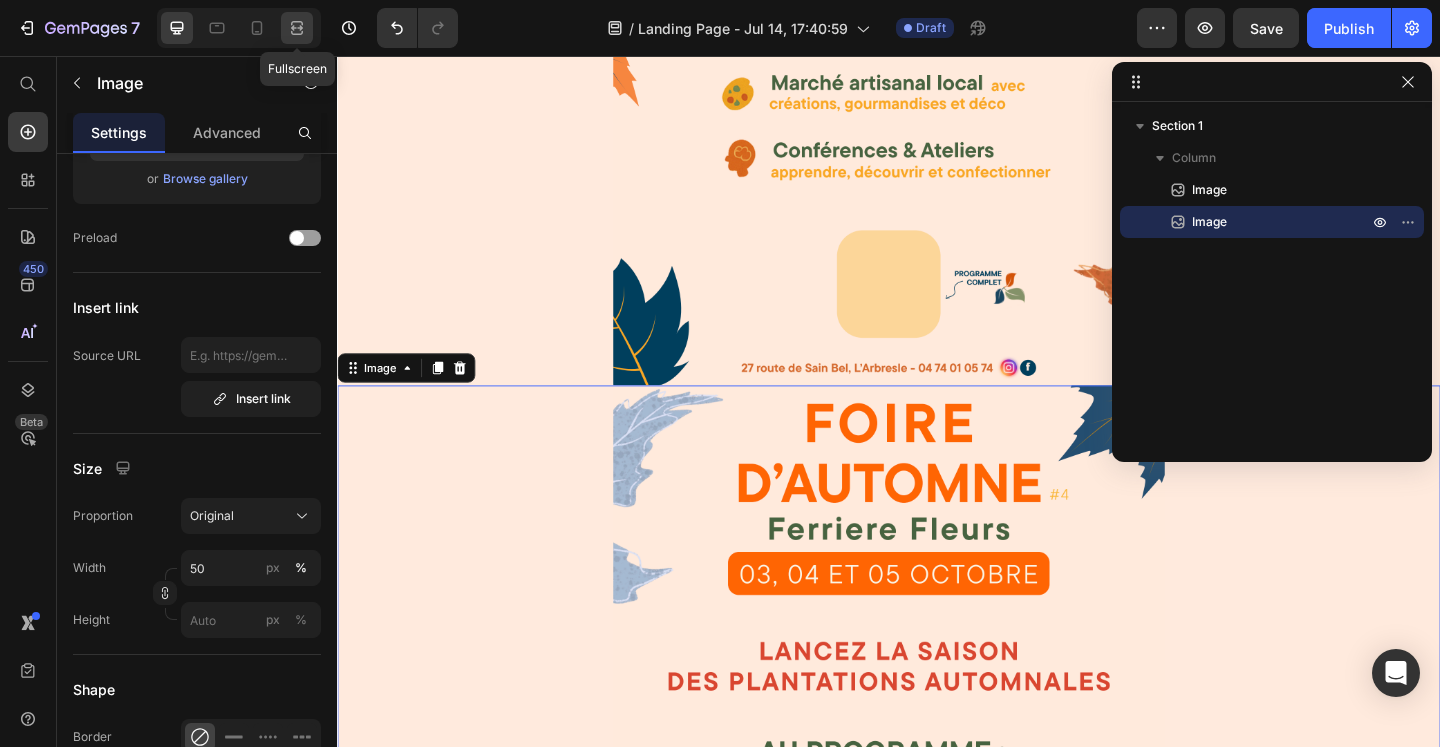 click 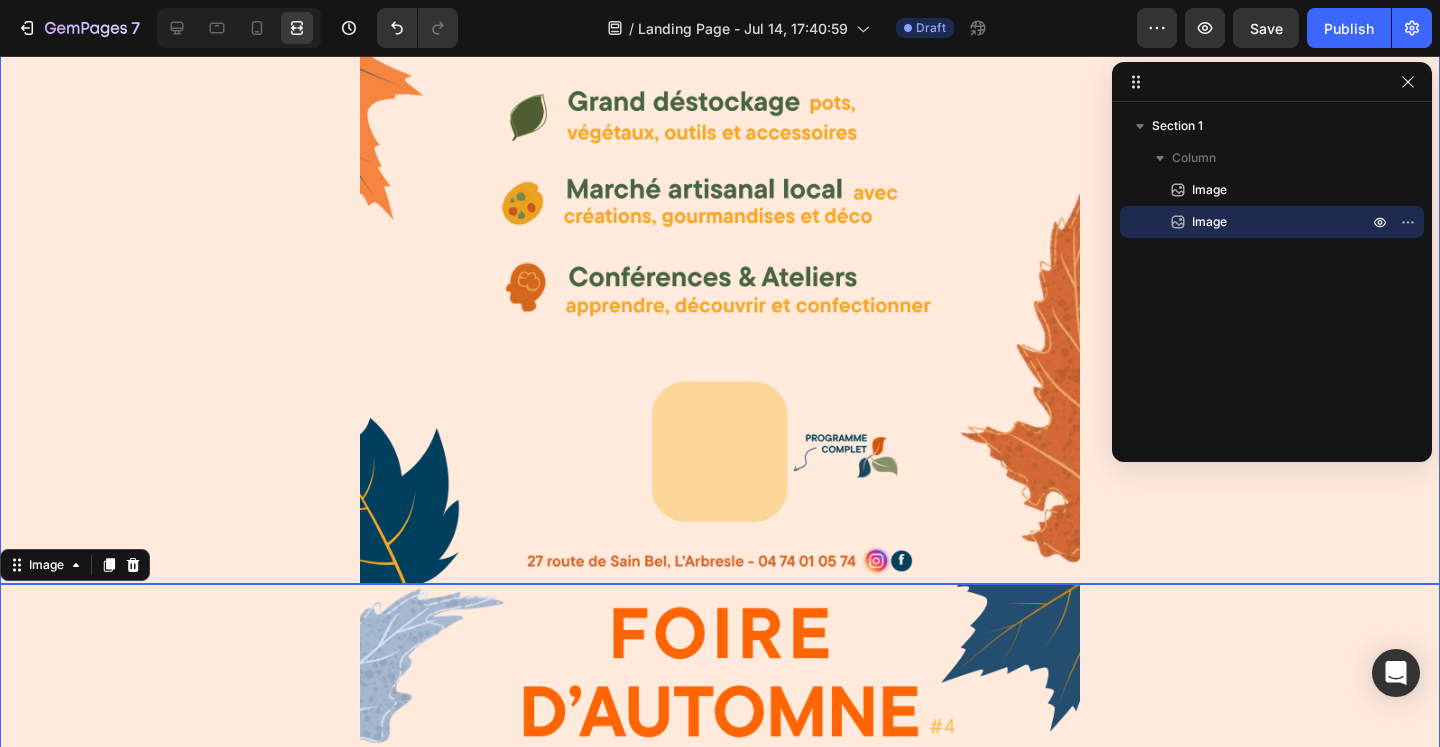 click at bounding box center [720, 1094] 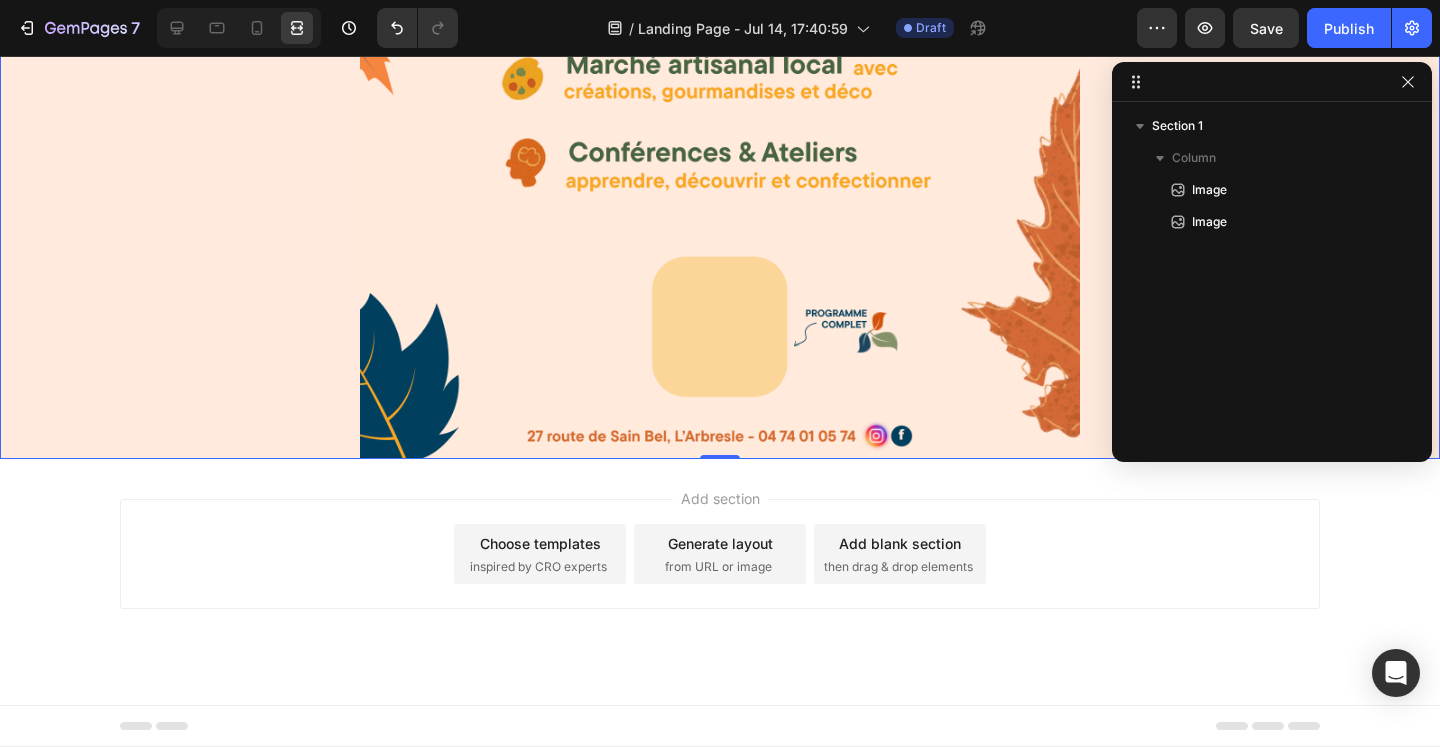 click on "Add section Choose templates inspired by CRO experts Generate layout from URL or image Add blank section then drag & drop elements" at bounding box center (720, 582) 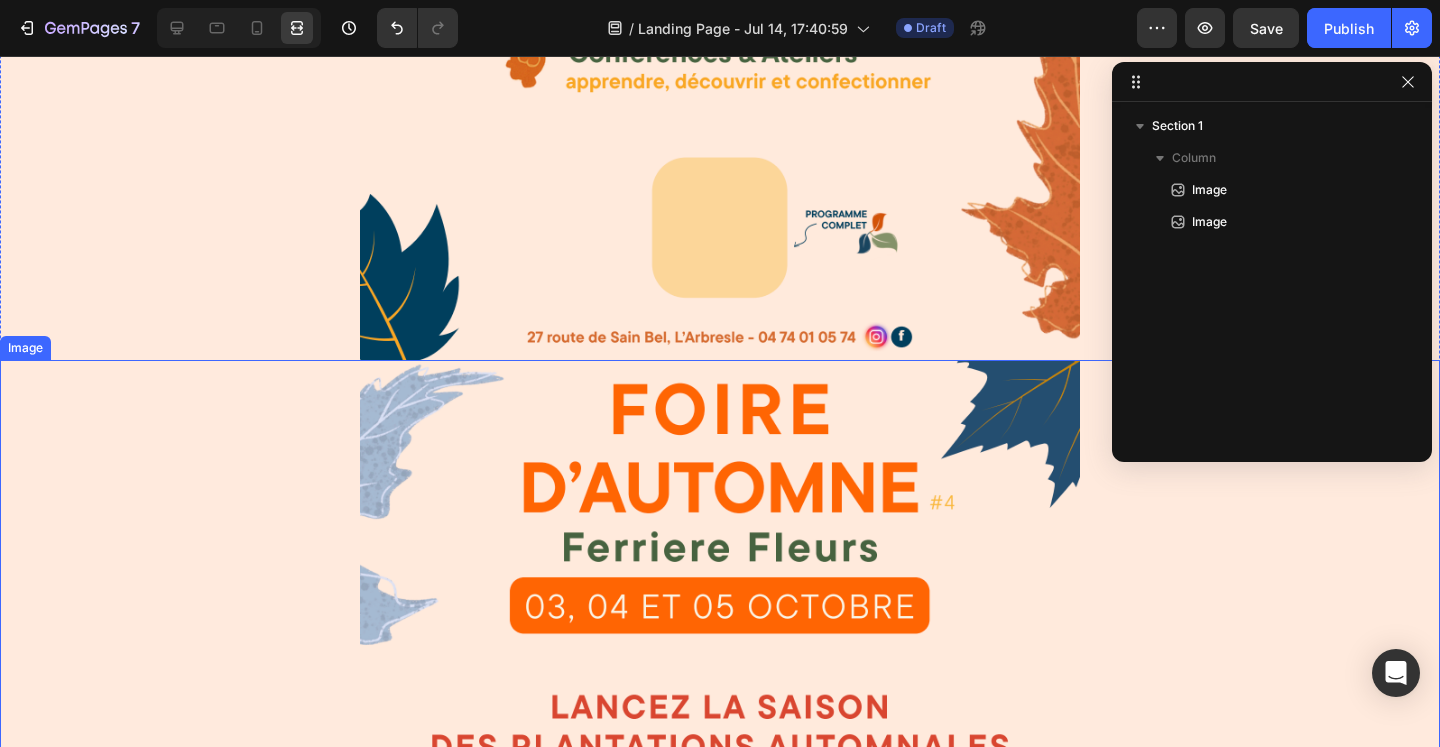 scroll, scrollTop: 860, scrollLeft: 0, axis: vertical 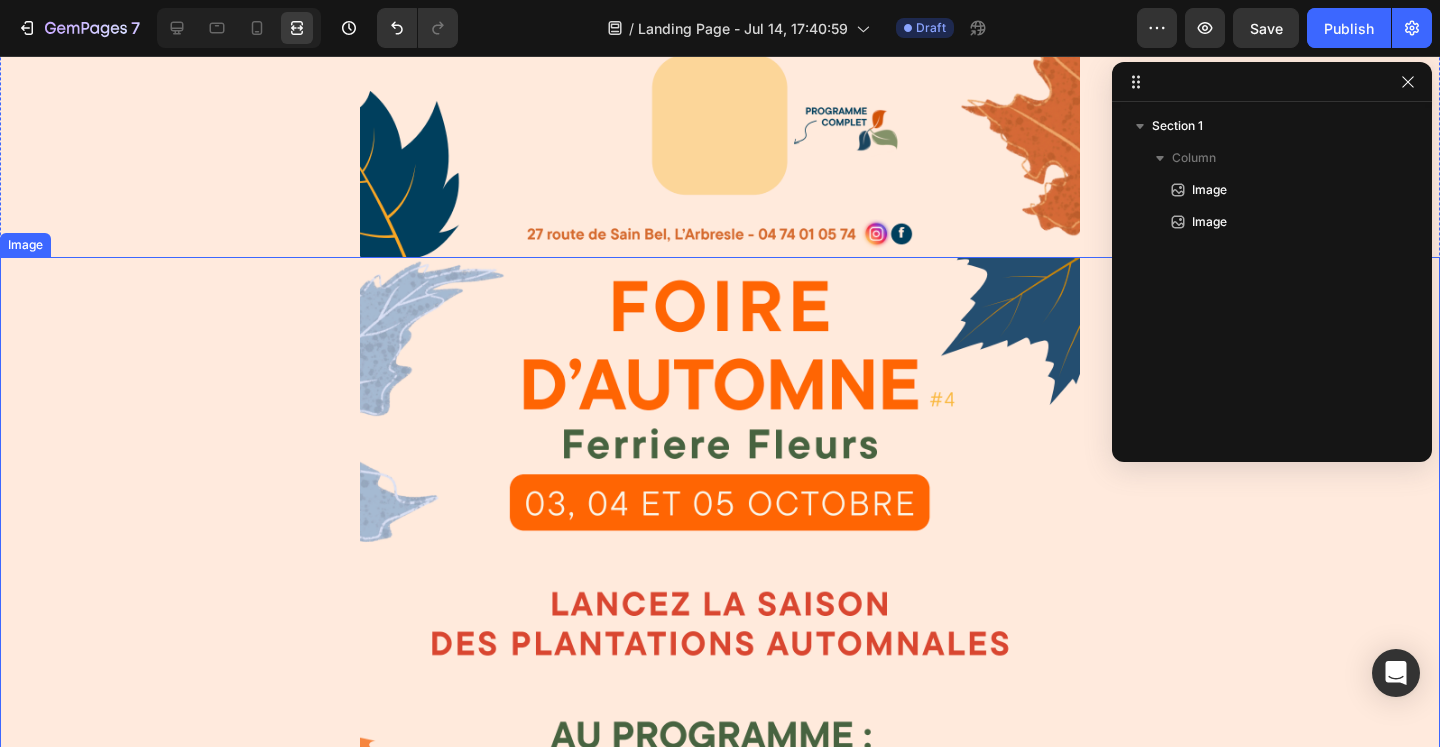 click at bounding box center (720, 767) 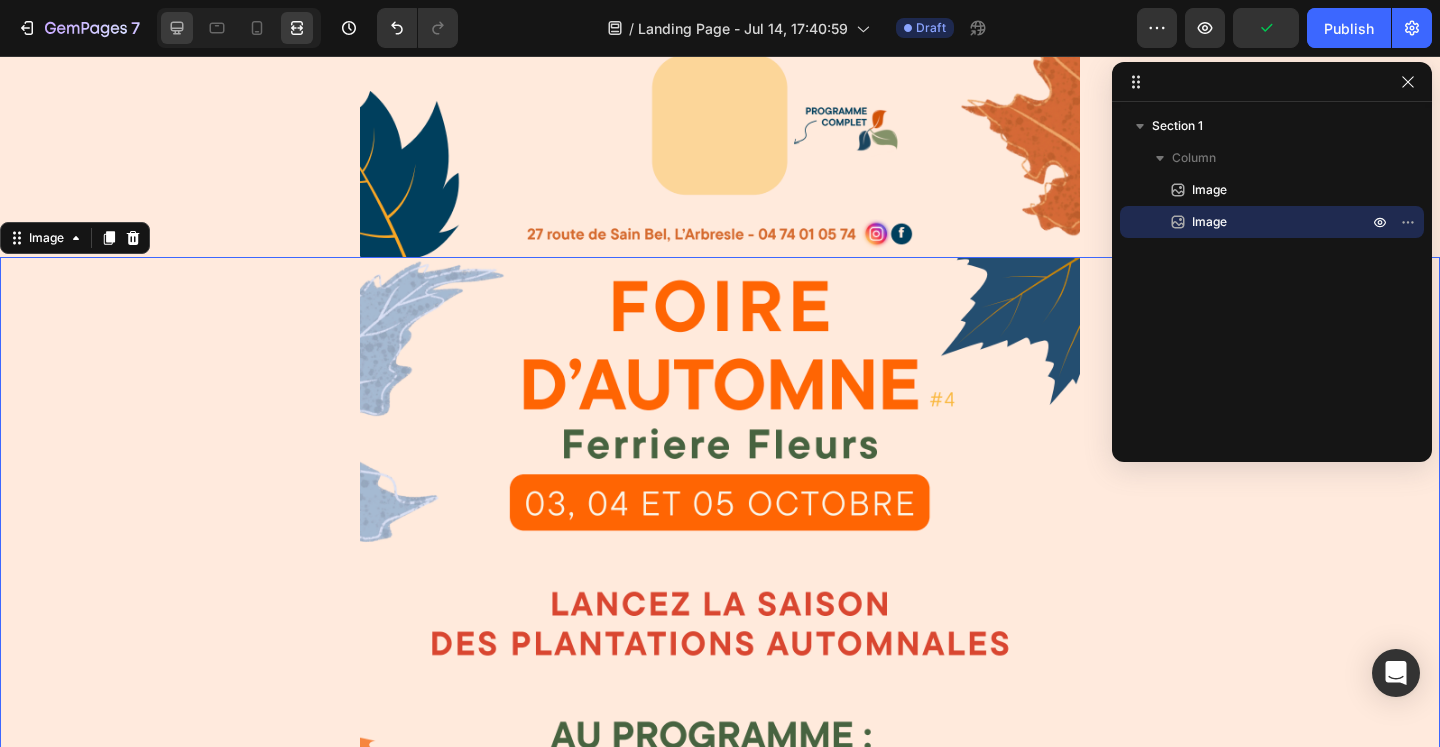 click 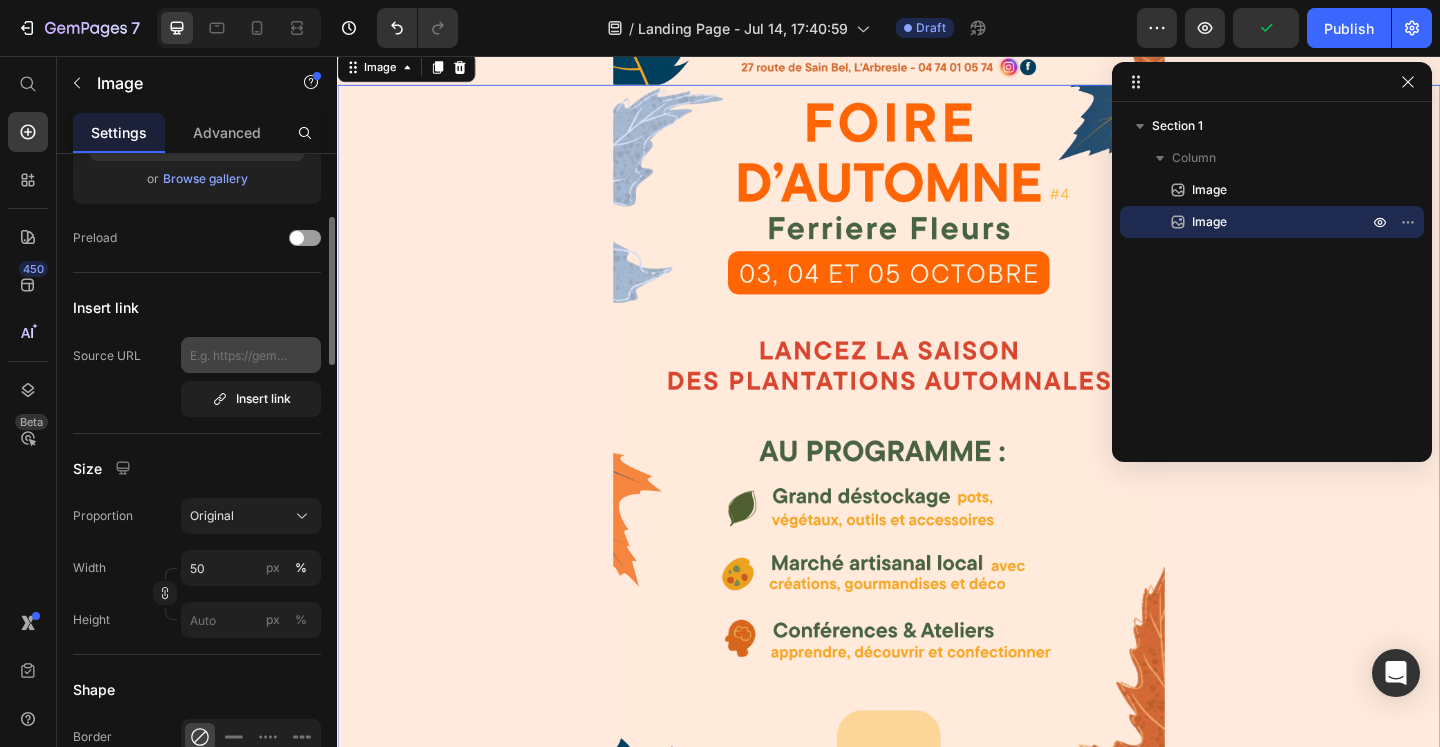 scroll, scrollTop: 0, scrollLeft: 0, axis: both 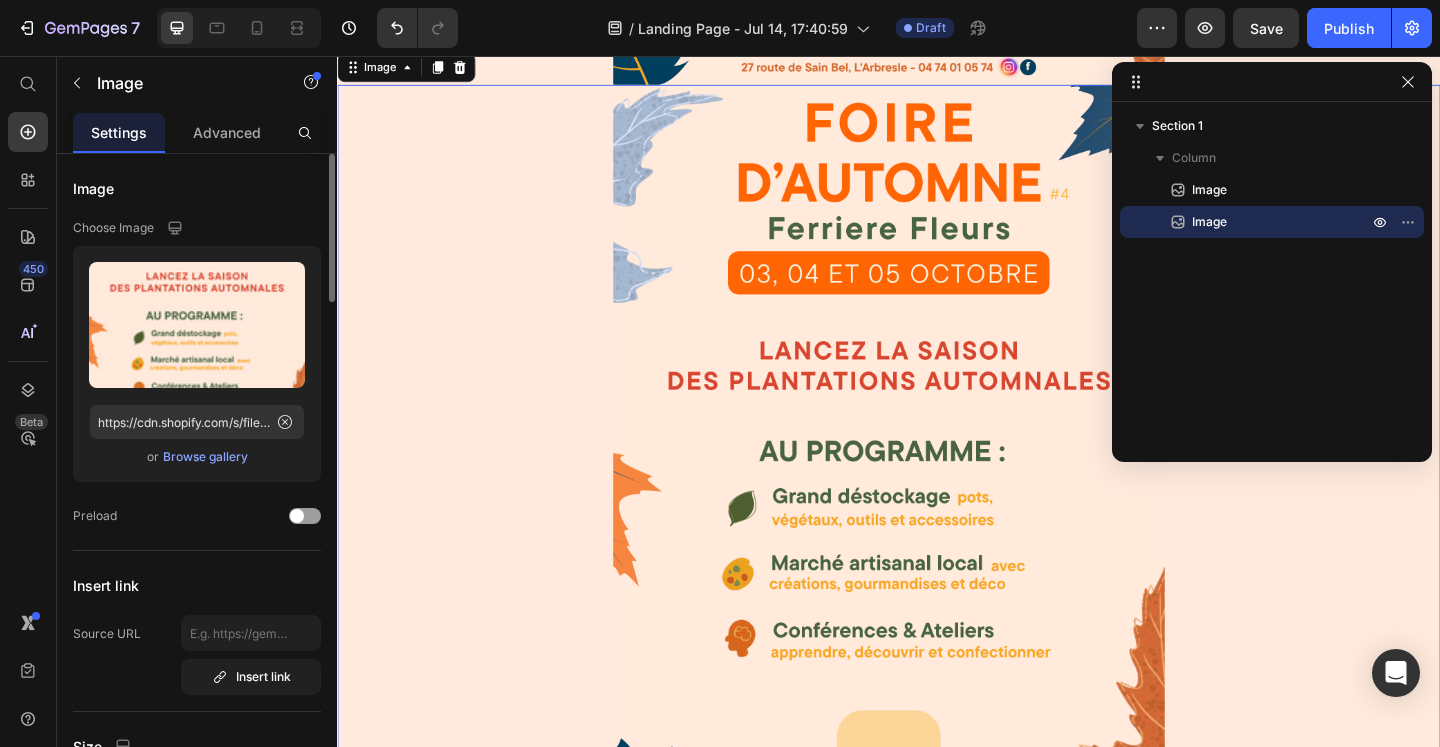 click on "Browse gallery" at bounding box center [205, 457] 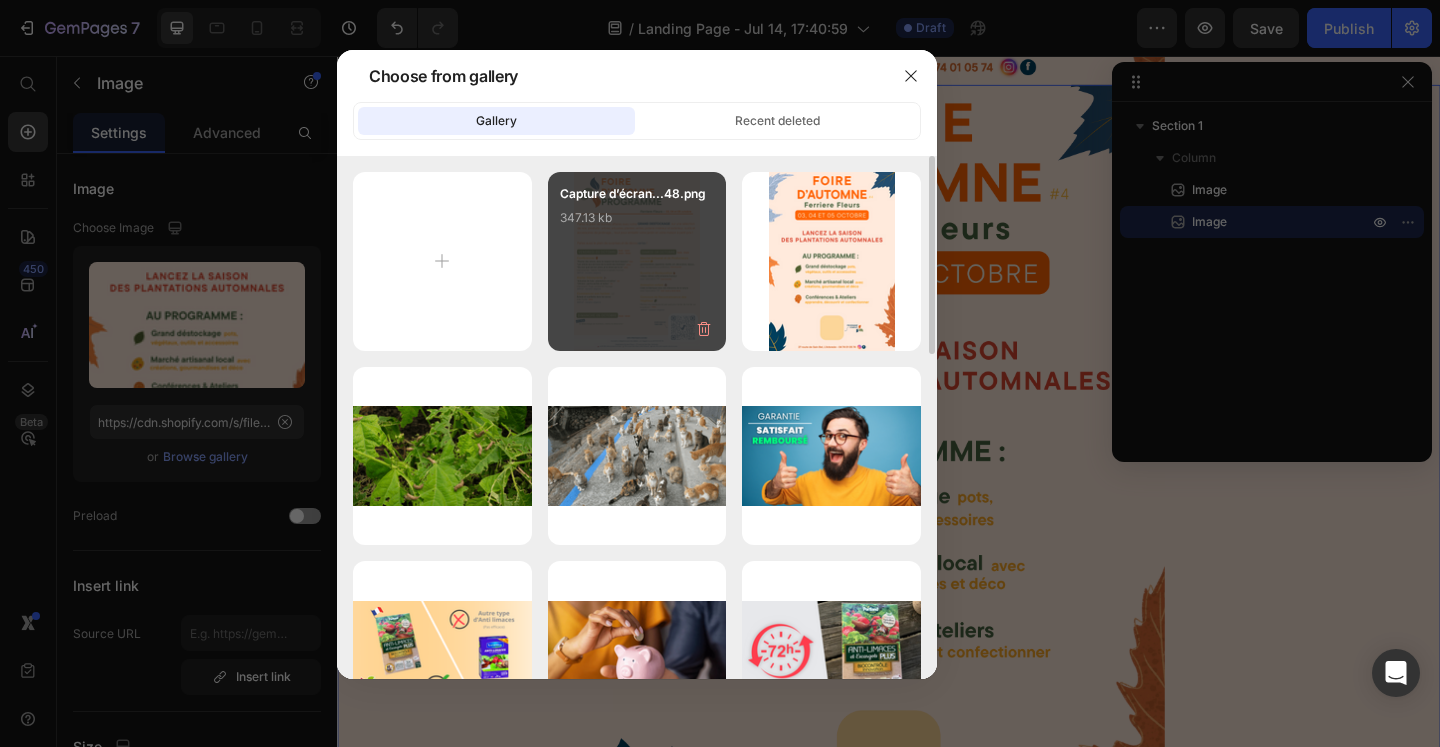 click on "347.13 kb" at bounding box center (637, 218) 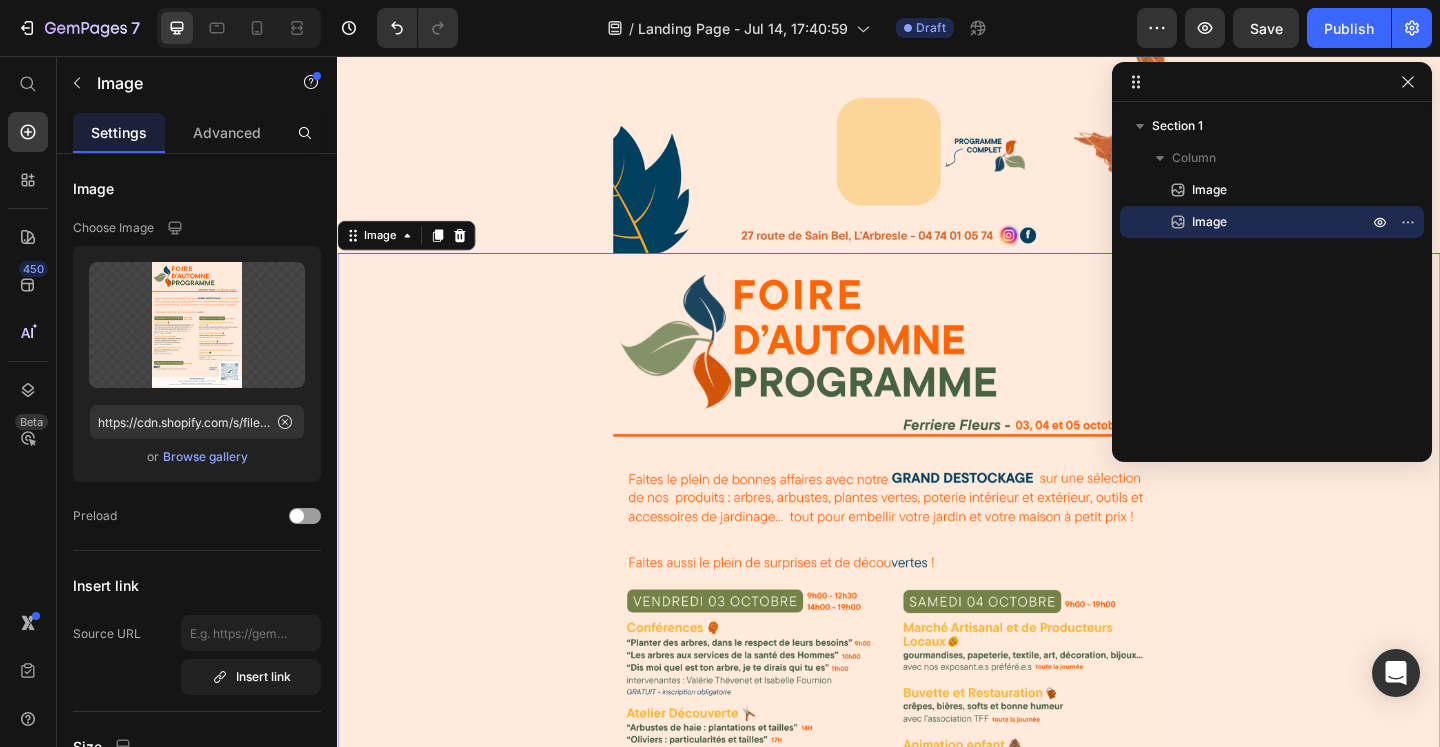 scroll, scrollTop: 574, scrollLeft: 0, axis: vertical 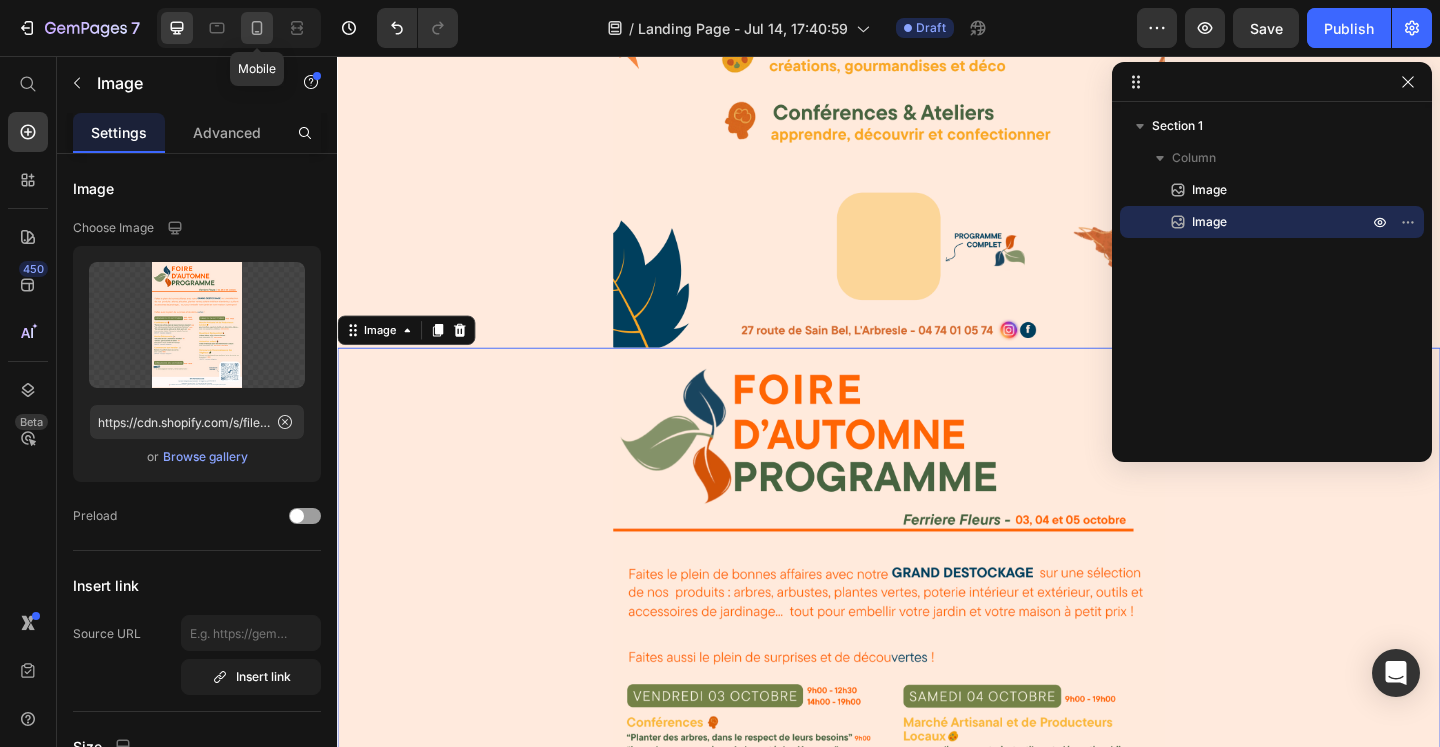 click 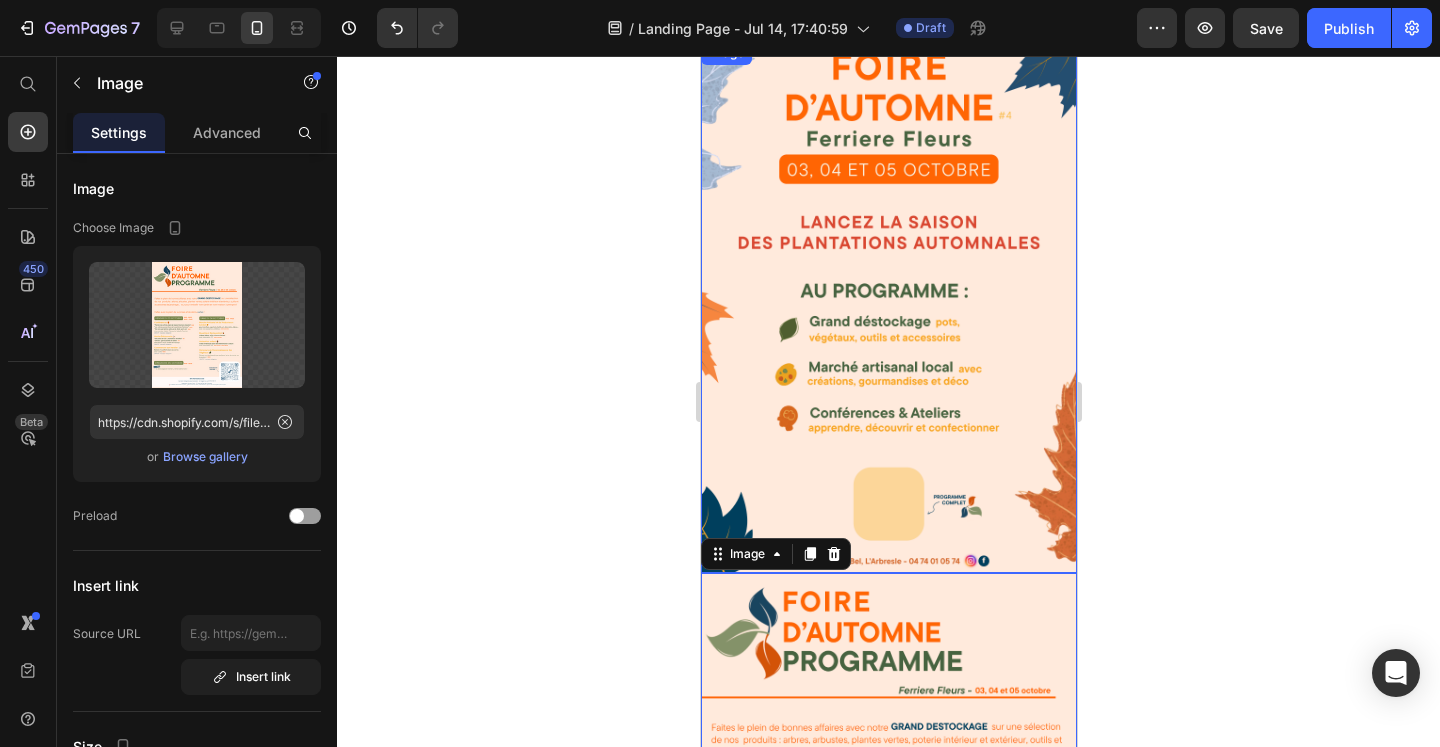 scroll, scrollTop: 0, scrollLeft: 0, axis: both 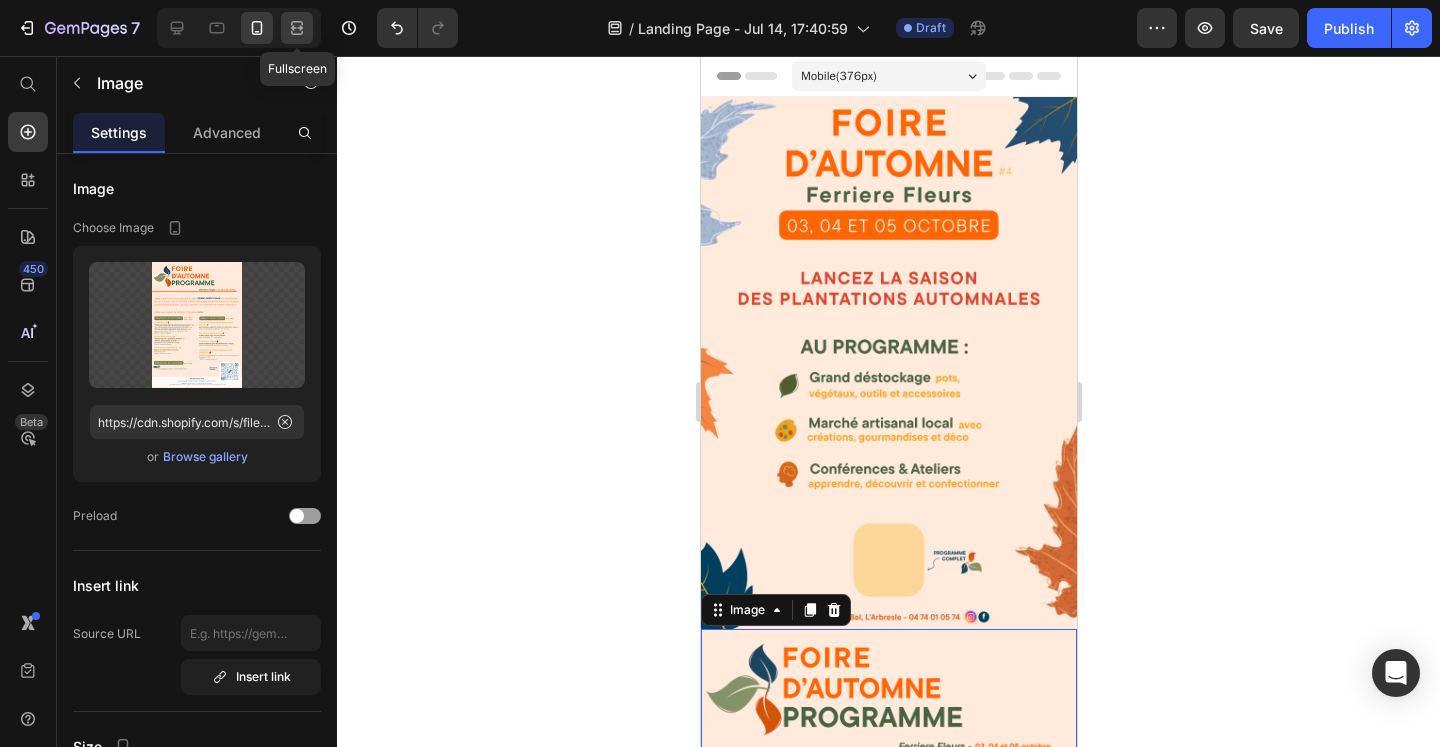 click 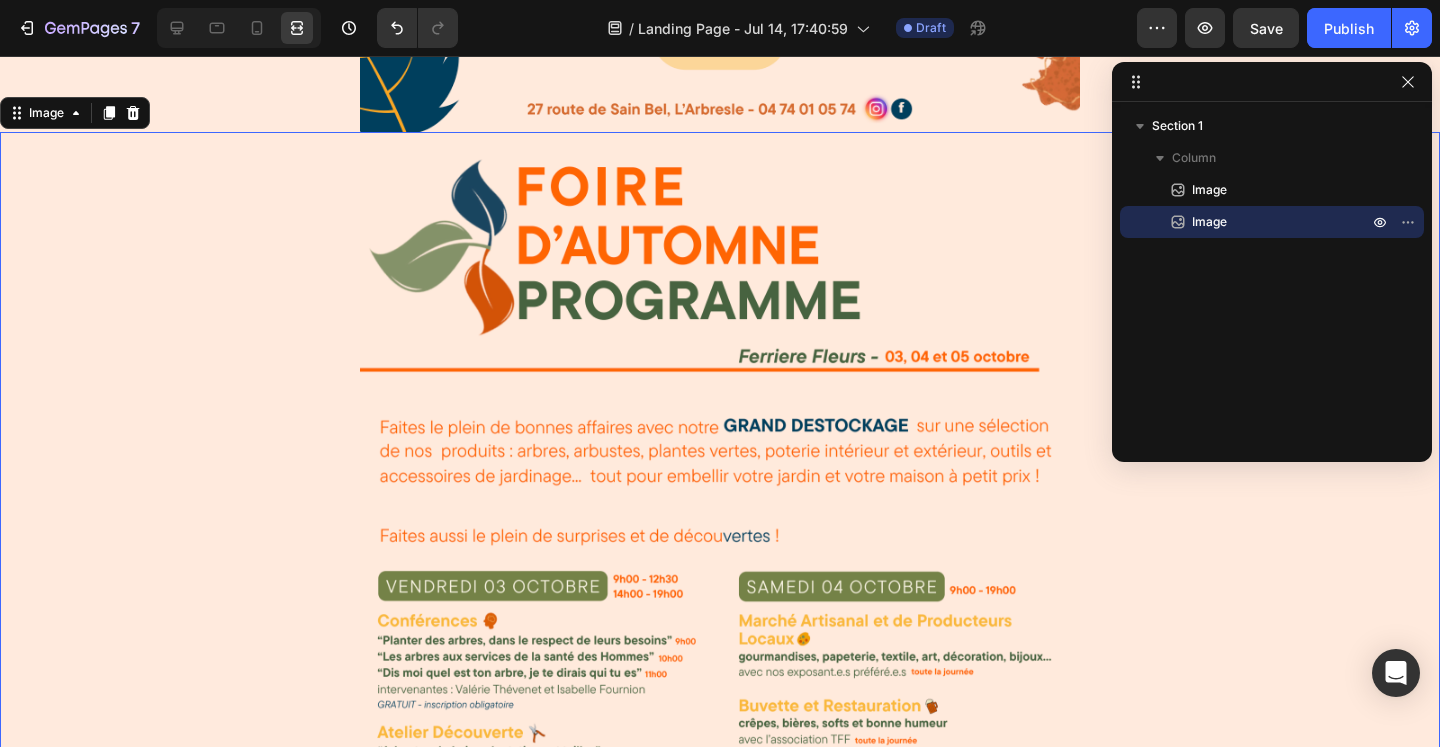 scroll, scrollTop: 991, scrollLeft: 0, axis: vertical 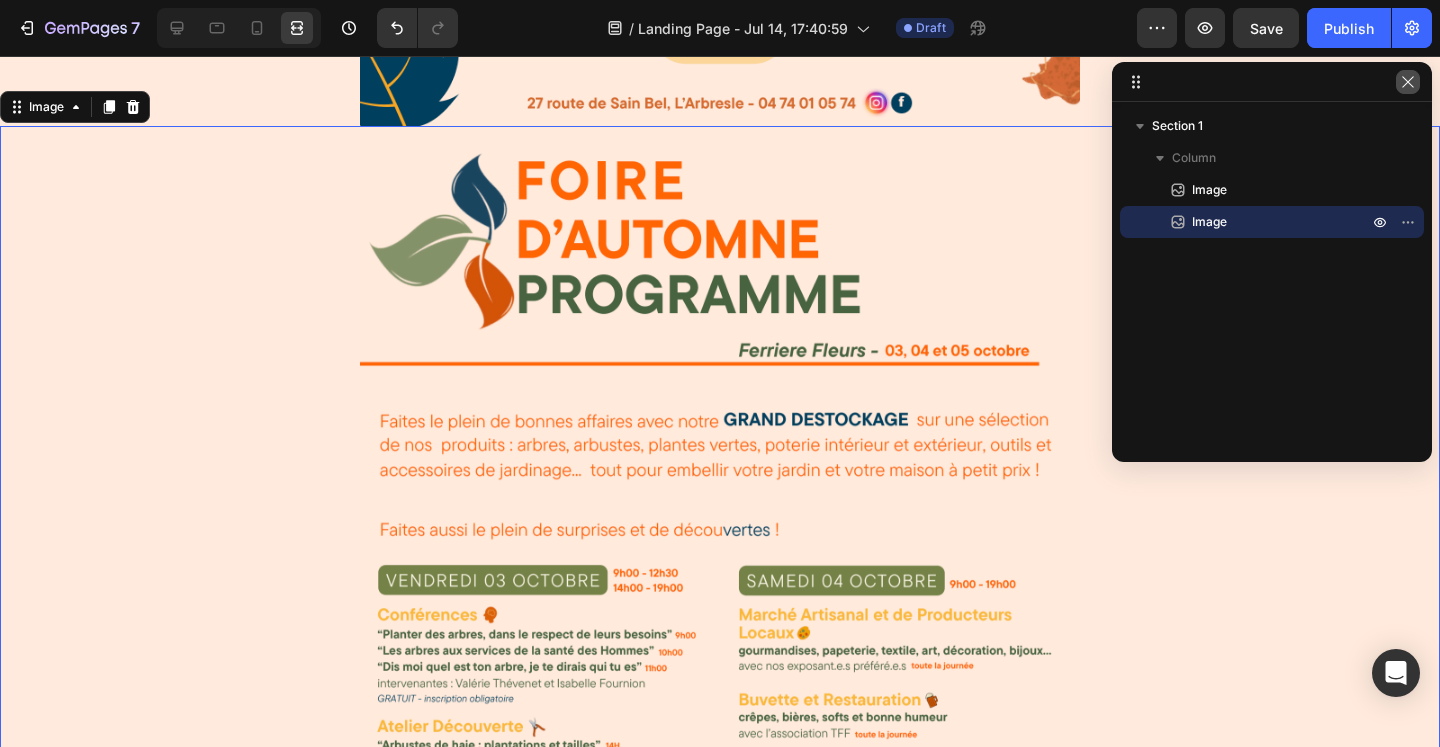 click 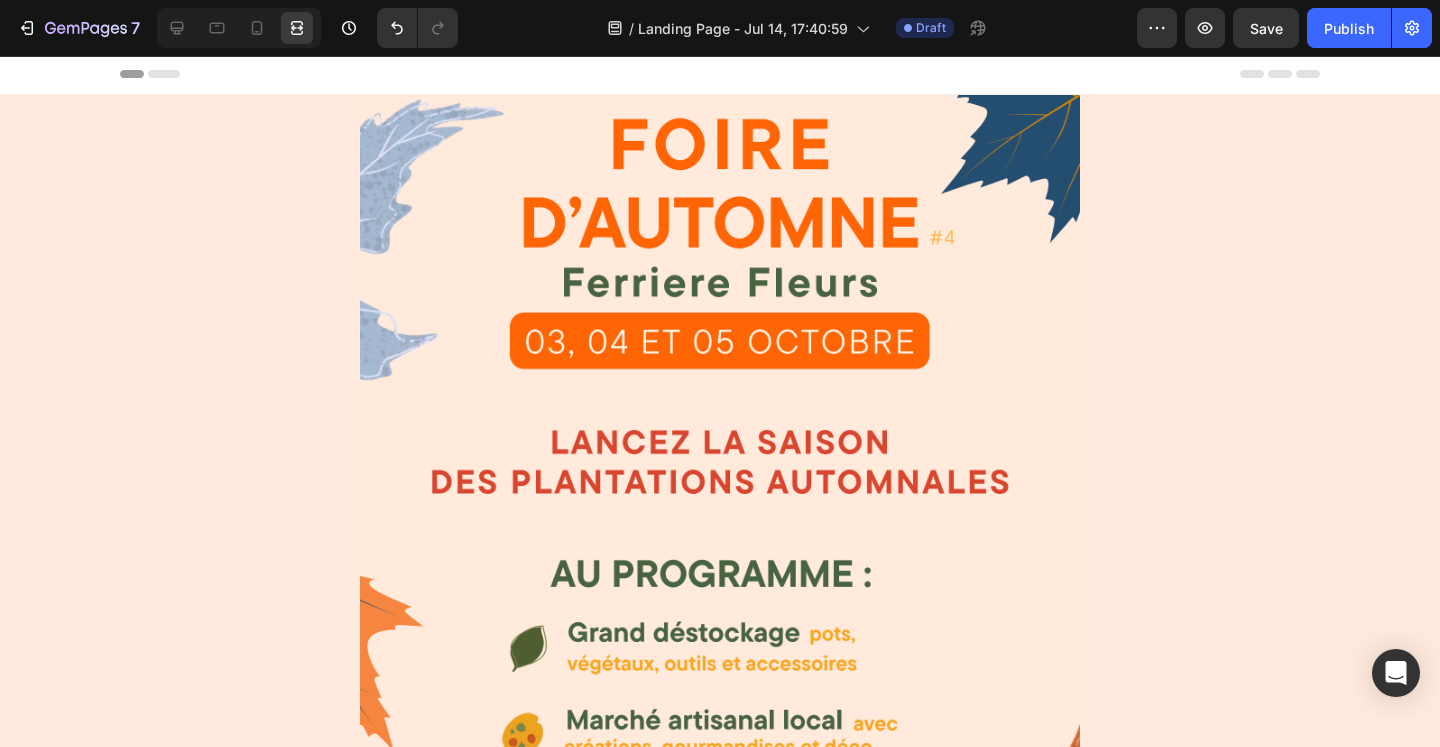 scroll, scrollTop: 0, scrollLeft: 0, axis: both 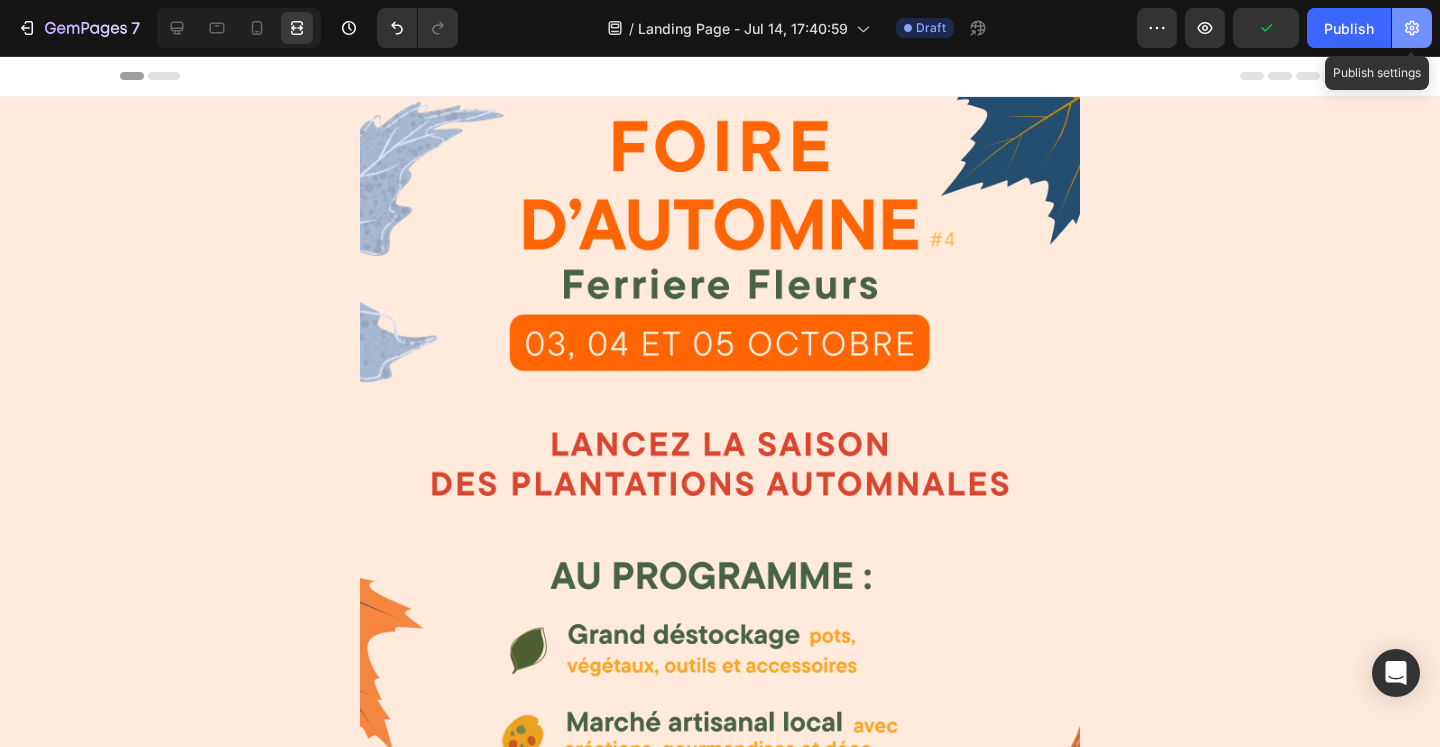 click 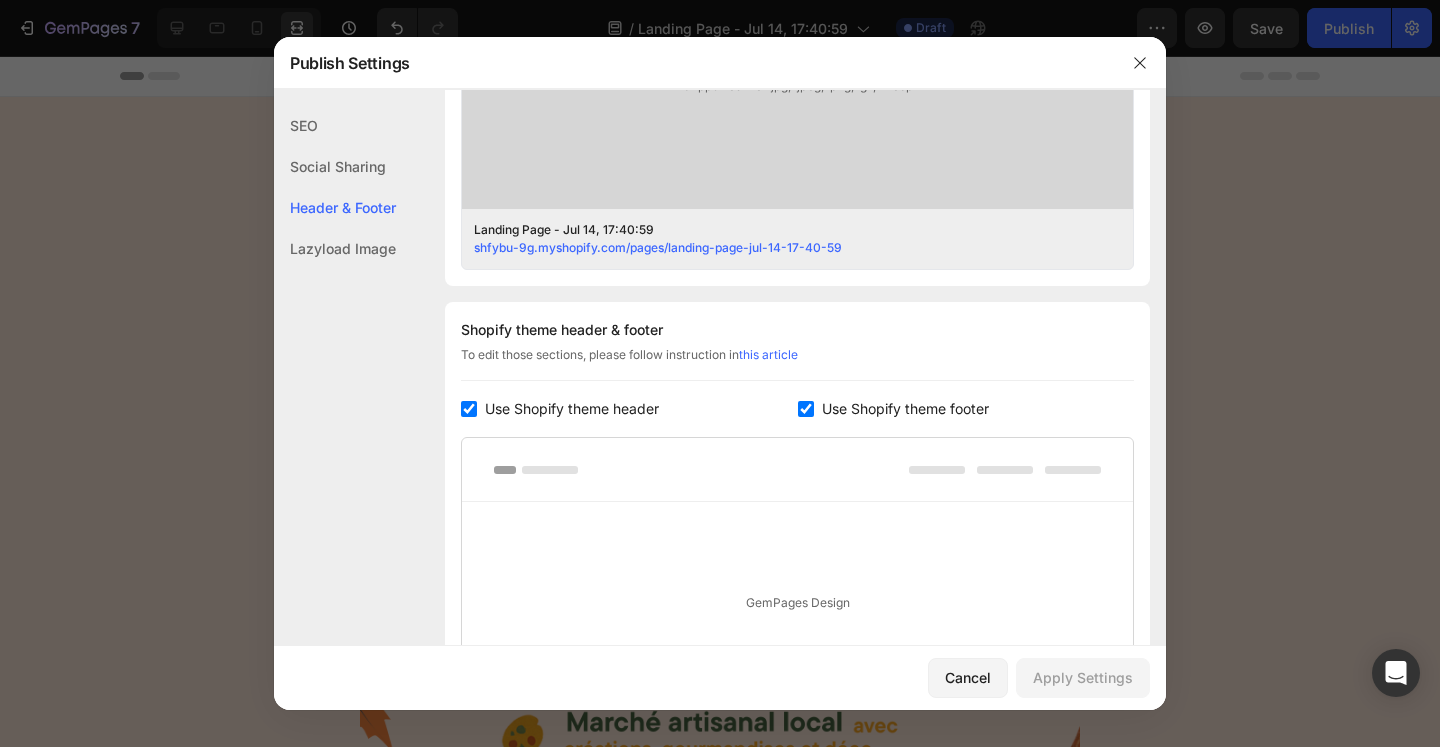 scroll, scrollTop: 950, scrollLeft: 0, axis: vertical 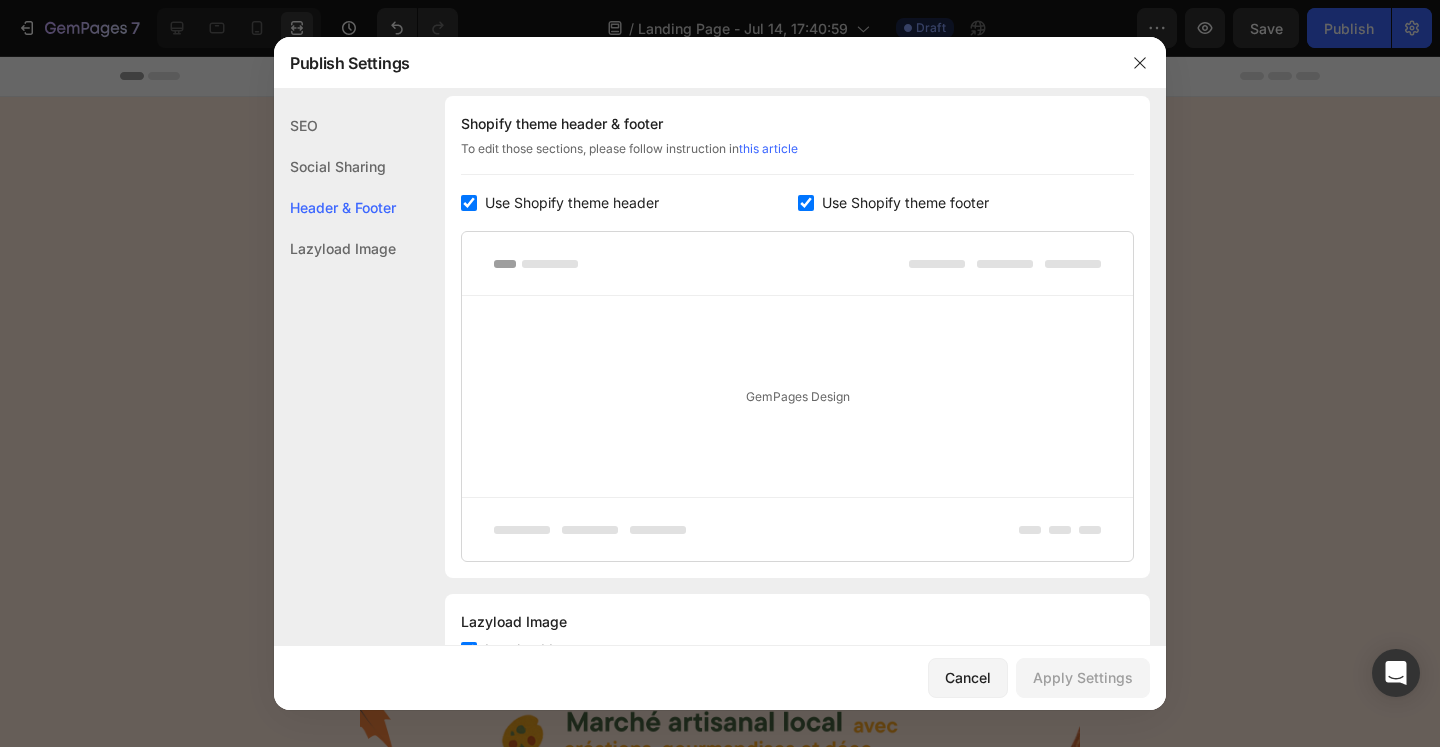 click on "Use Shopify theme header" at bounding box center [572, 203] 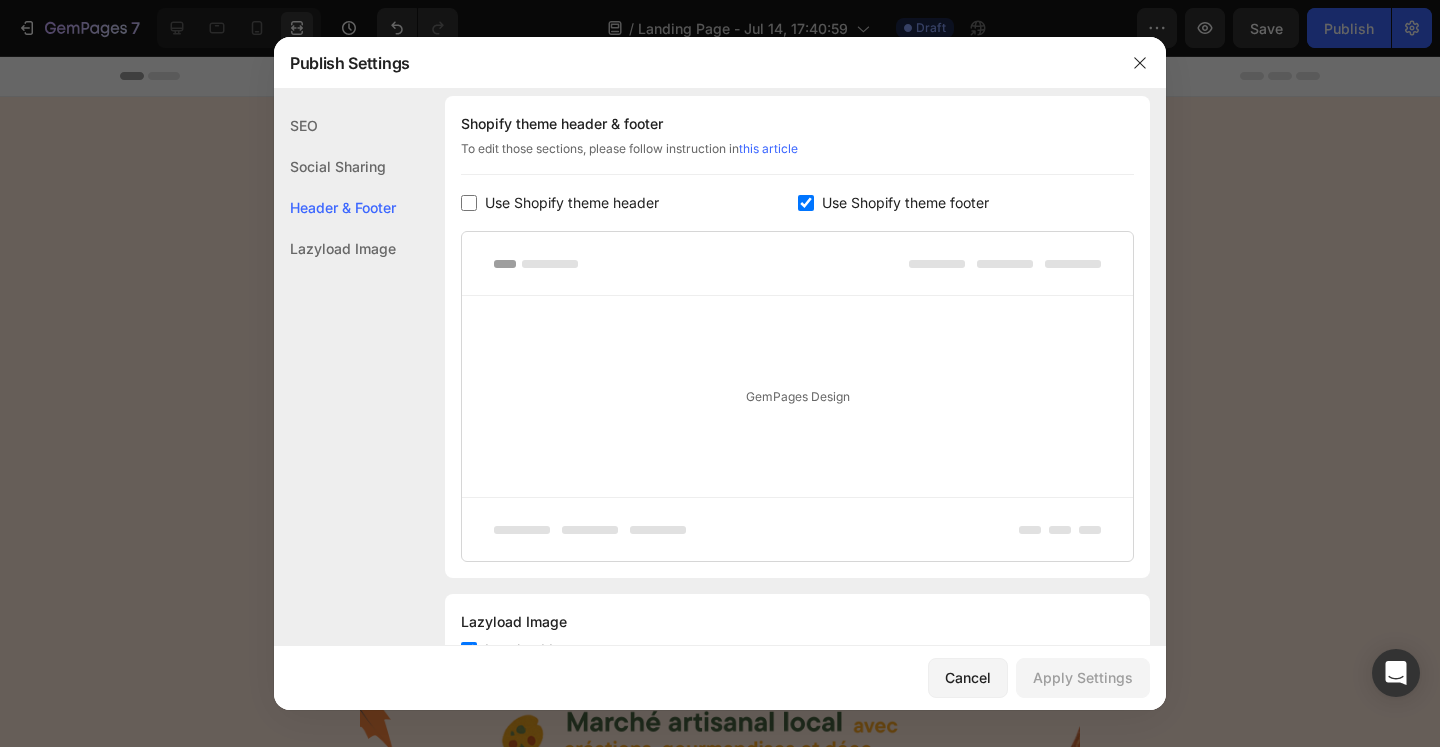 checkbox on "false" 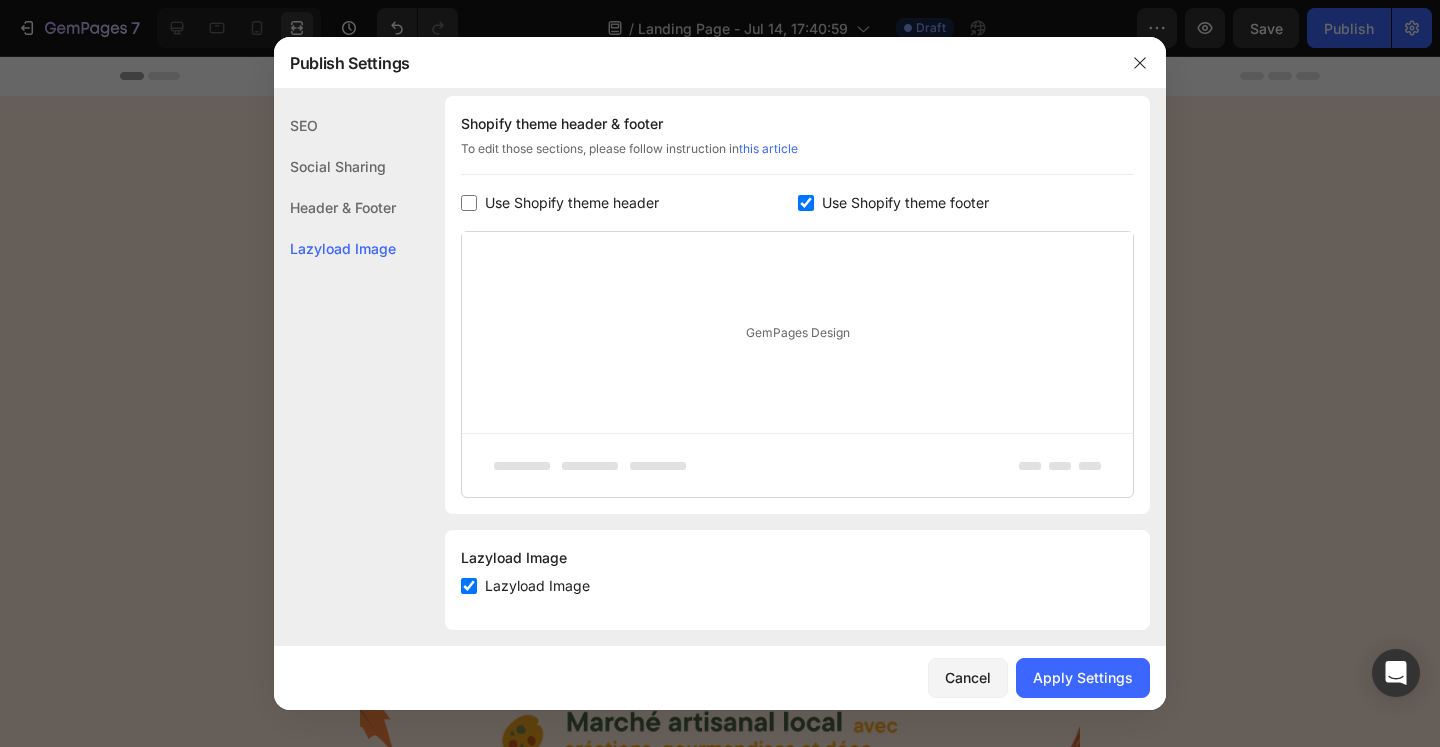 click on "Use Shopify theme footer" at bounding box center [905, 203] 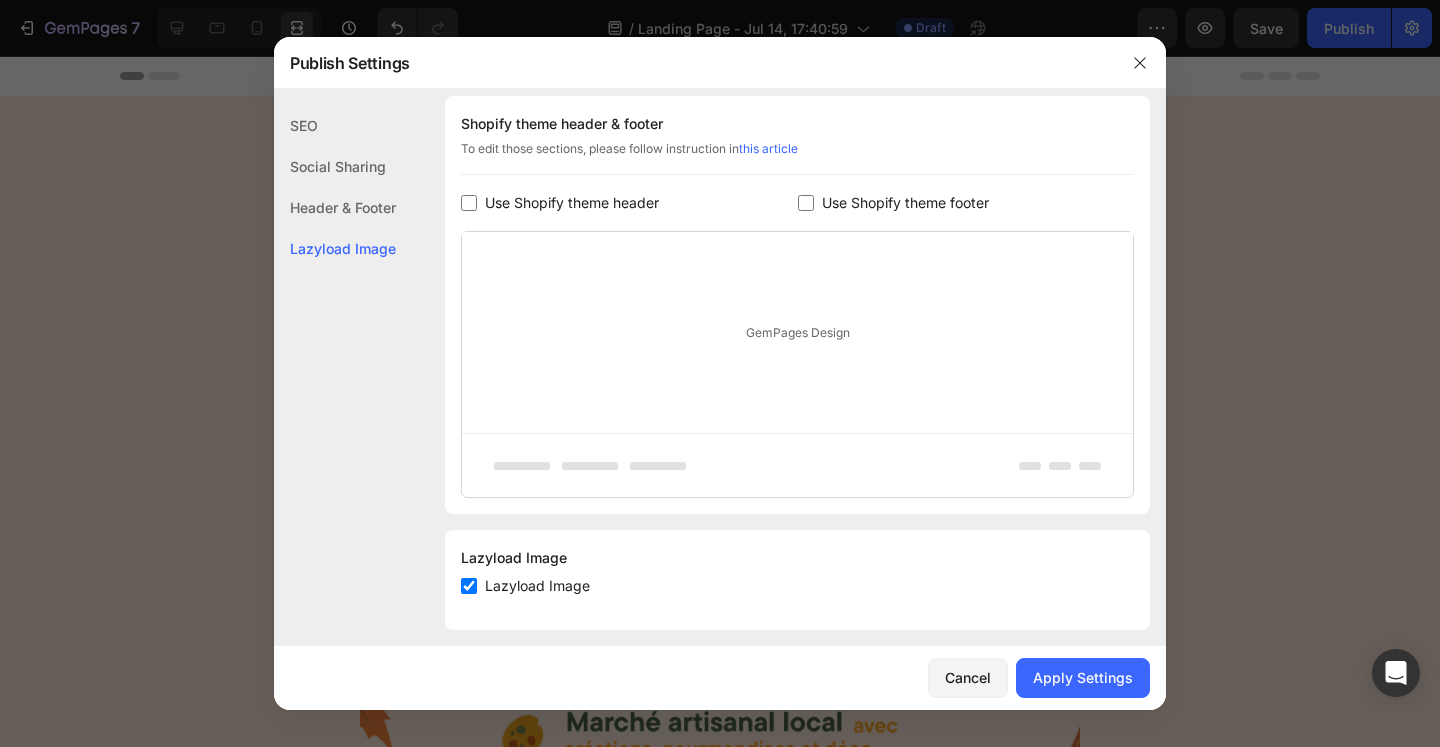 checkbox on "false" 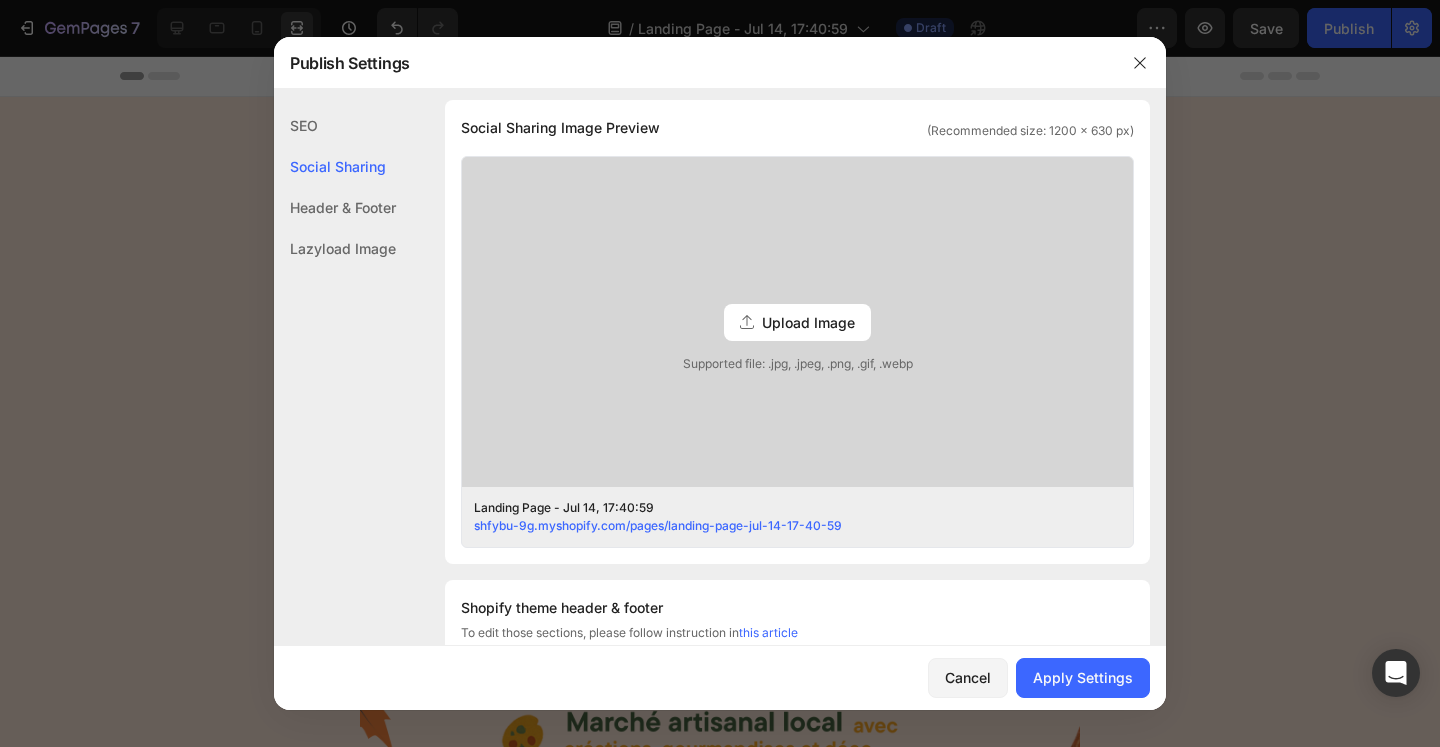 scroll, scrollTop: 0, scrollLeft: 0, axis: both 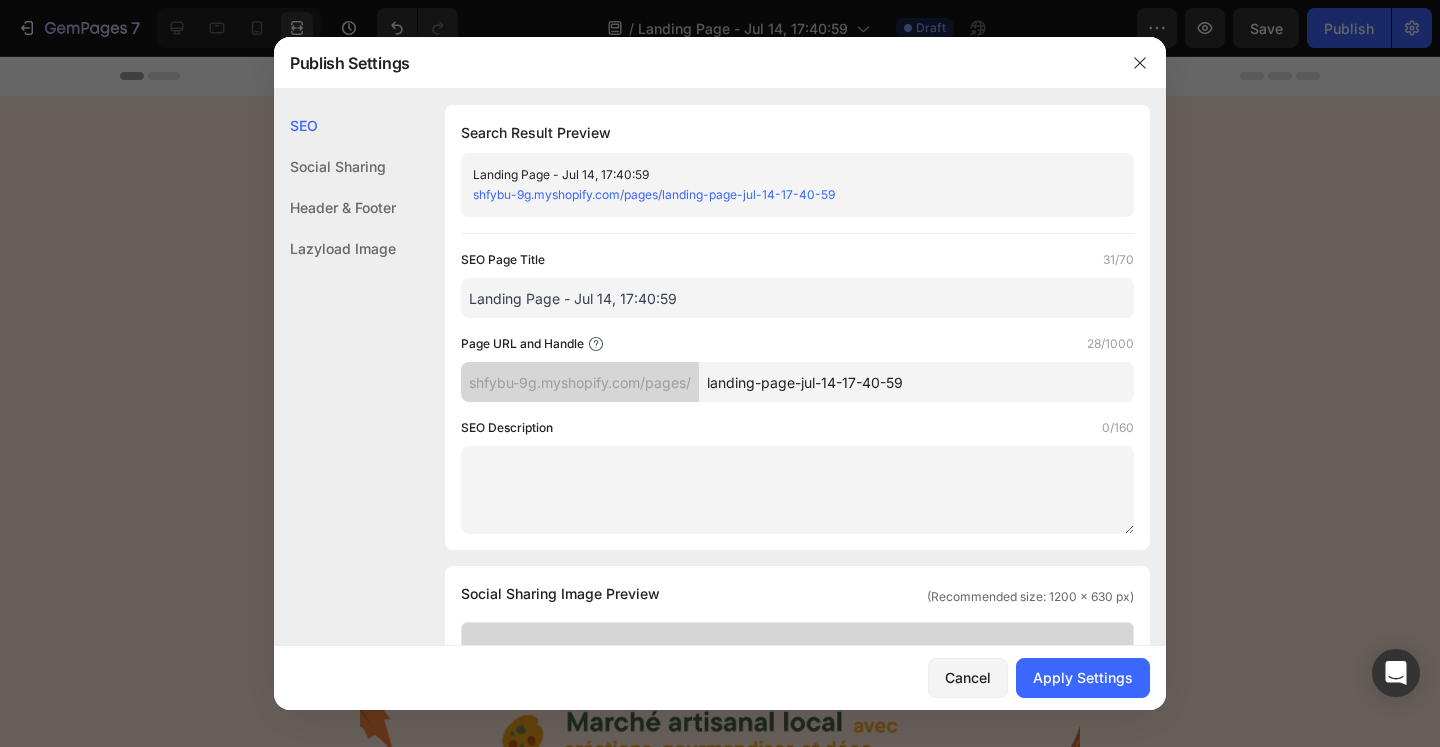 click on "Landing Page - Jul 14, 17:40:59" at bounding box center (797, 298) 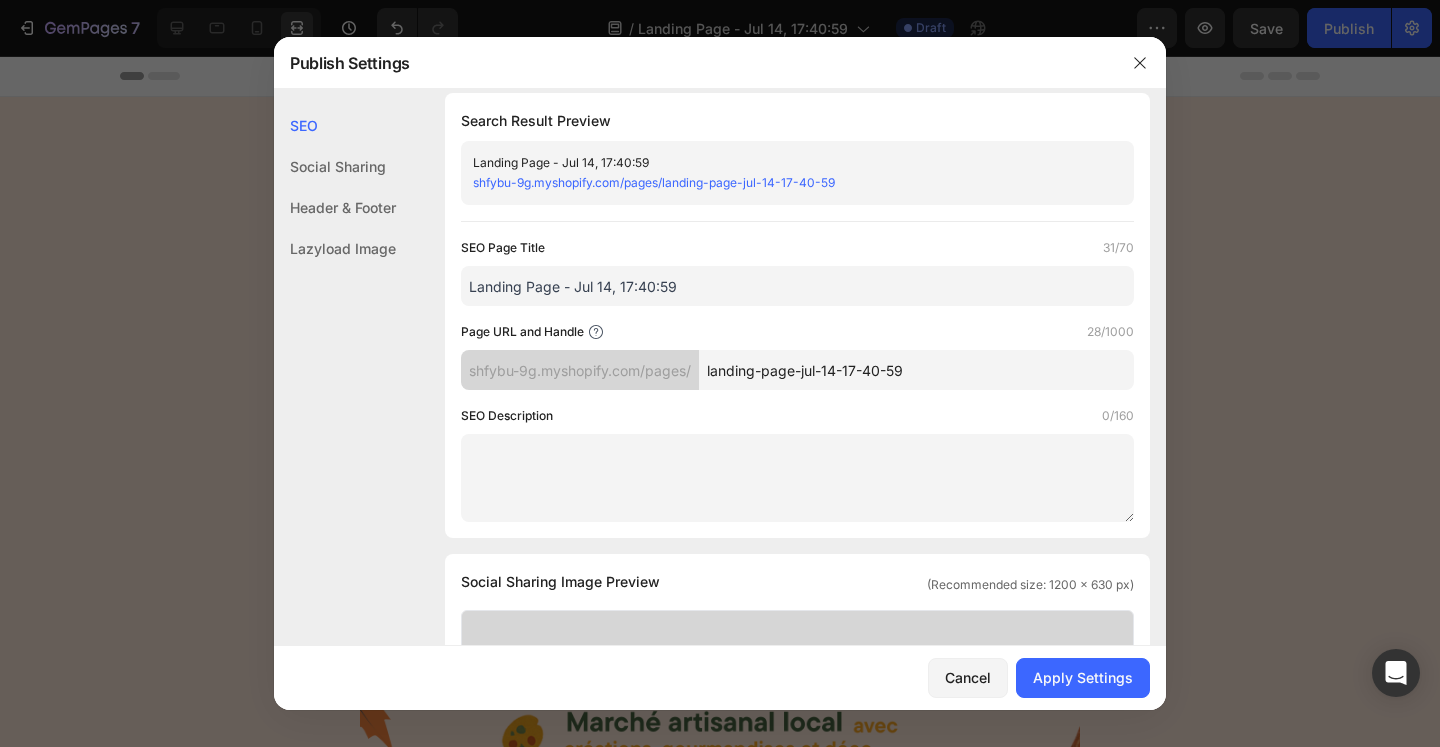 scroll, scrollTop: 25, scrollLeft: 0, axis: vertical 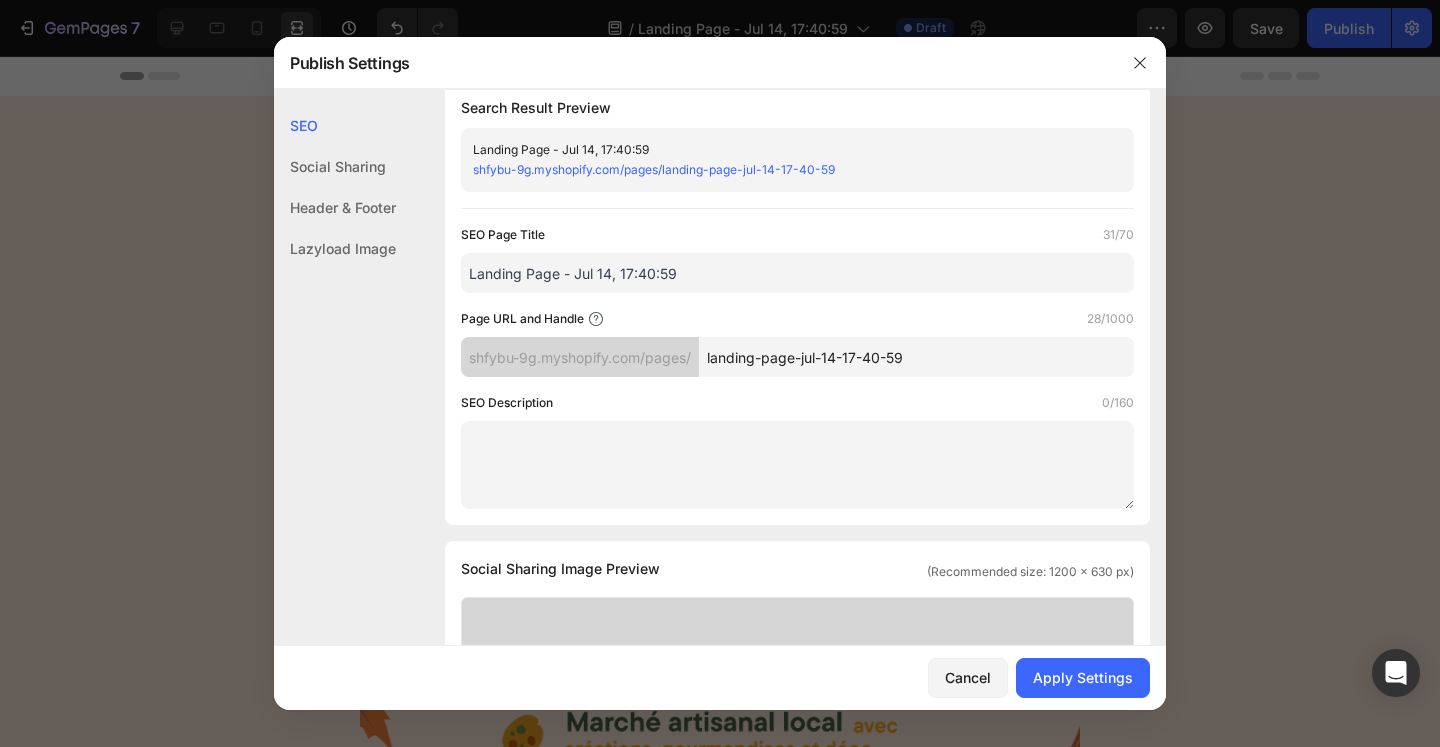 paste on "FOIRE D'AUTOMNE" 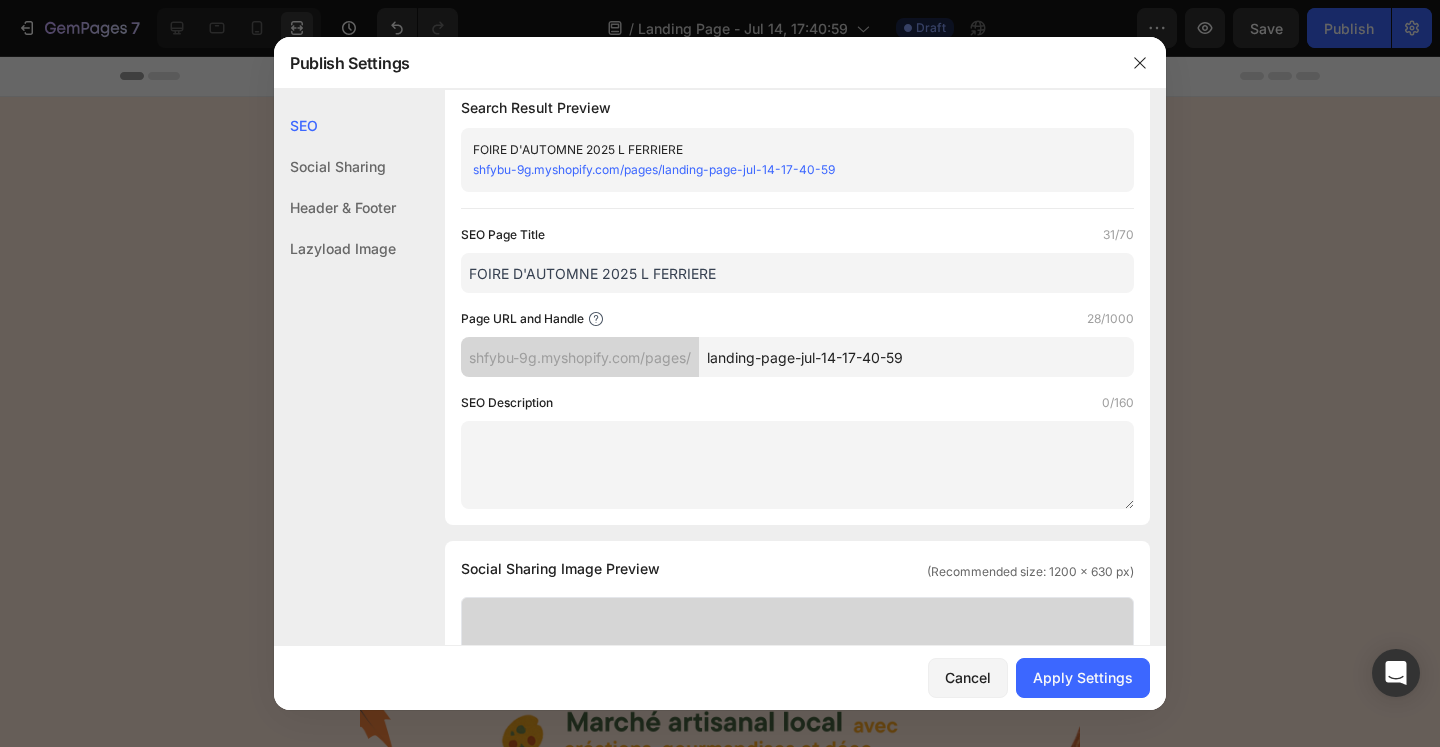 click on "FOIRE D'AUTOMNE 2025 L FERRIERE" at bounding box center (797, 273) 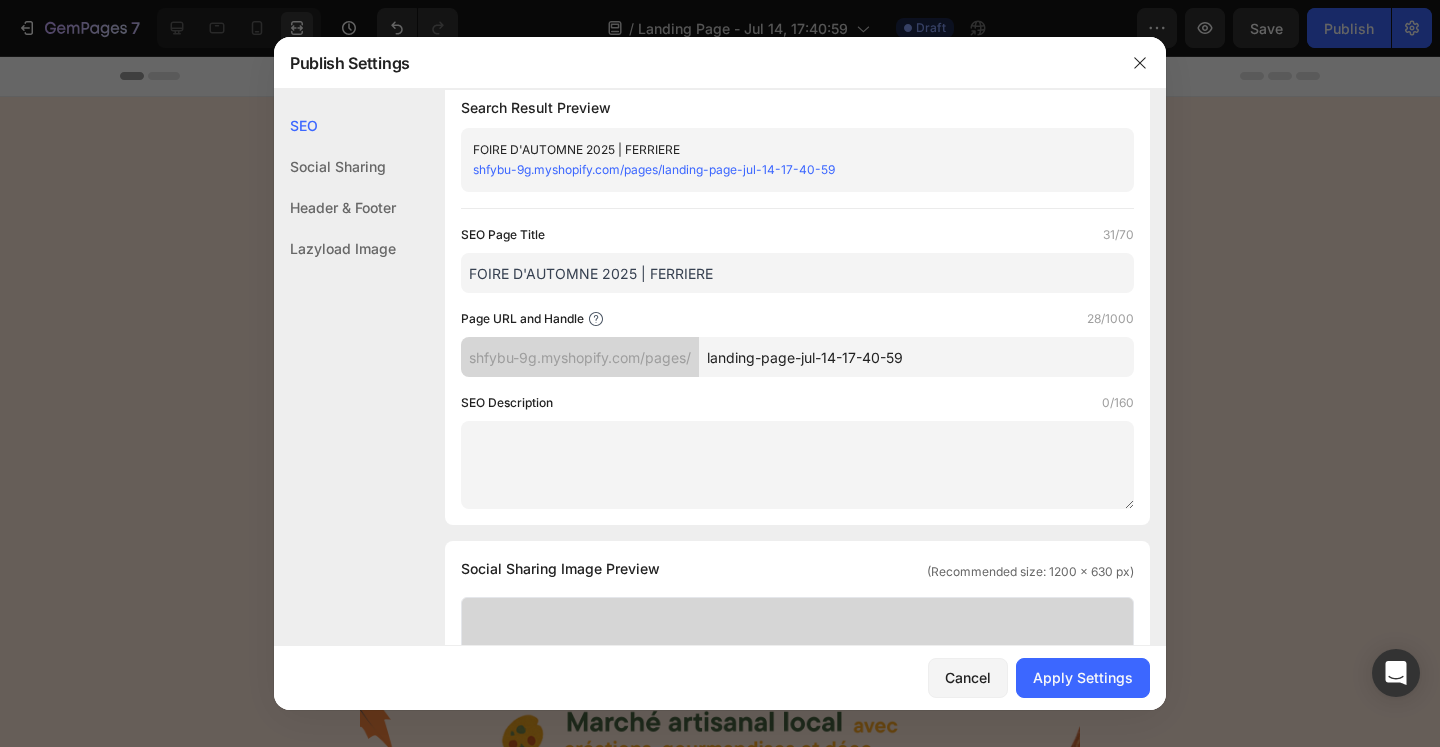 click on "FOIRE D'AUTOMNE 2025 | FERRIERE" at bounding box center [797, 273] 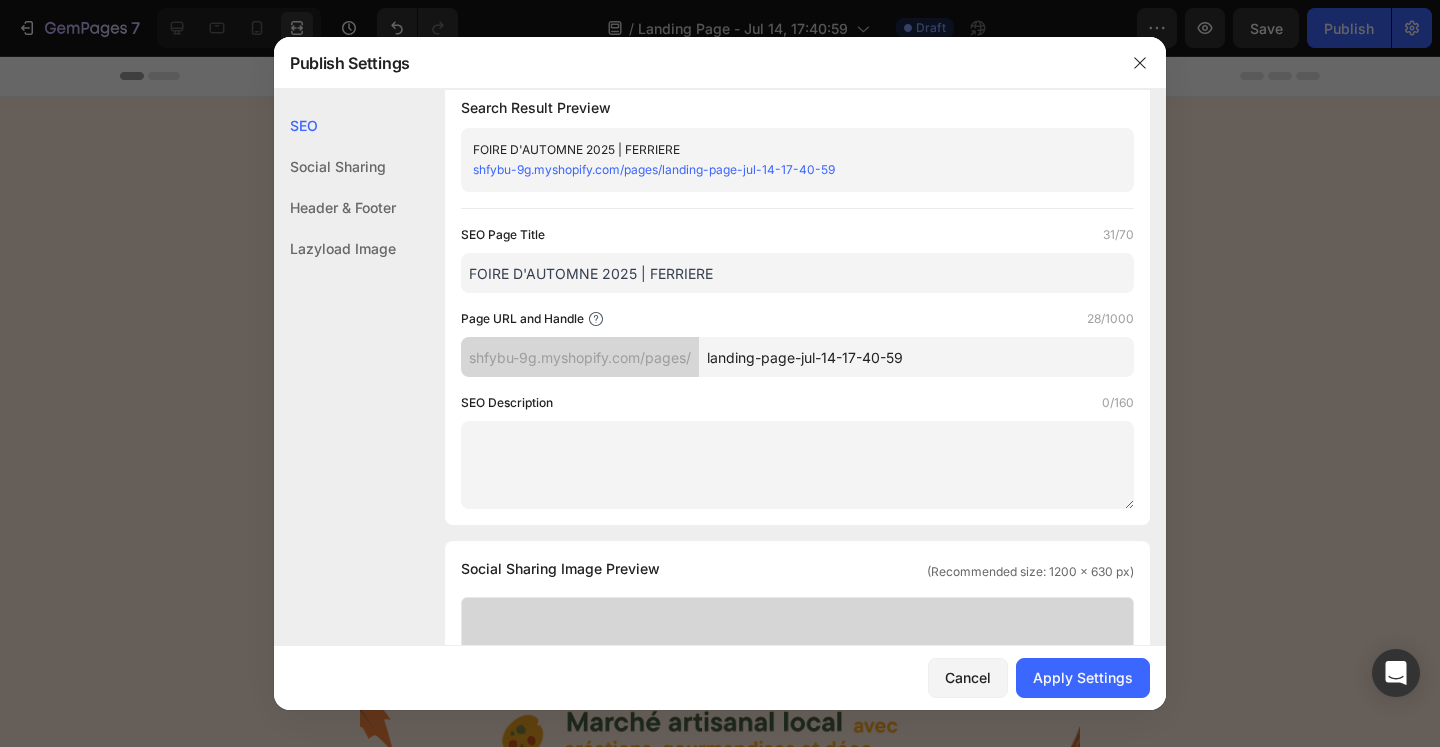 click on "landing-page-jul-14-17-40-59" at bounding box center (916, 357) 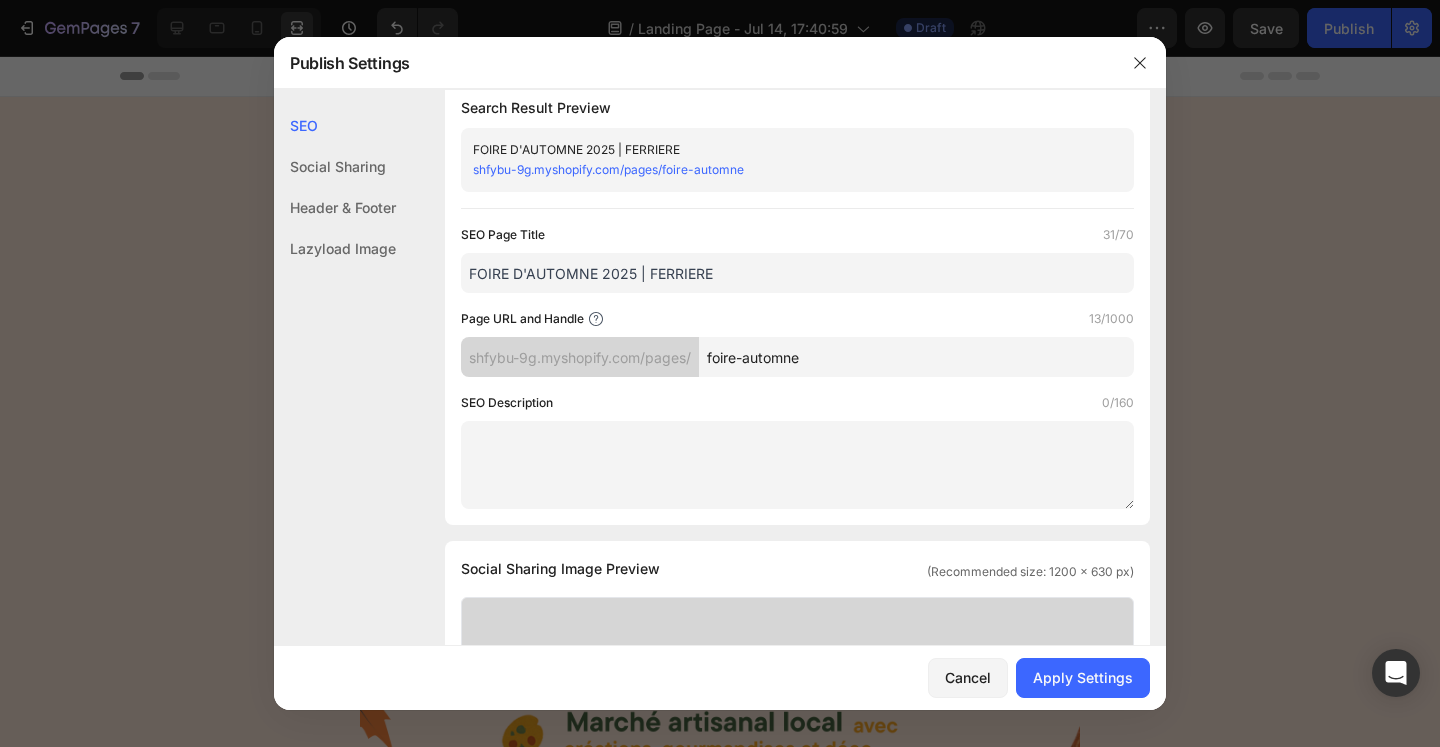click on "foire-automne" at bounding box center [916, 357] 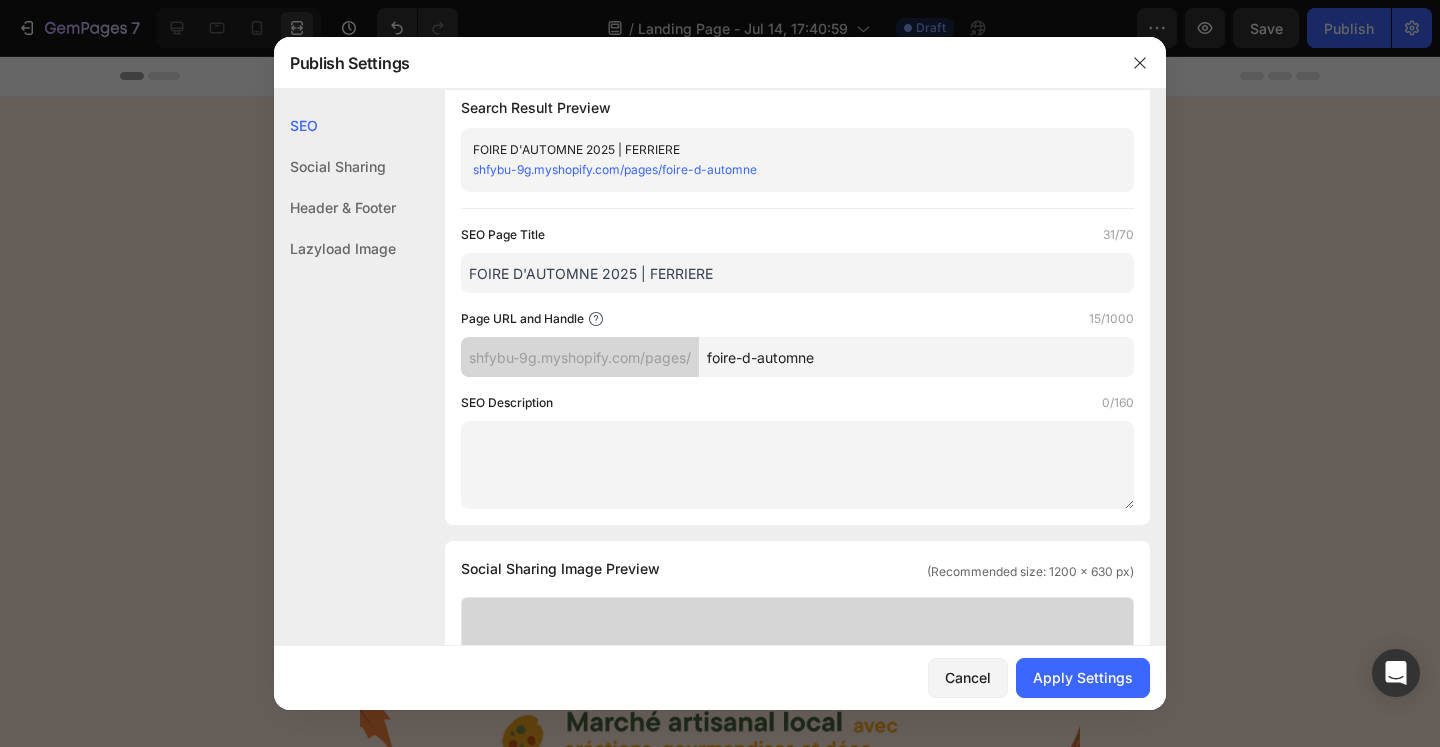 click on "foire-d-automne" at bounding box center (916, 357) 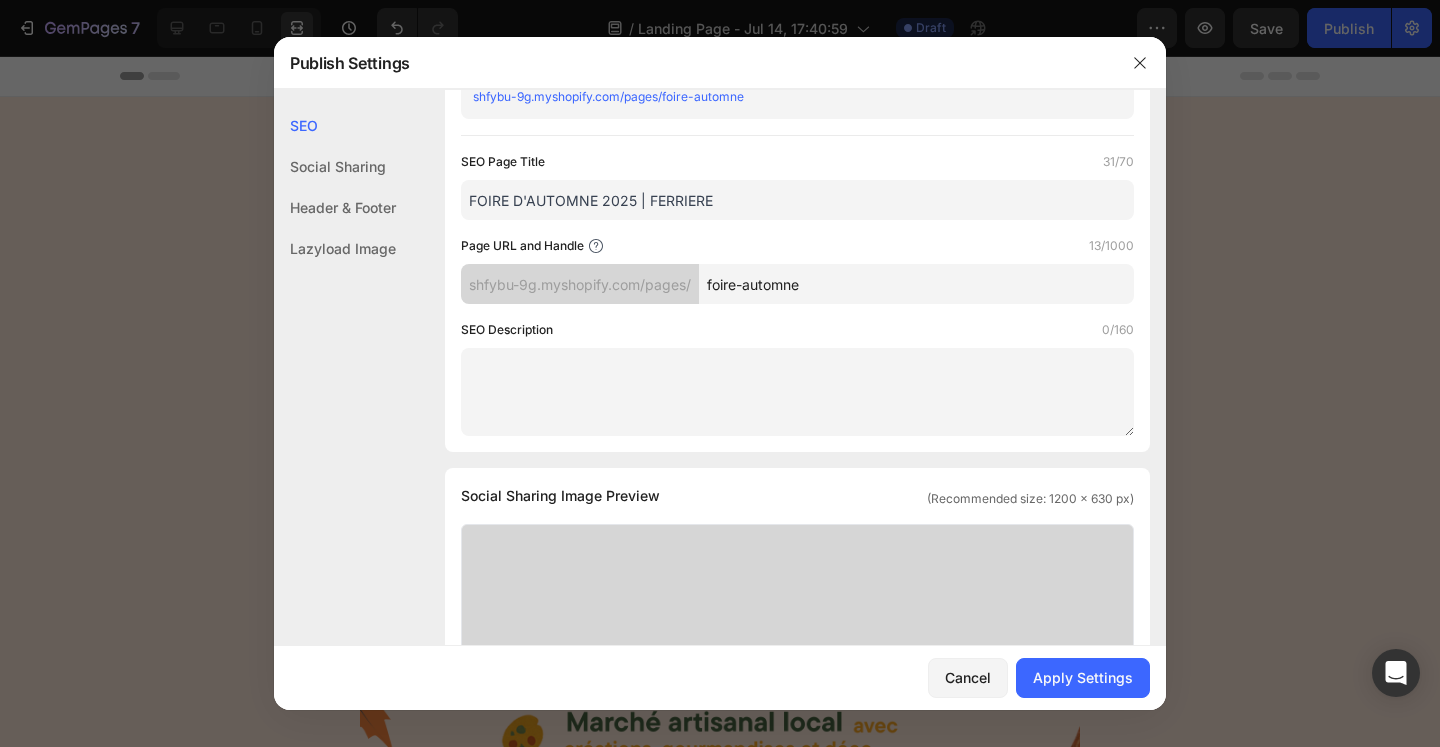 scroll, scrollTop: 0, scrollLeft: 0, axis: both 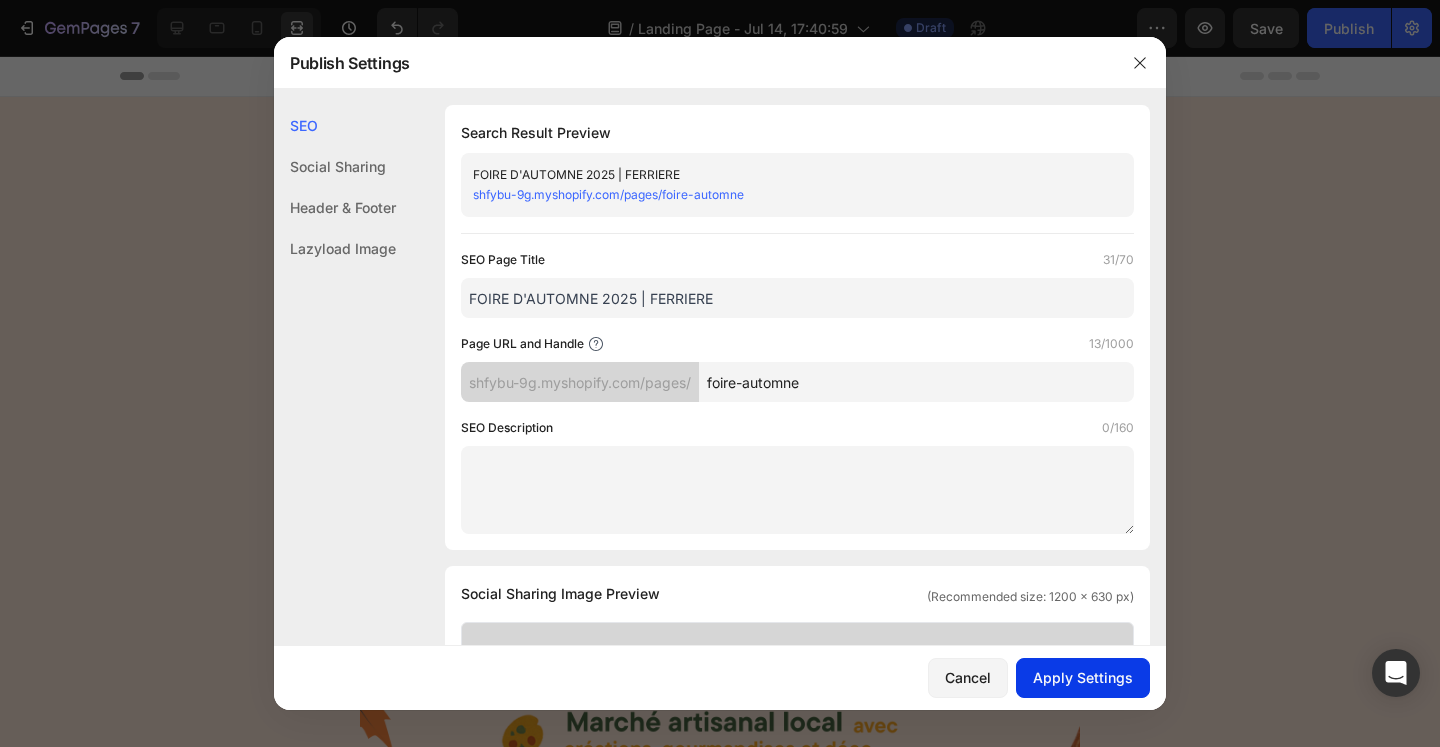type on "foire-automne" 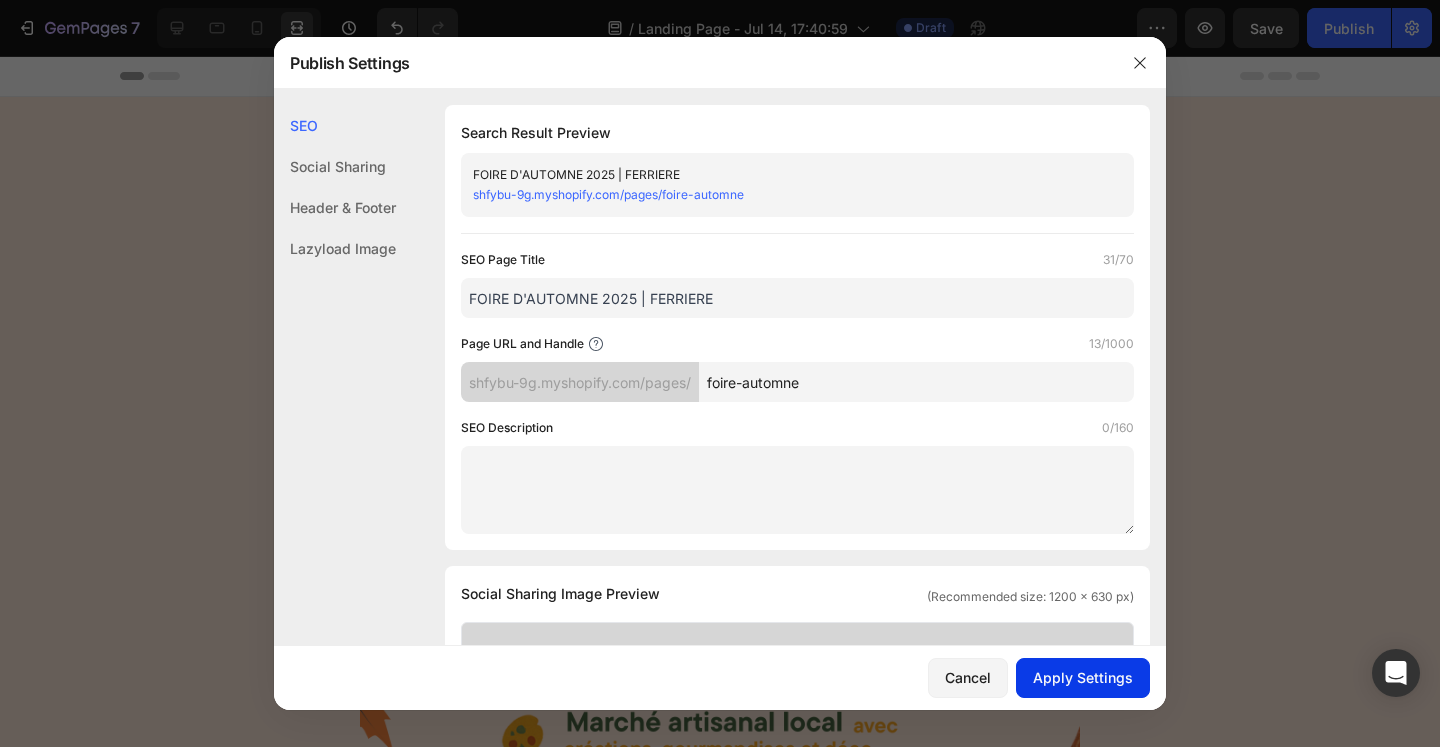 click on "Apply Settings" at bounding box center [1083, 677] 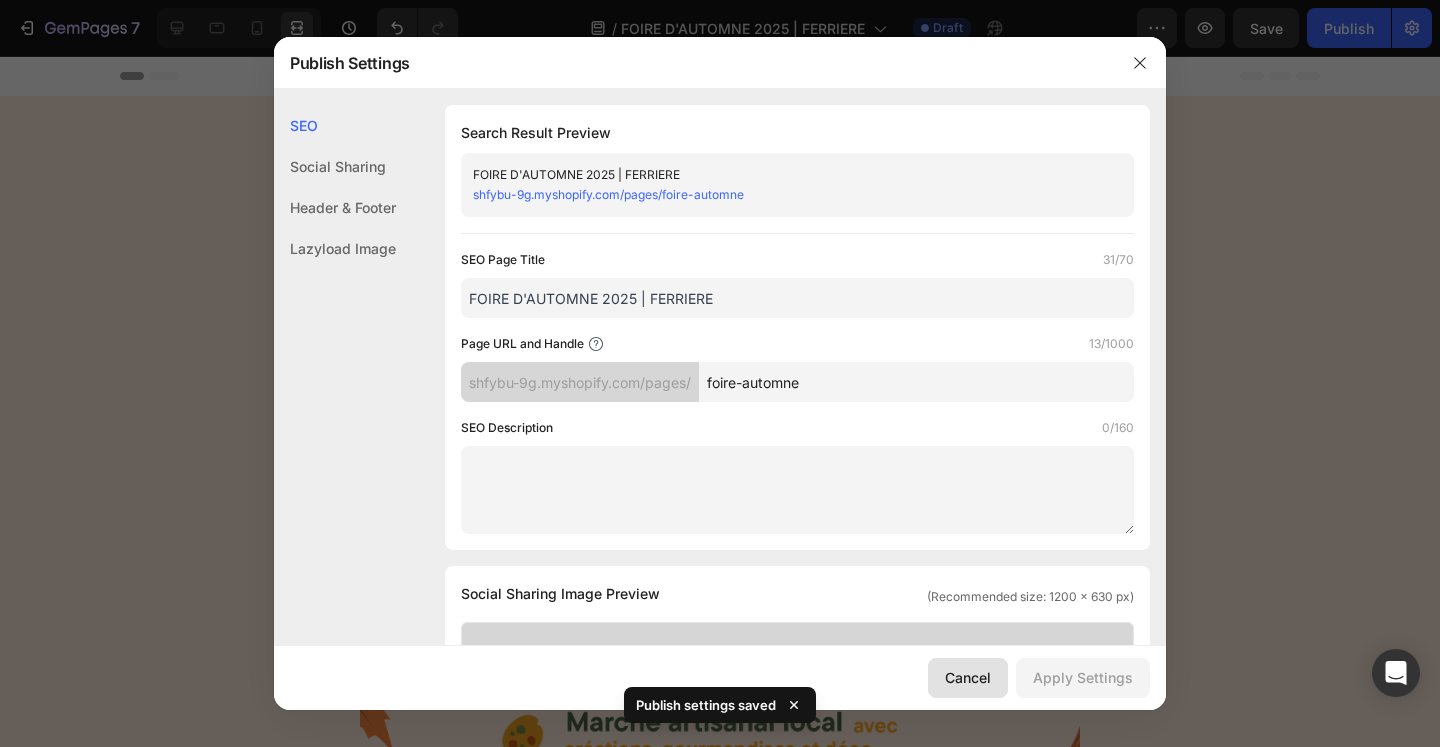 click on "Cancel" 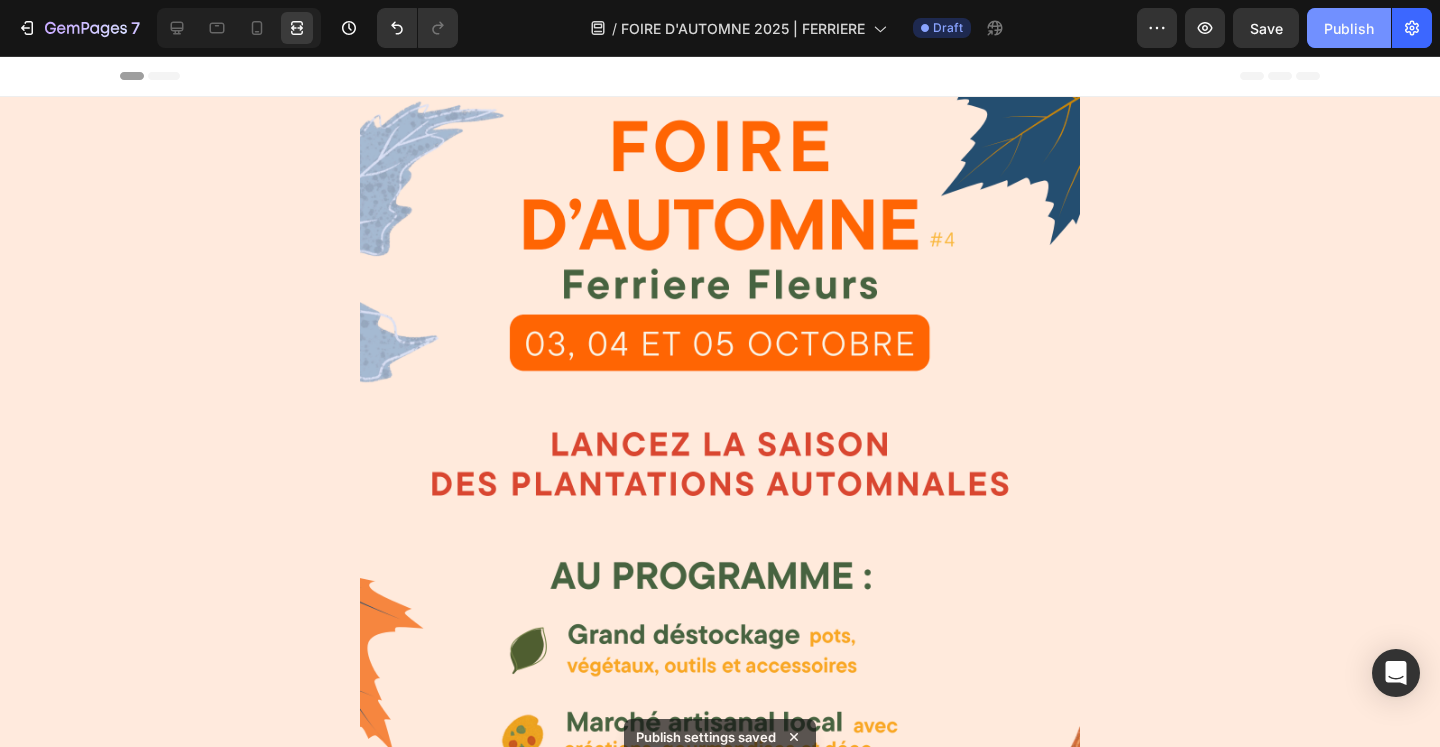 click on "Publish" 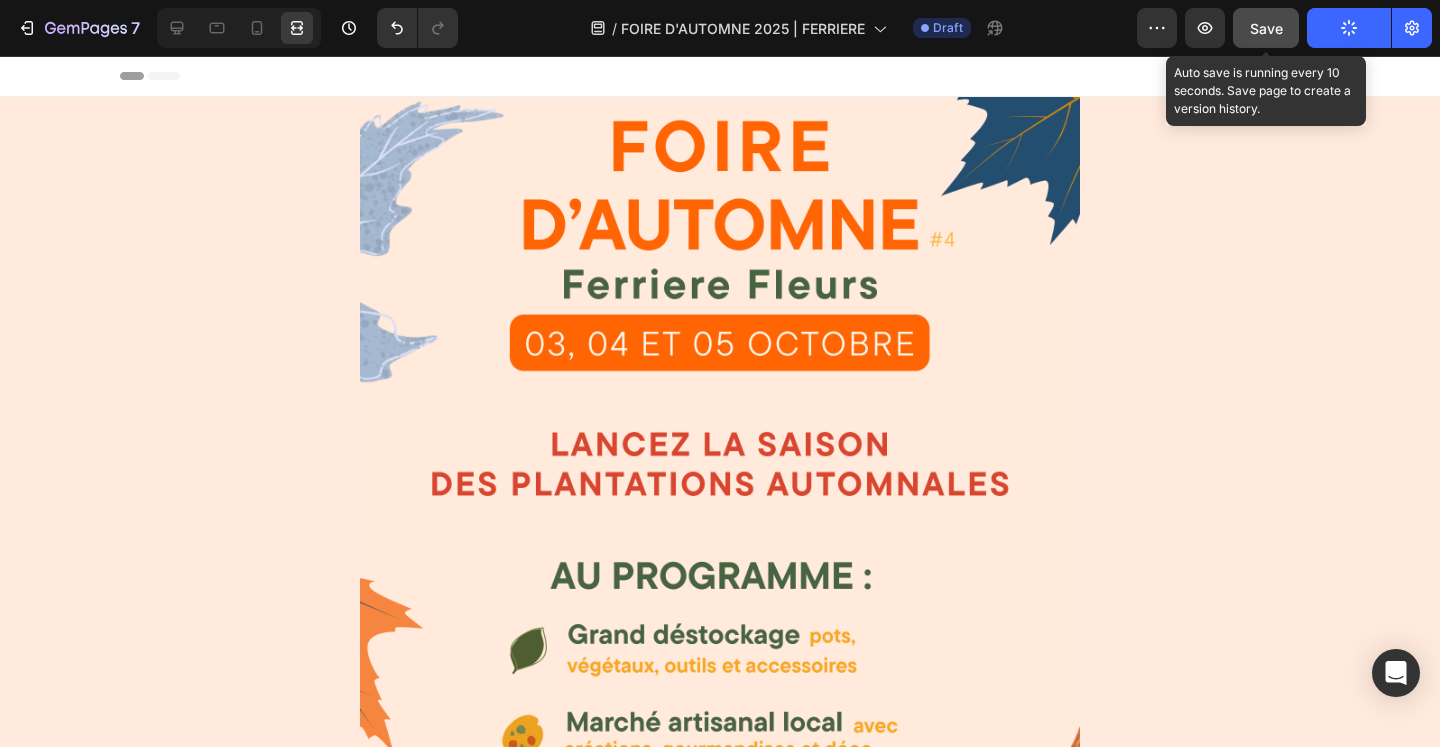 click on "Save" at bounding box center [1266, 28] 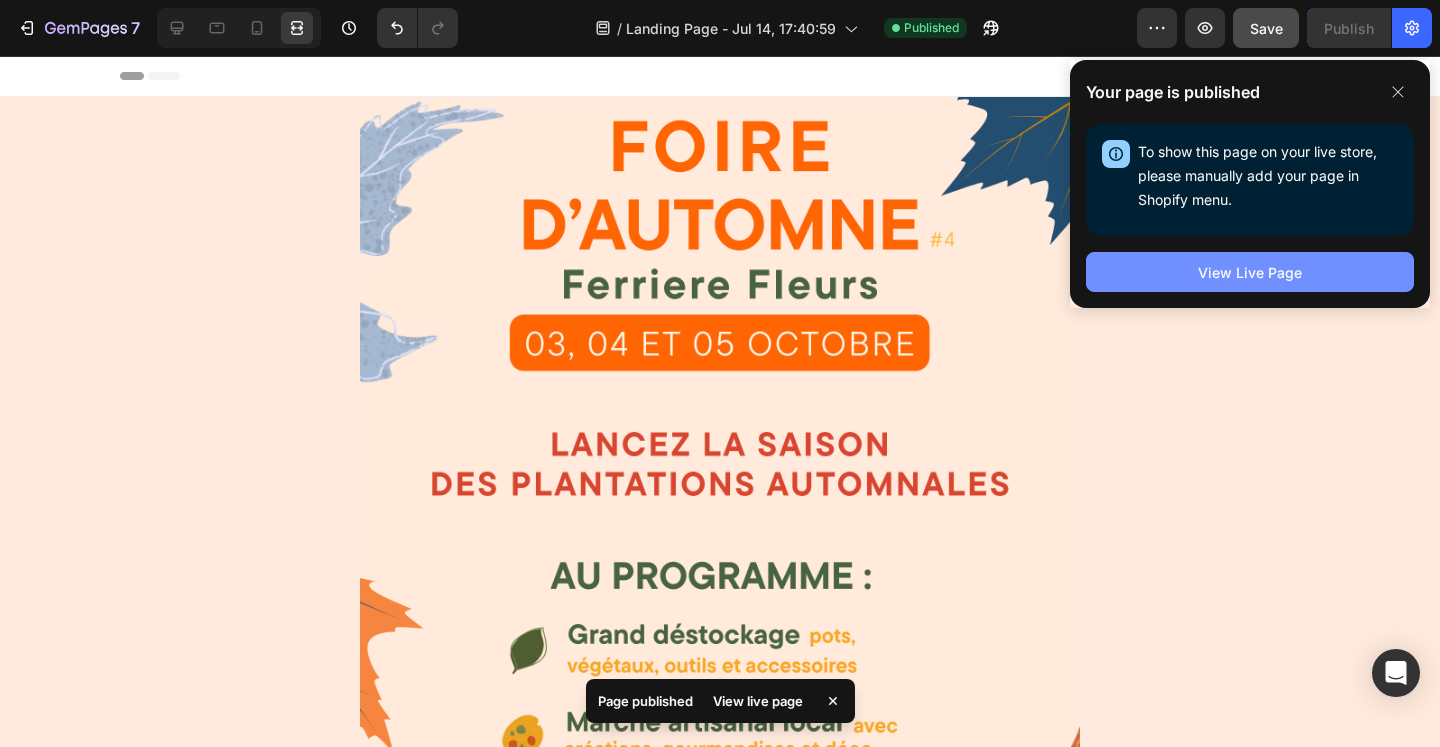 click on "View Live Page" at bounding box center (1250, 272) 